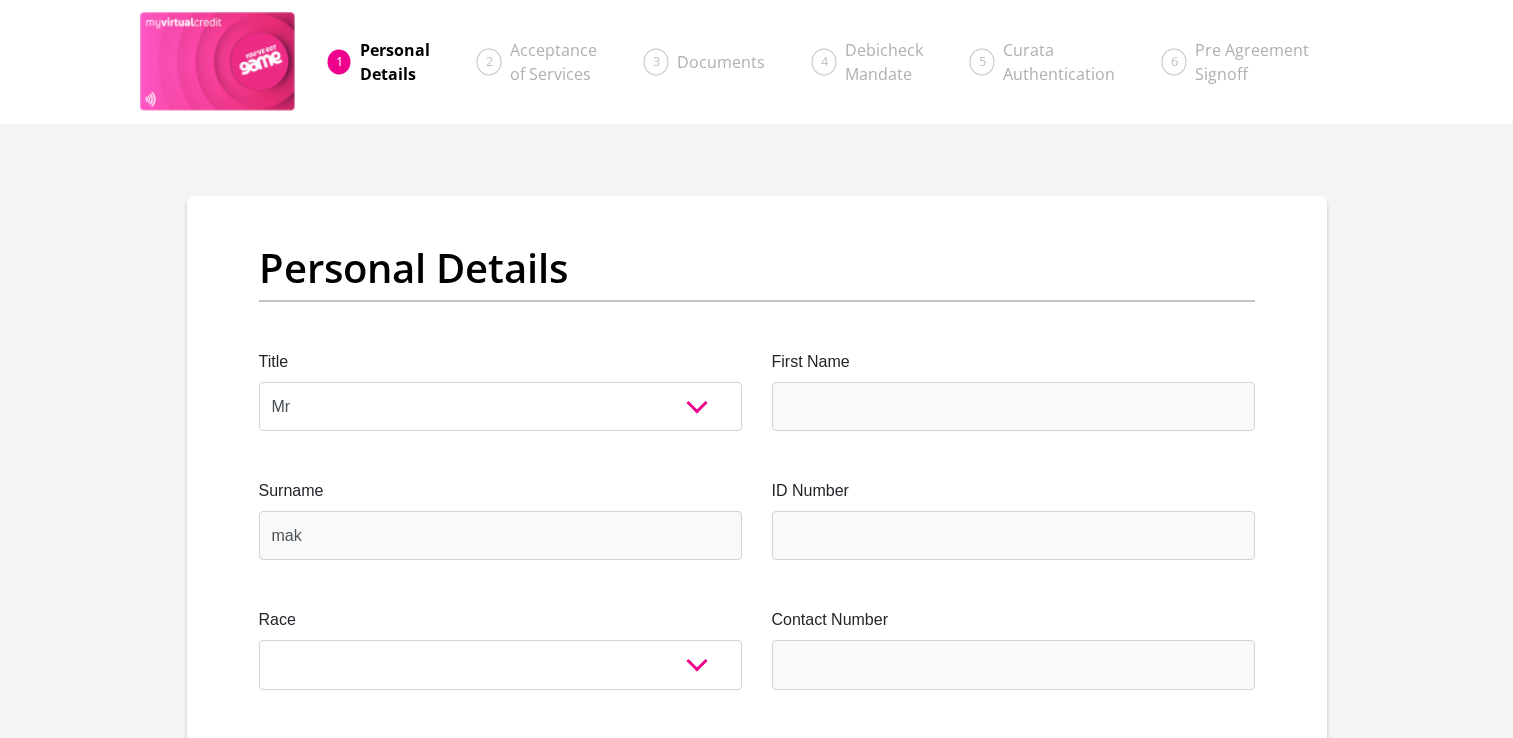 select on "Mr" 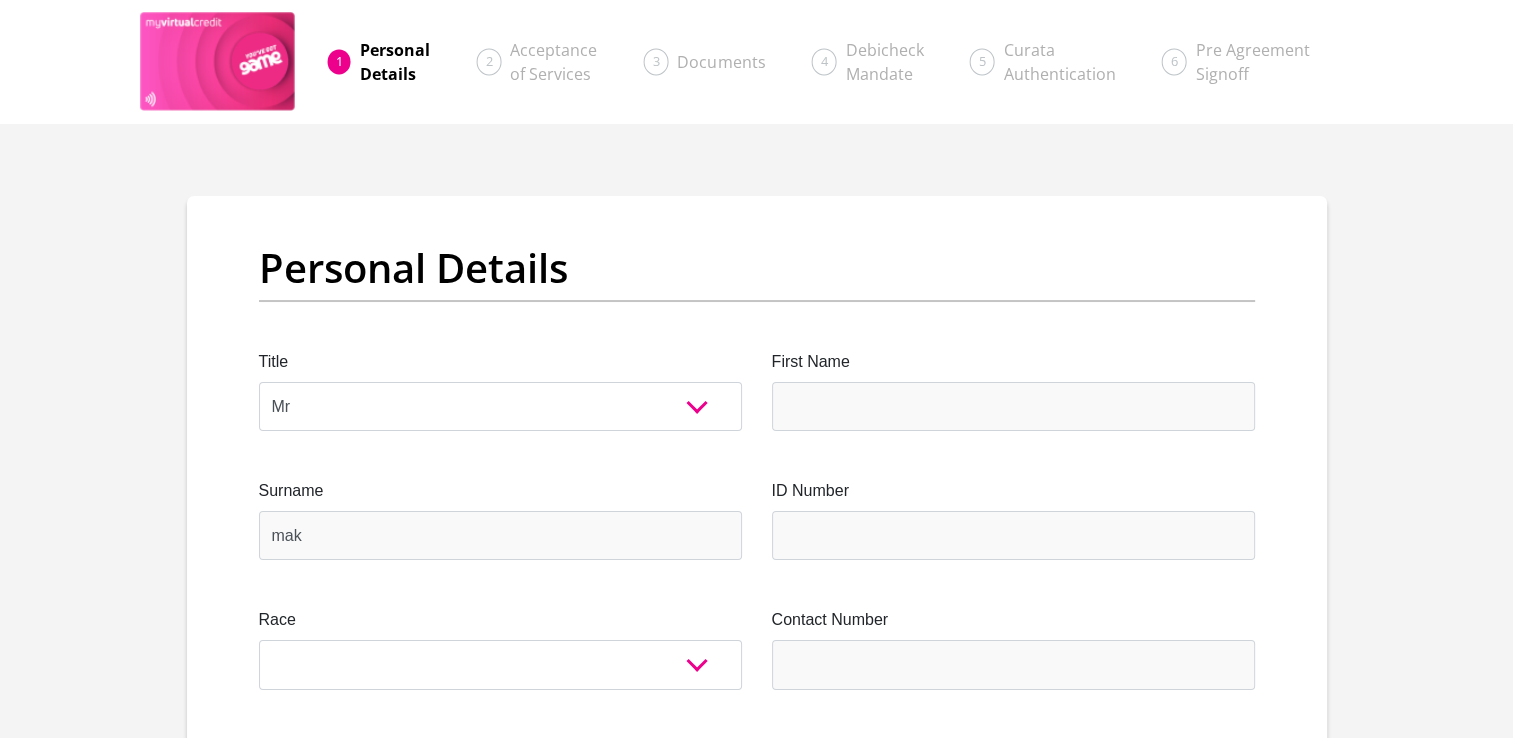 type on "makhubele" 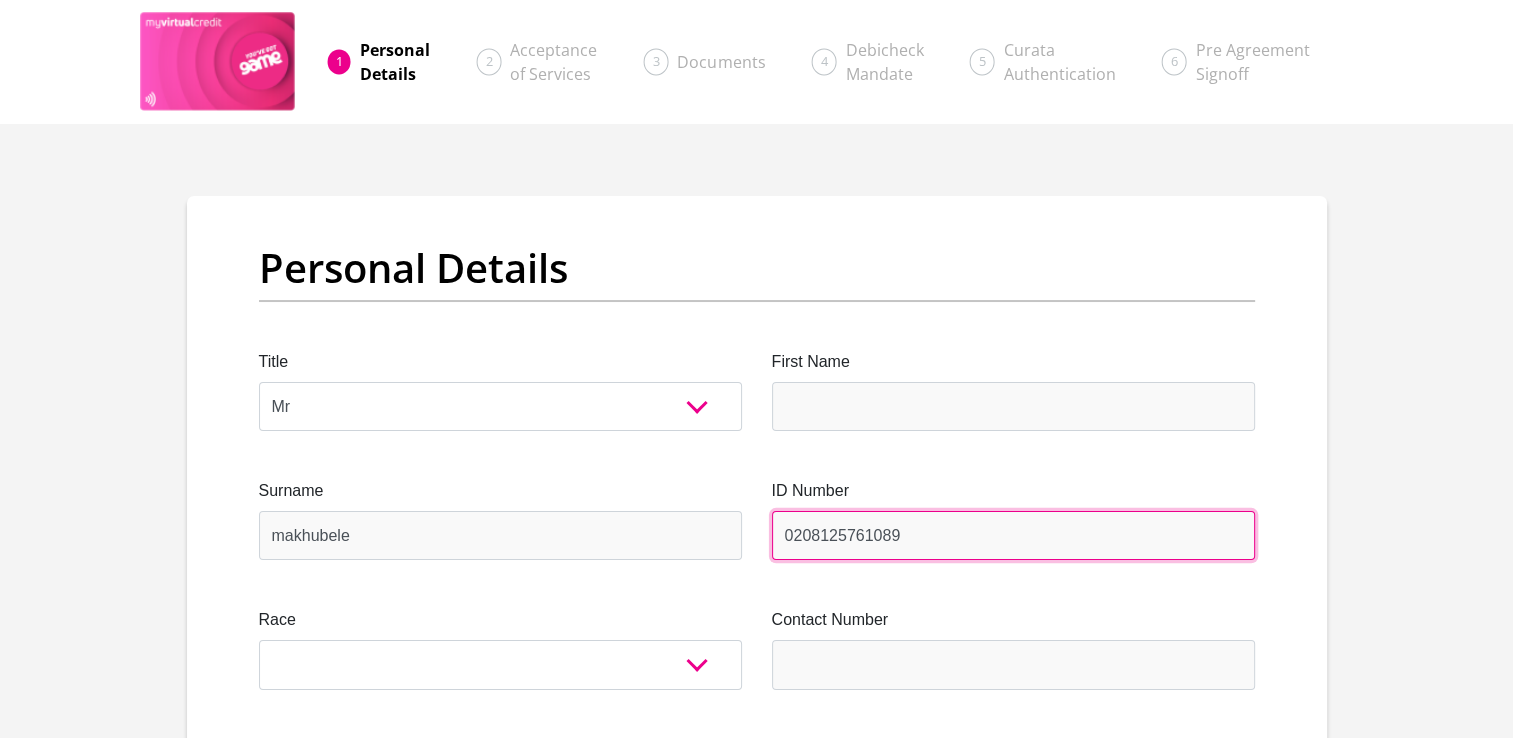 type on "0208125761089" 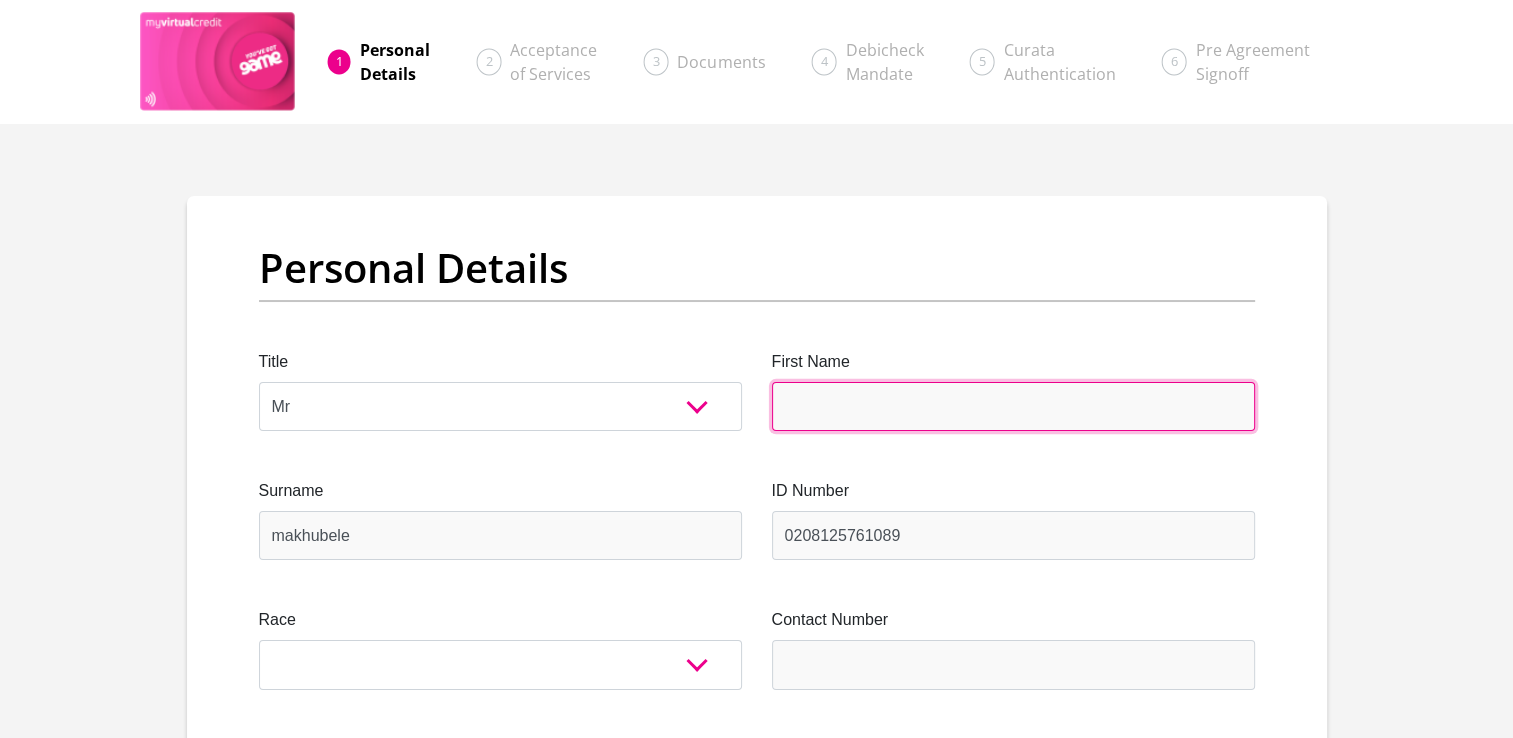 click on "First Name" at bounding box center [1013, 406] 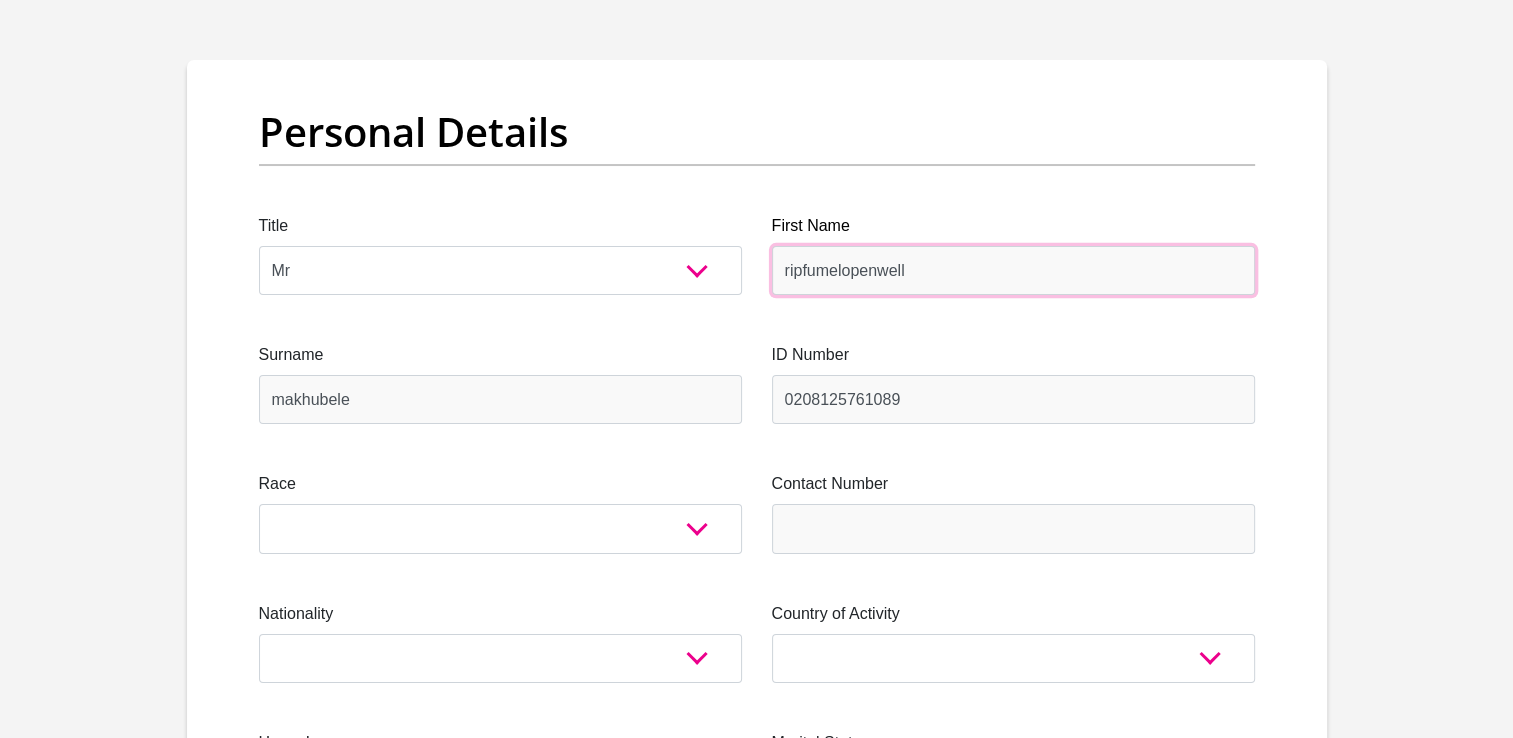 scroll, scrollTop: 162, scrollLeft: 0, axis: vertical 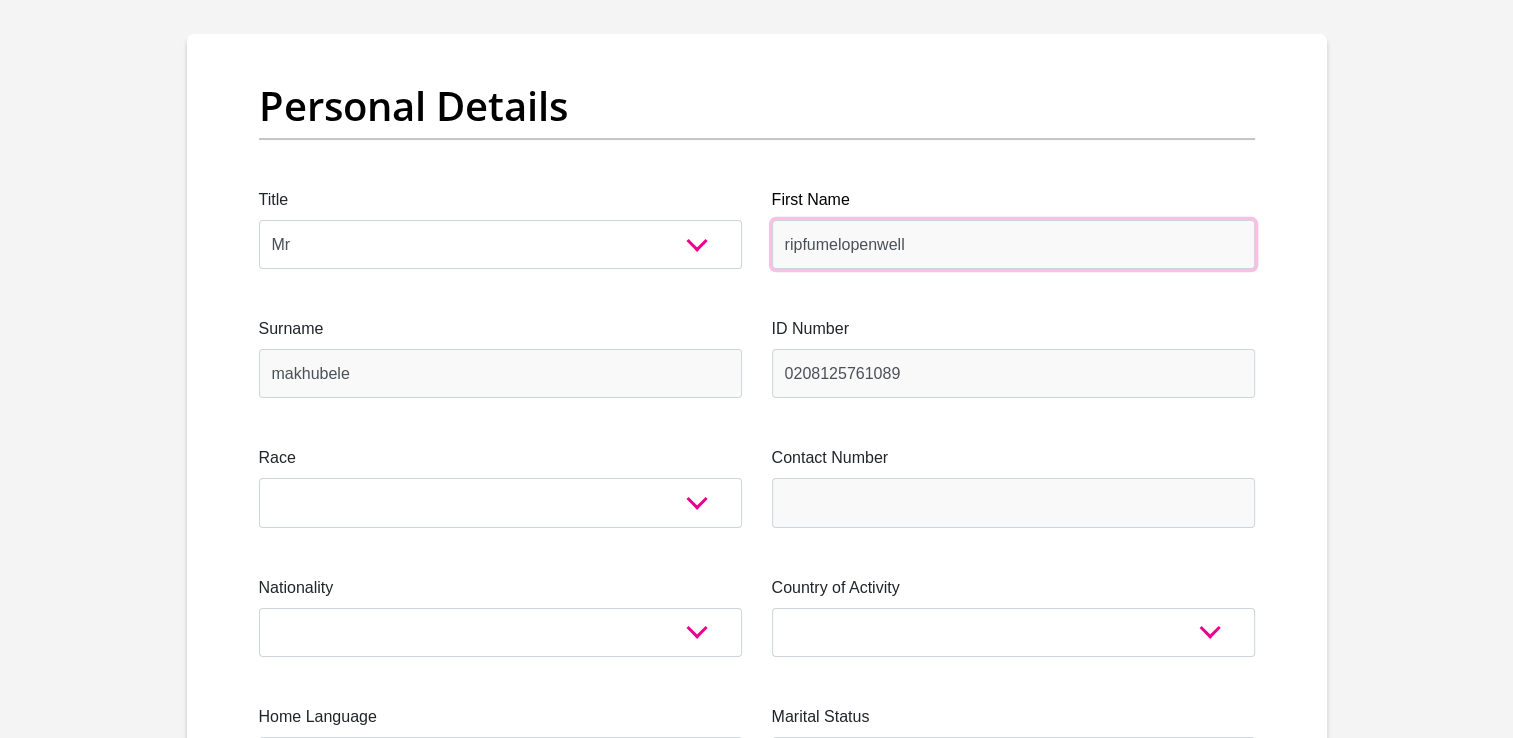 type on "ripfumelopenwell" 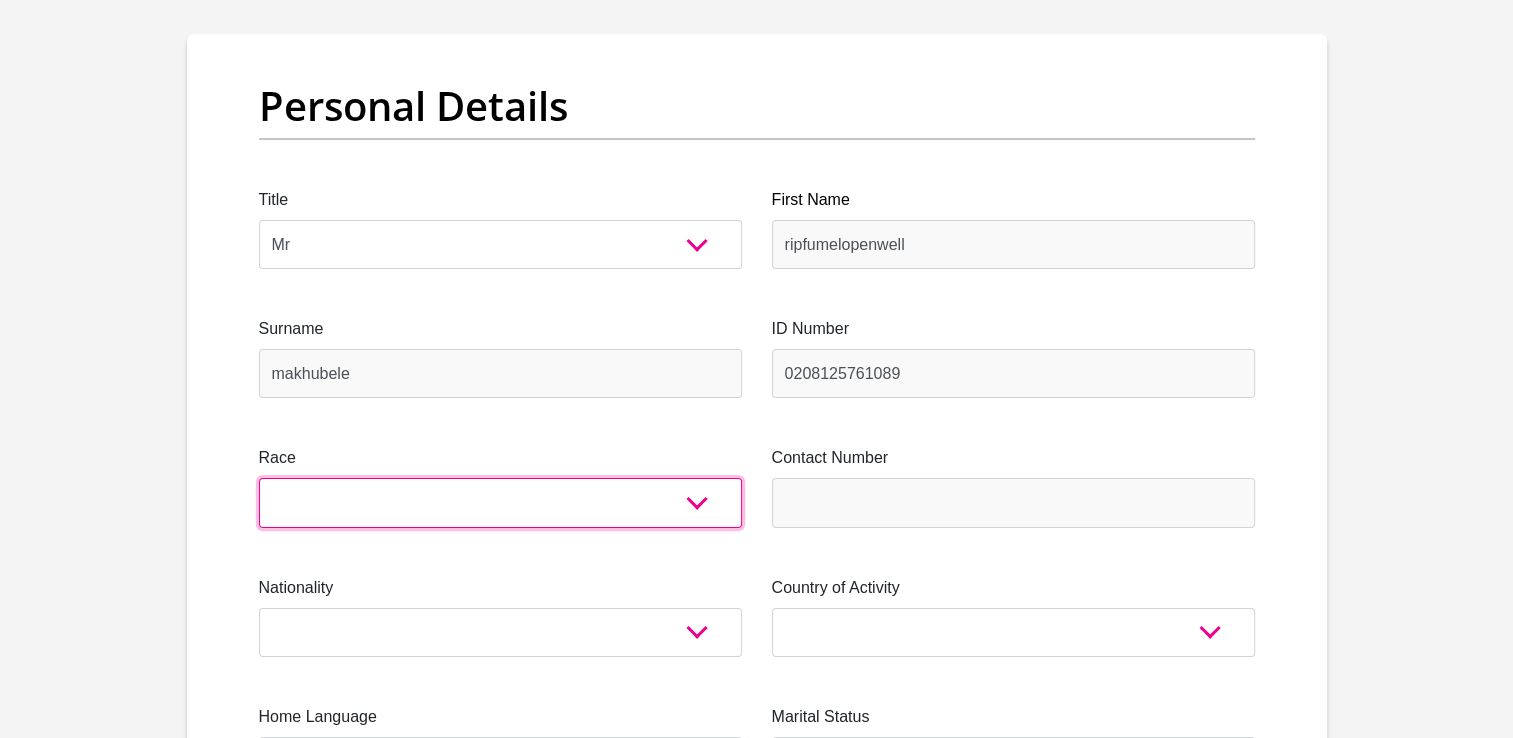 click on "Black
Coloured
Indian
White
Other" at bounding box center (500, 502) 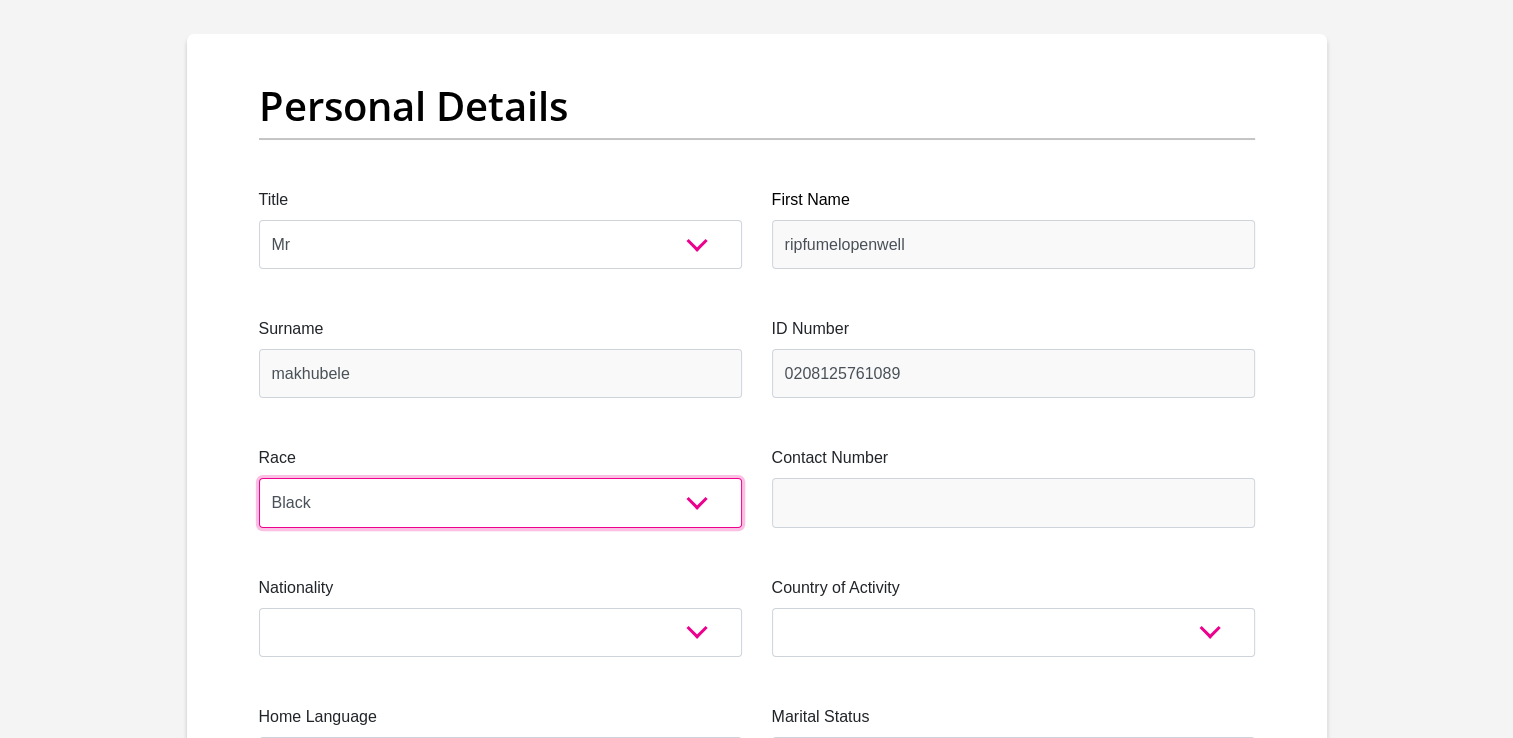click on "Black
Coloured
Indian
White
Other" at bounding box center (500, 502) 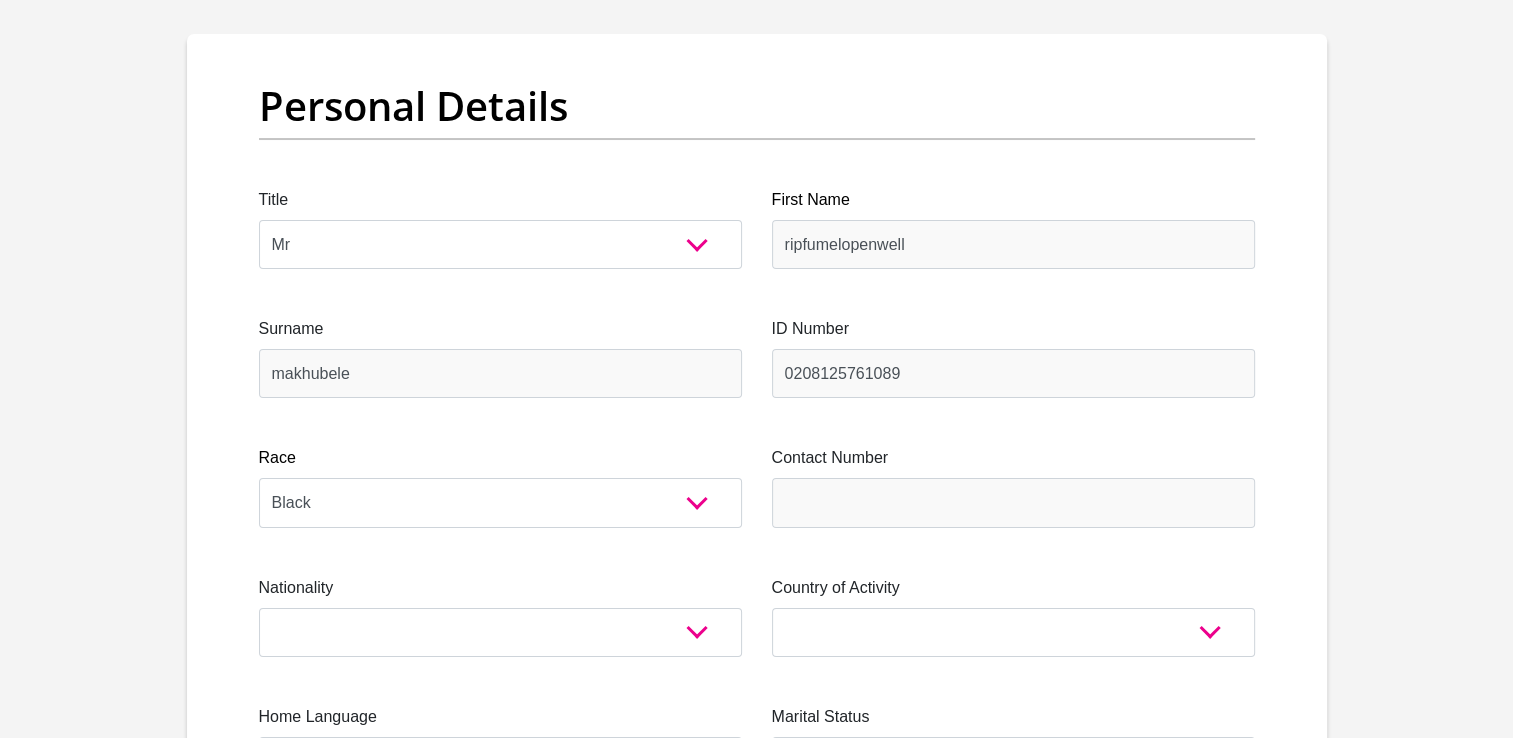 click on "Contact Number
Please input valid contact number" at bounding box center [1013, 486] 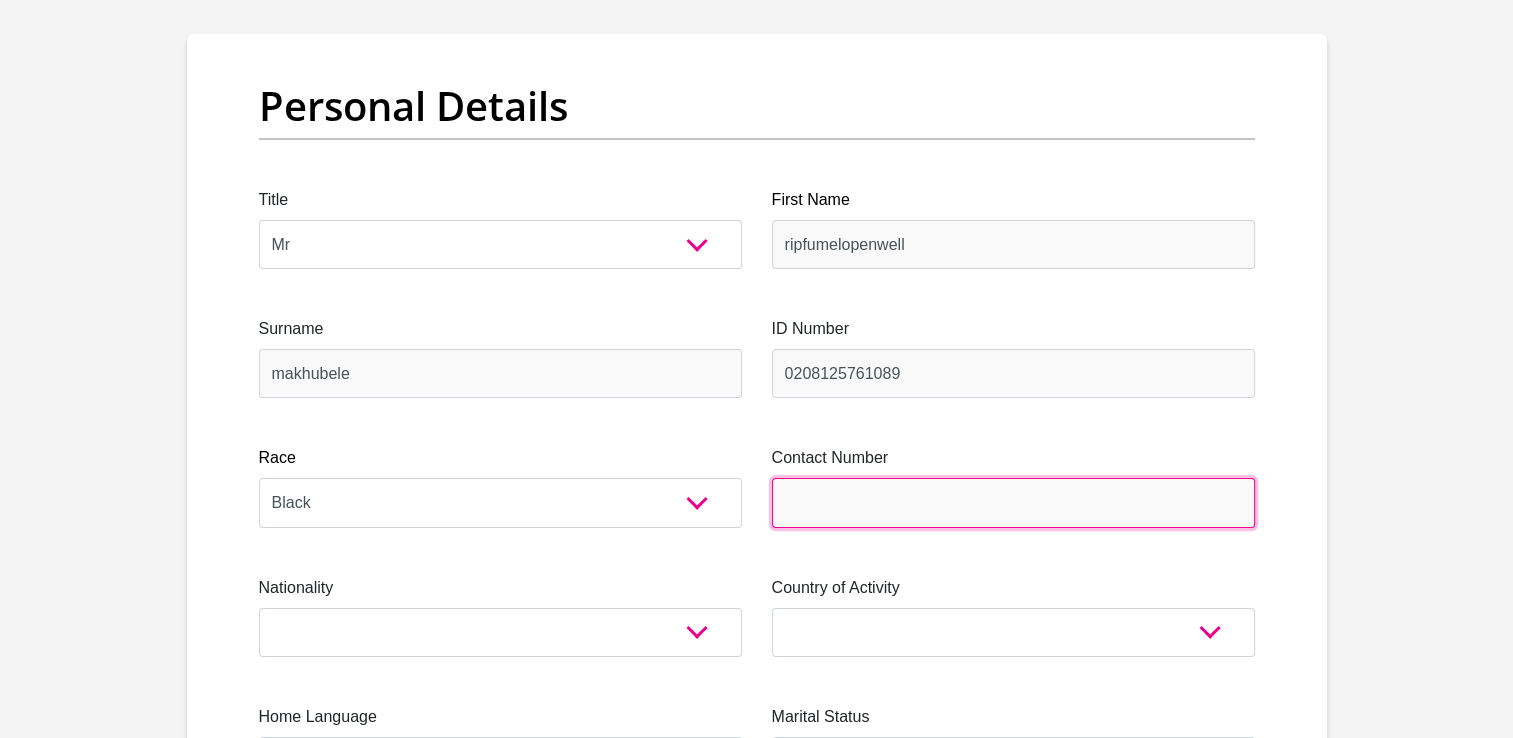 click on "Contact Number" at bounding box center [1013, 502] 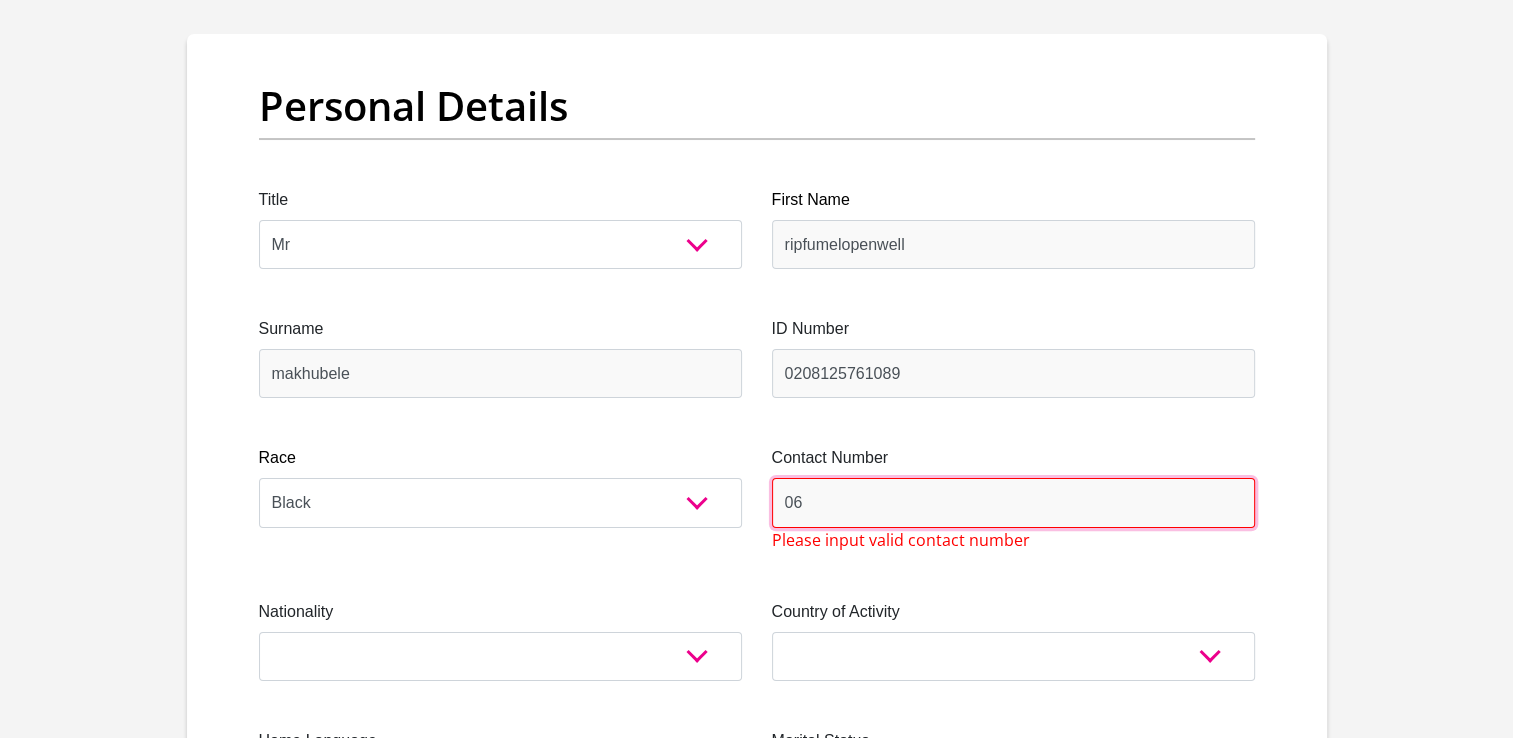 type on "0" 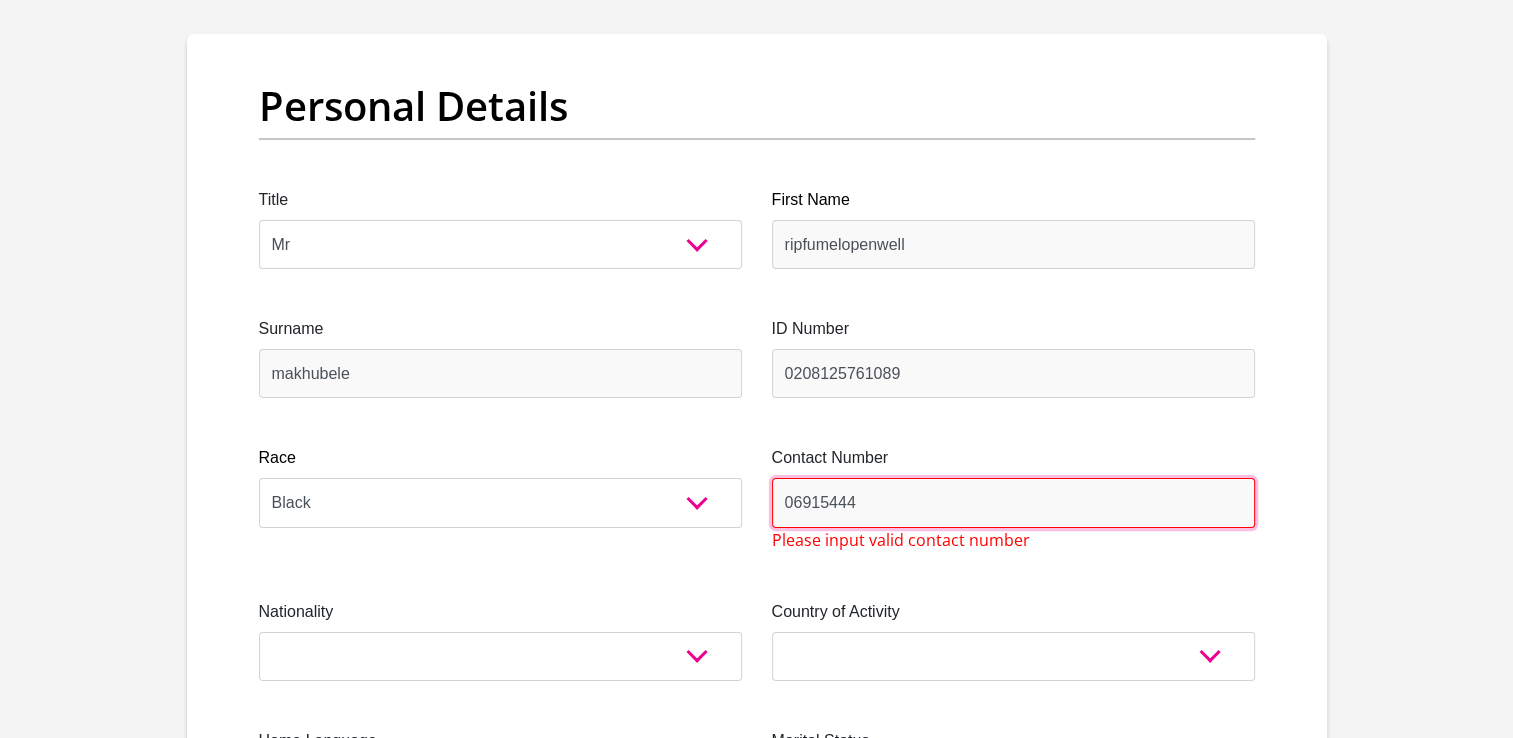 type on "0691544436" 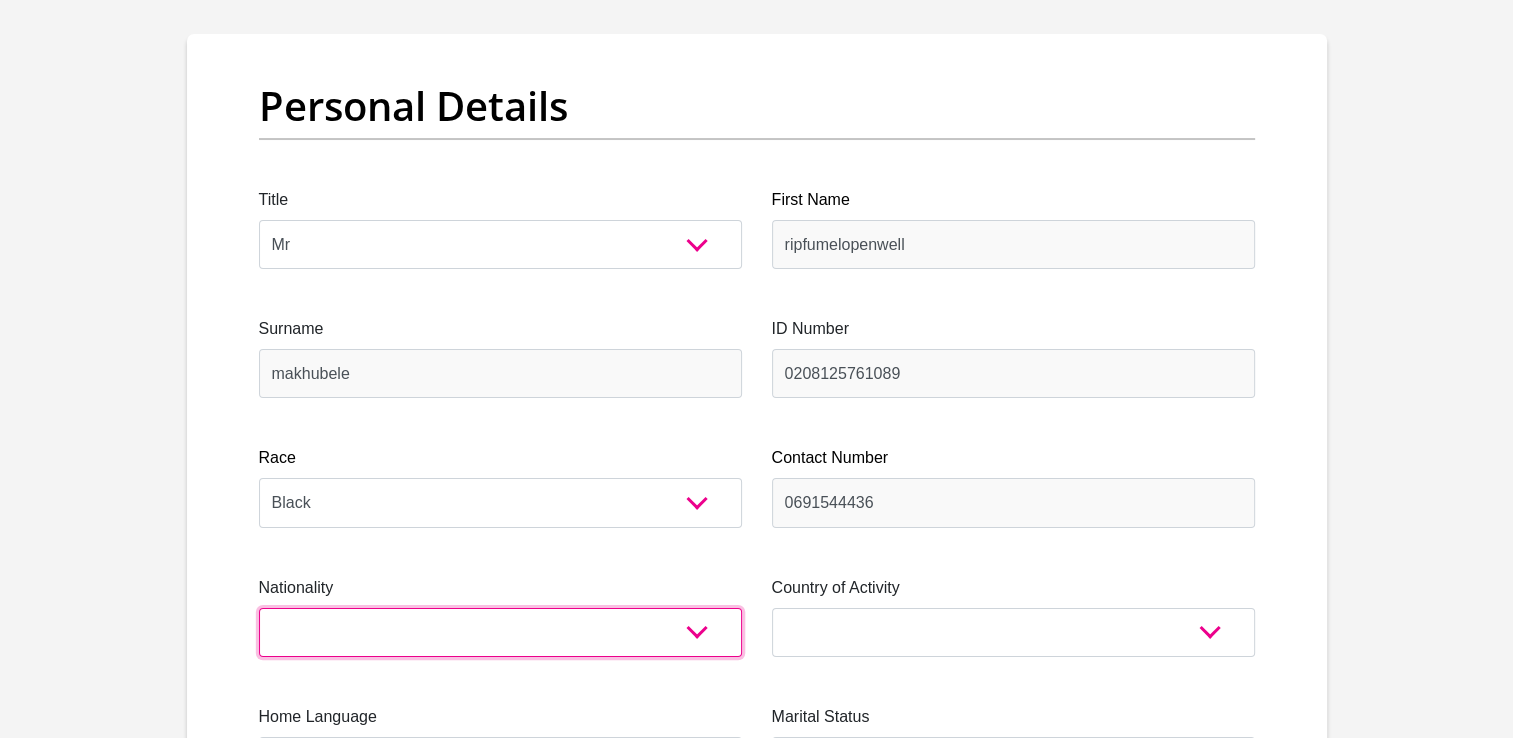 click on "[GEOGRAPHIC_DATA]
[GEOGRAPHIC_DATA]
[GEOGRAPHIC_DATA]
[GEOGRAPHIC_DATA]
[GEOGRAPHIC_DATA]
[GEOGRAPHIC_DATA] [GEOGRAPHIC_DATA]
[GEOGRAPHIC_DATA]
[GEOGRAPHIC_DATA]
[GEOGRAPHIC_DATA]
[GEOGRAPHIC_DATA]
[GEOGRAPHIC_DATA]
[GEOGRAPHIC_DATA]
[GEOGRAPHIC_DATA]
[GEOGRAPHIC_DATA]
[GEOGRAPHIC_DATA]
[DATE][GEOGRAPHIC_DATA]
[GEOGRAPHIC_DATA]
[GEOGRAPHIC_DATA]
[GEOGRAPHIC_DATA]
[GEOGRAPHIC_DATA]
[GEOGRAPHIC_DATA]
[GEOGRAPHIC_DATA]
[GEOGRAPHIC_DATA]
[GEOGRAPHIC_DATA]" at bounding box center [500, 632] 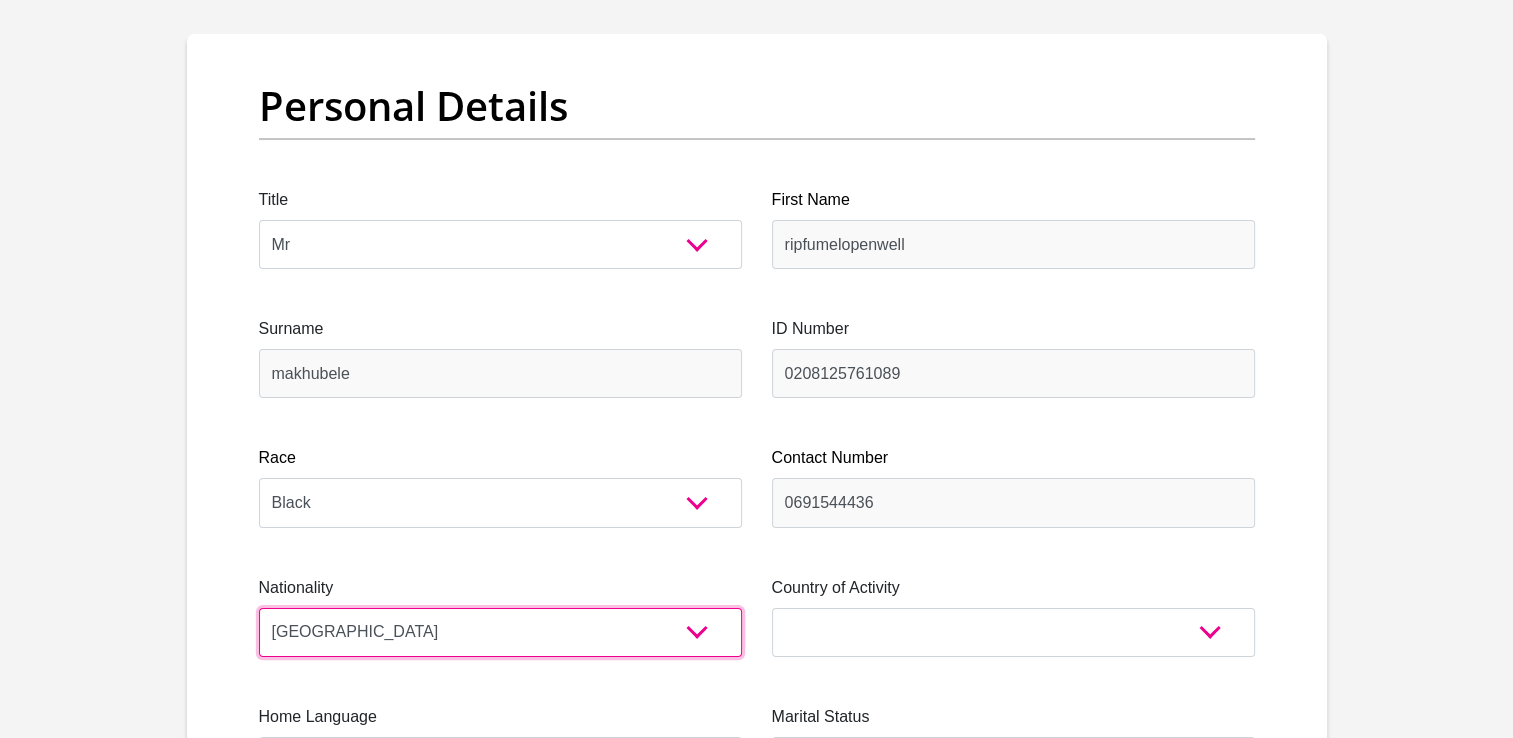 click on "[GEOGRAPHIC_DATA]
[GEOGRAPHIC_DATA]
[GEOGRAPHIC_DATA]
[GEOGRAPHIC_DATA]
[GEOGRAPHIC_DATA]
[GEOGRAPHIC_DATA] [GEOGRAPHIC_DATA]
[GEOGRAPHIC_DATA]
[GEOGRAPHIC_DATA]
[GEOGRAPHIC_DATA]
[GEOGRAPHIC_DATA]
[GEOGRAPHIC_DATA]
[GEOGRAPHIC_DATA]
[GEOGRAPHIC_DATA]
[GEOGRAPHIC_DATA]
[GEOGRAPHIC_DATA]
[DATE][GEOGRAPHIC_DATA]
[GEOGRAPHIC_DATA]
[GEOGRAPHIC_DATA]
[GEOGRAPHIC_DATA]
[GEOGRAPHIC_DATA]
[GEOGRAPHIC_DATA]
[GEOGRAPHIC_DATA]
[GEOGRAPHIC_DATA]
[GEOGRAPHIC_DATA]" at bounding box center [500, 632] 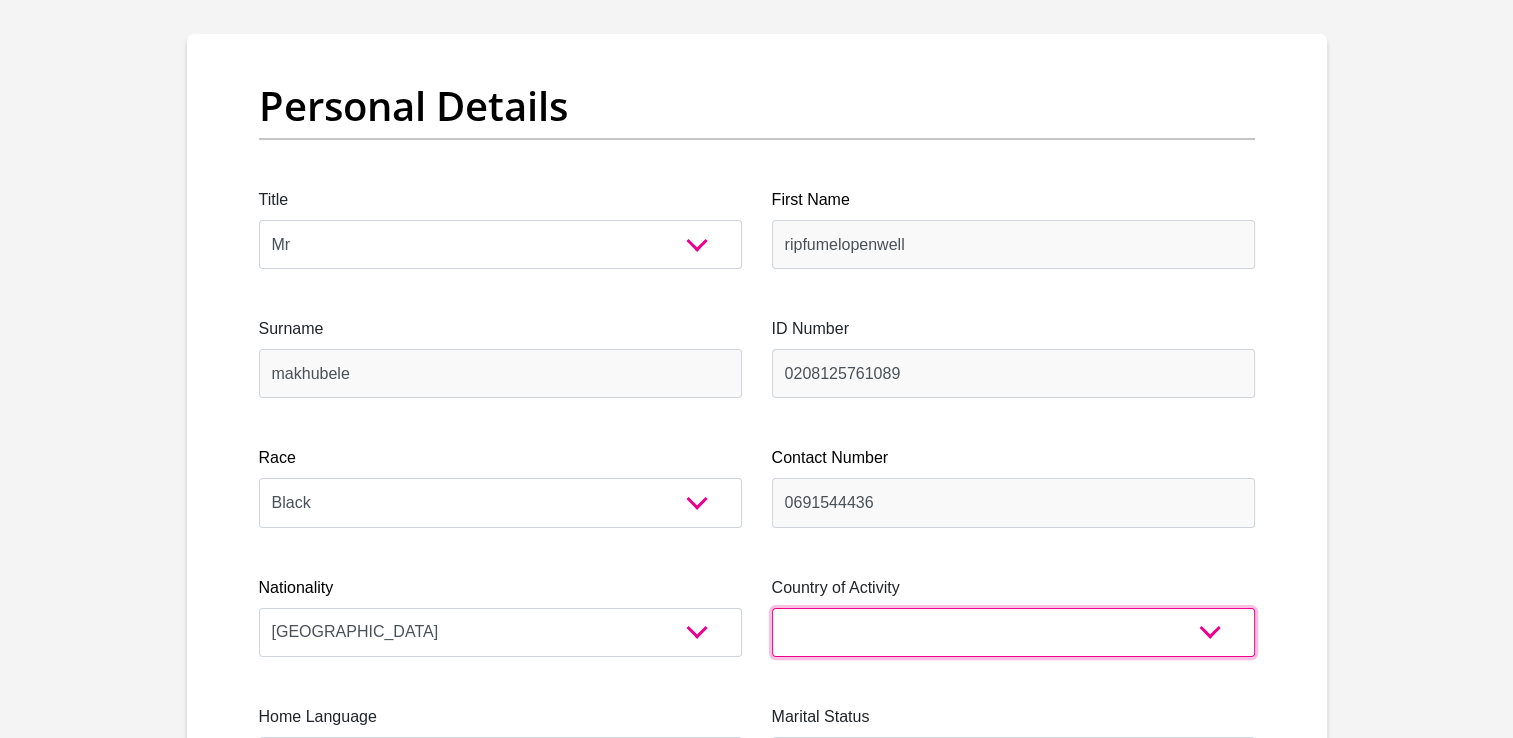 click on "[GEOGRAPHIC_DATA]
[GEOGRAPHIC_DATA]
[GEOGRAPHIC_DATA]
[GEOGRAPHIC_DATA]
[GEOGRAPHIC_DATA]
[GEOGRAPHIC_DATA] [GEOGRAPHIC_DATA]
[GEOGRAPHIC_DATA]
[GEOGRAPHIC_DATA]
[GEOGRAPHIC_DATA]
[GEOGRAPHIC_DATA]
[GEOGRAPHIC_DATA]
[GEOGRAPHIC_DATA]
[GEOGRAPHIC_DATA]
[GEOGRAPHIC_DATA]
[GEOGRAPHIC_DATA]
[DATE][GEOGRAPHIC_DATA]
[GEOGRAPHIC_DATA]
[GEOGRAPHIC_DATA]
[GEOGRAPHIC_DATA]
[GEOGRAPHIC_DATA]" at bounding box center [1013, 632] 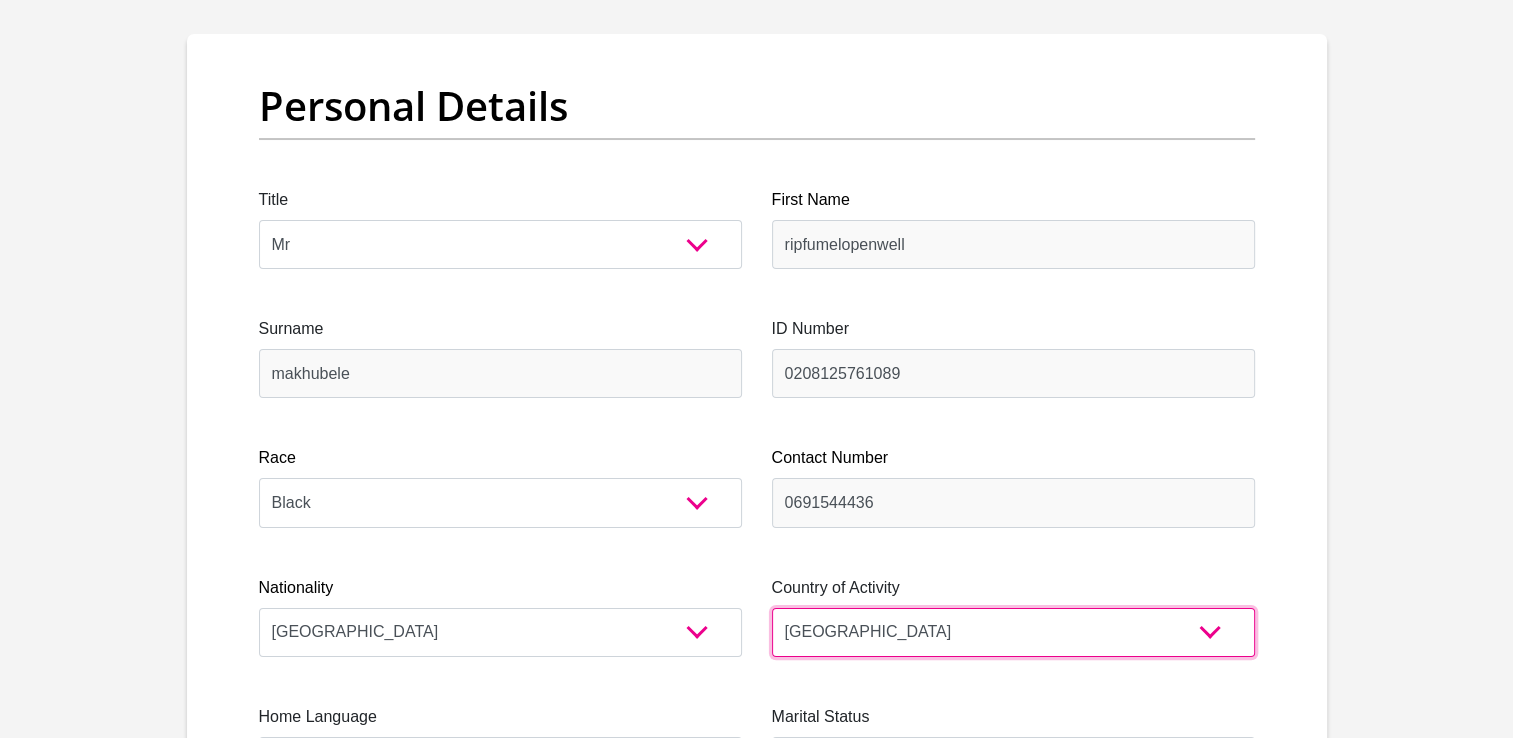 click on "[GEOGRAPHIC_DATA]
[GEOGRAPHIC_DATA]
[GEOGRAPHIC_DATA]
[GEOGRAPHIC_DATA]
[GEOGRAPHIC_DATA]
[GEOGRAPHIC_DATA] [GEOGRAPHIC_DATA]
[GEOGRAPHIC_DATA]
[GEOGRAPHIC_DATA]
[GEOGRAPHIC_DATA]
[GEOGRAPHIC_DATA]
[GEOGRAPHIC_DATA]
[GEOGRAPHIC_DATA]
[GEOGRAPHIC_DATA]
[GEOGRAPHIC_DATA]
[GEOGRAPHIC_DATA]
[DATE][GEOGRAPHIC_DATA]
[GEOGRAPHIC_DATA]
[GEOGRAPHIC_DATA]
[GEOGRAPHIC_DATA]
[GEOGRAPHIC_DATA]" at bounding box center [1013, 632] 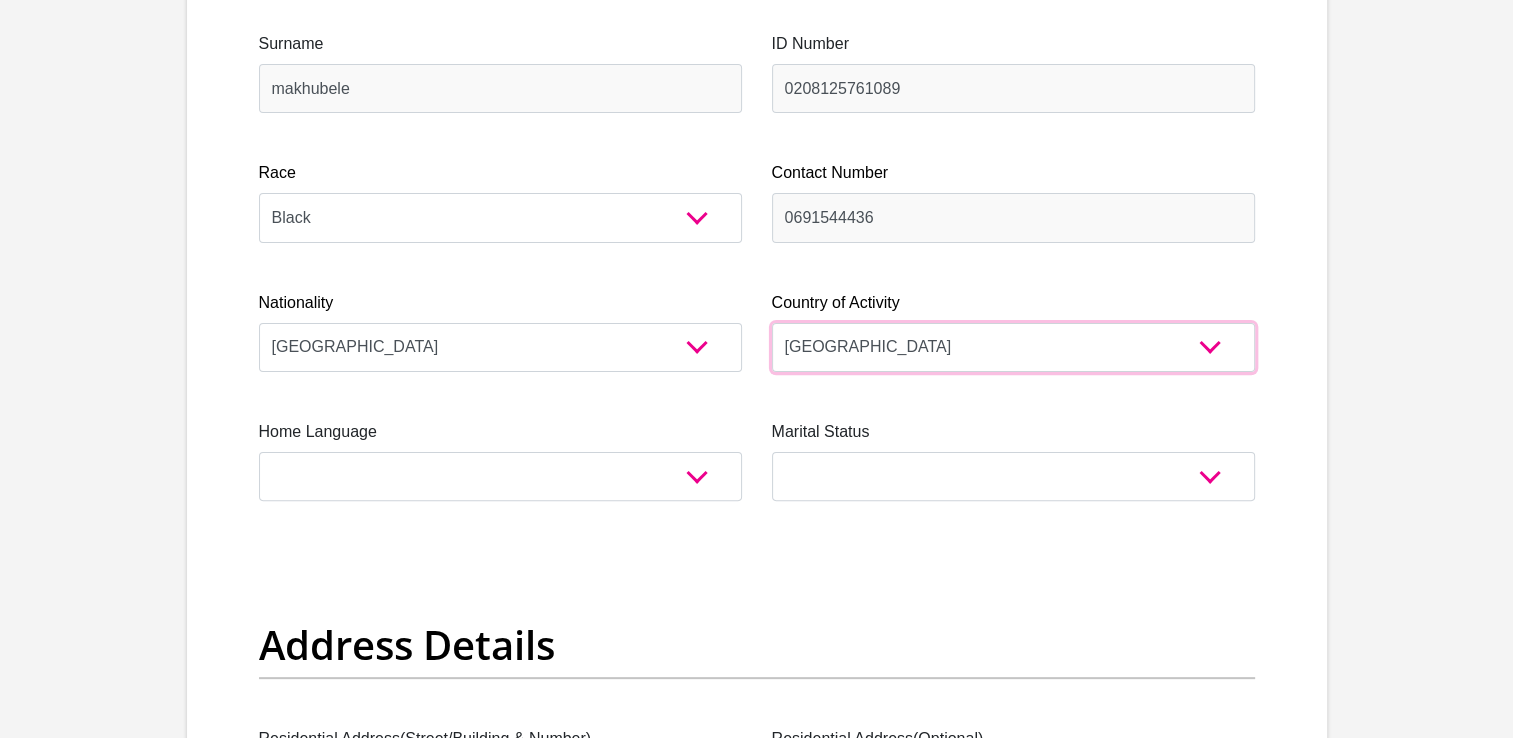 scroll, scrollTop: 514, scrollLeft: 0, axis: vertical 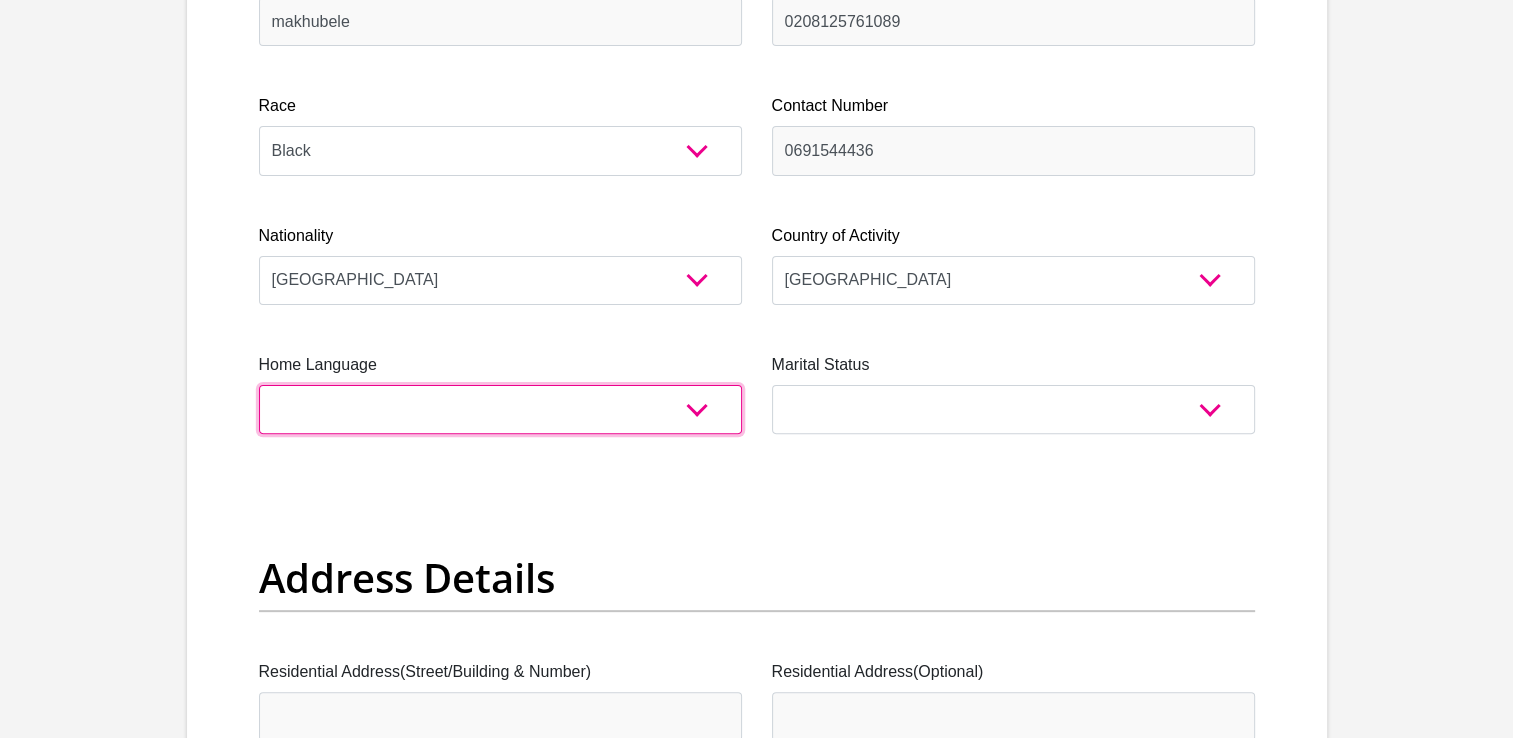 click on "Afrikaans
English
Sepedi
South Ndebele
Southern Sotho
Swati
Tsonga
Tswana
Venda
Xhosa
Zulu
Other" at bounding box center (500, 409) 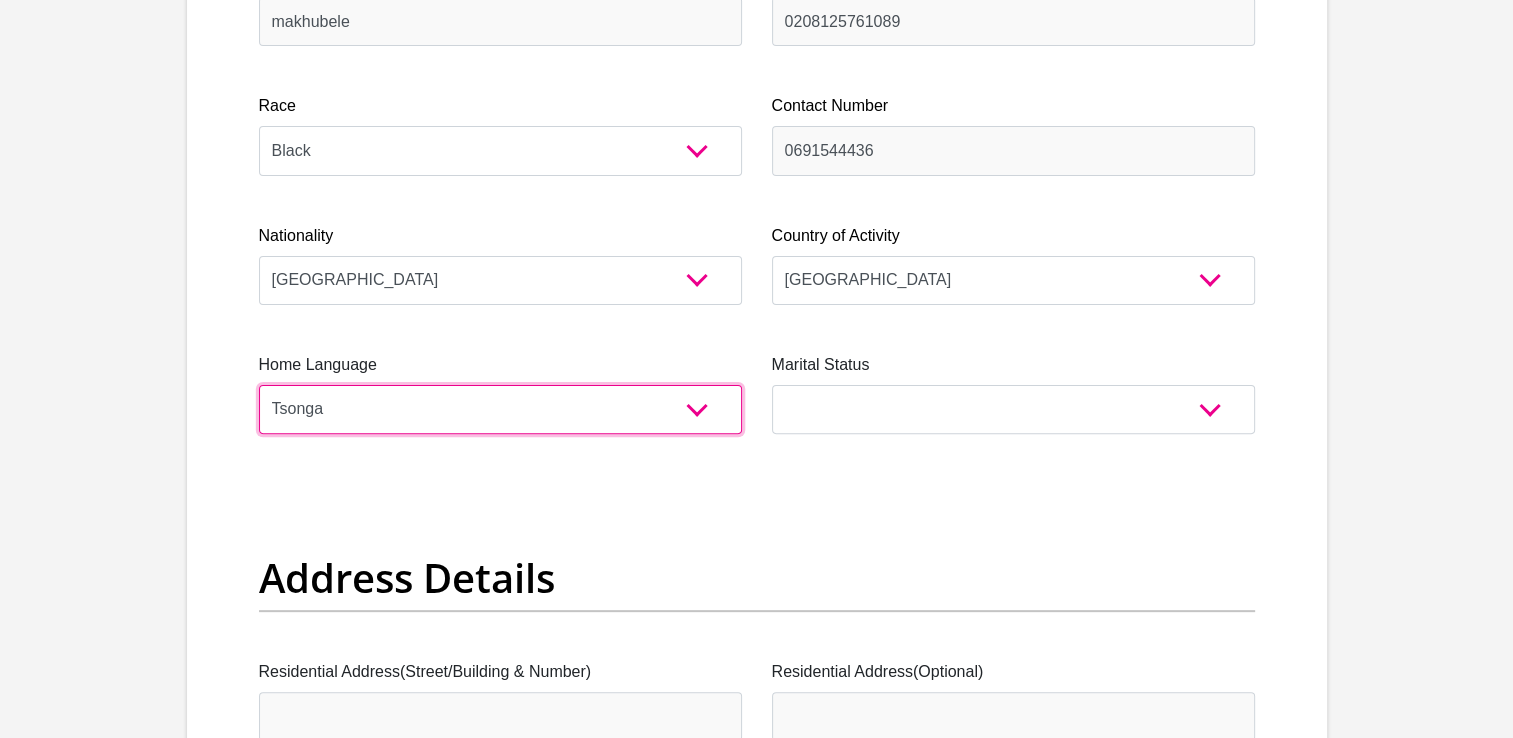 click on "Afrikaans
English
Sepedi
South Ndebele
Southern Sotho
Swati
Tsonga
Tswana
Venda
Xhosa
Zulu
Other" at bounding box center [500, 409] 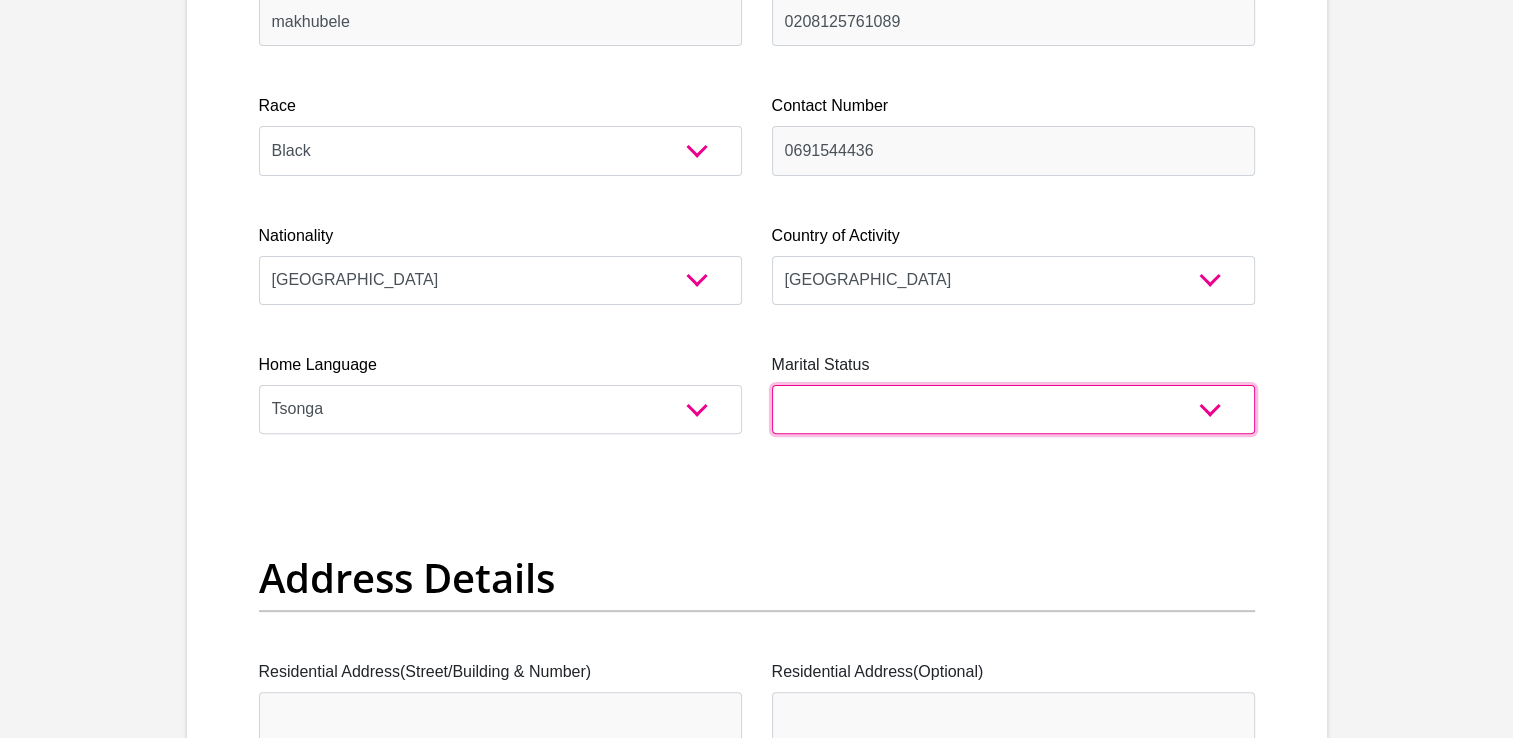 click on "Married ANC
Single
Divorced
Widowed
Married COP or Customary Law" at bounding box center [1013, 409] 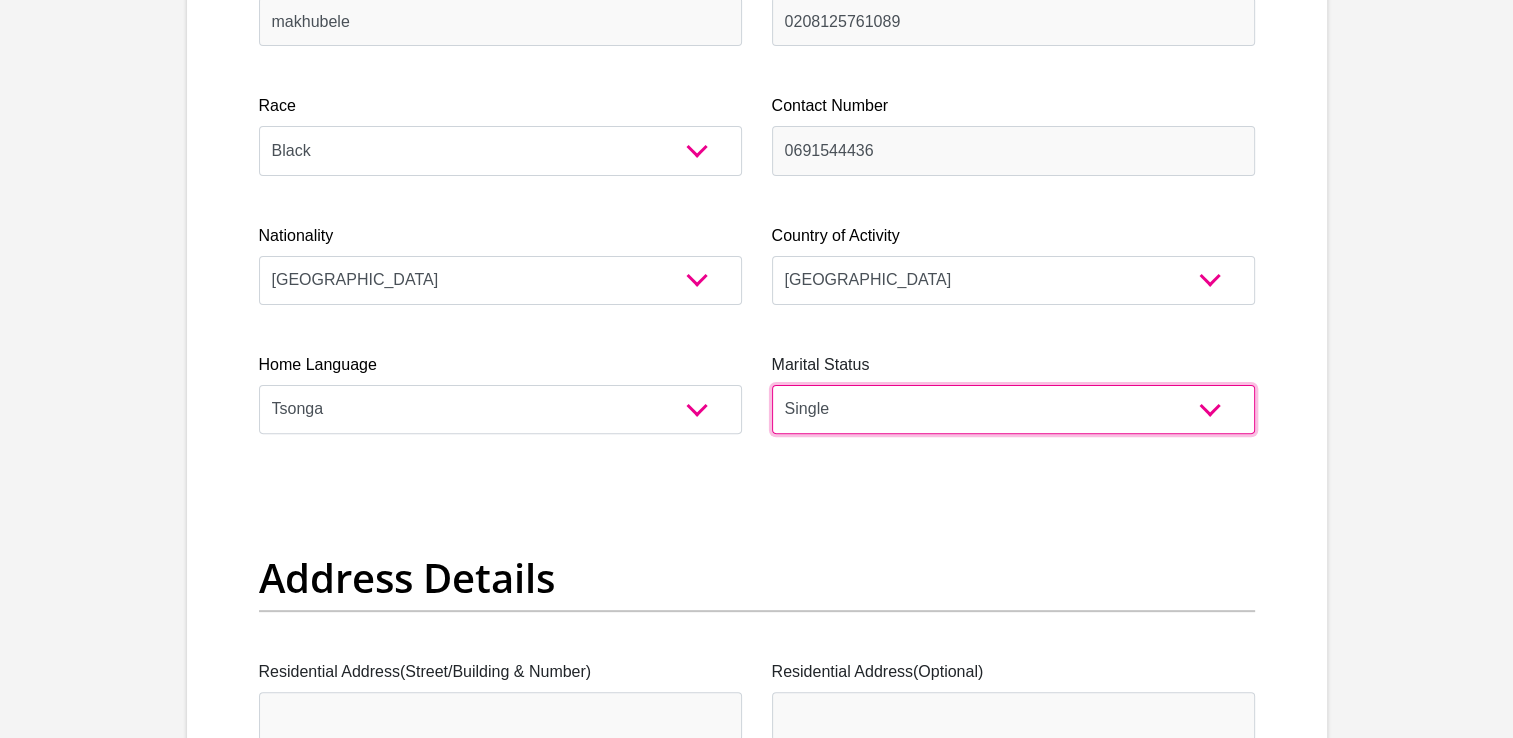 click on "Married ANC
Single
Divorced
Widowed
Married COP or Customary Law" at bounding box center [1013, 409] 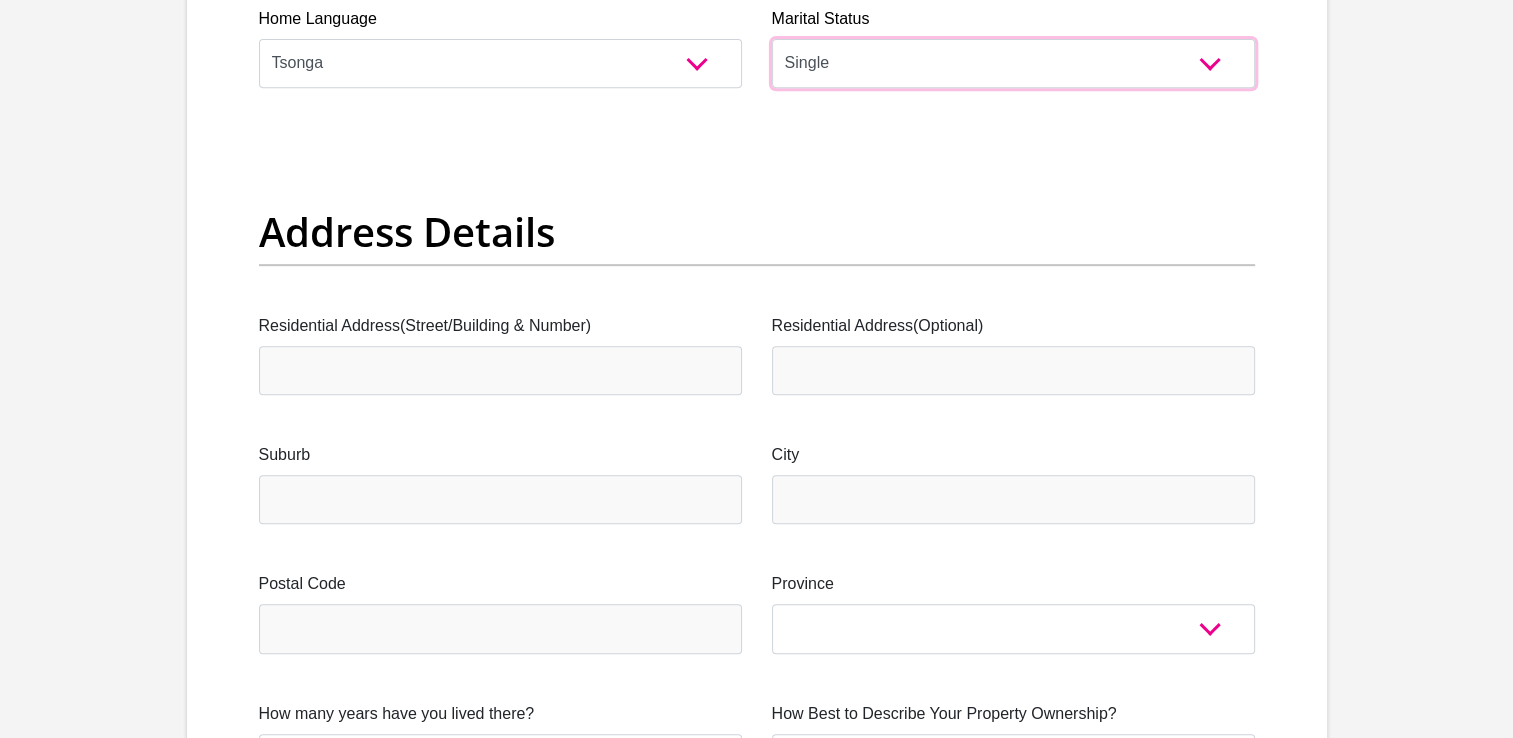 scroll, scrollTop: 862, scrollLeft: 0, axis: vertical 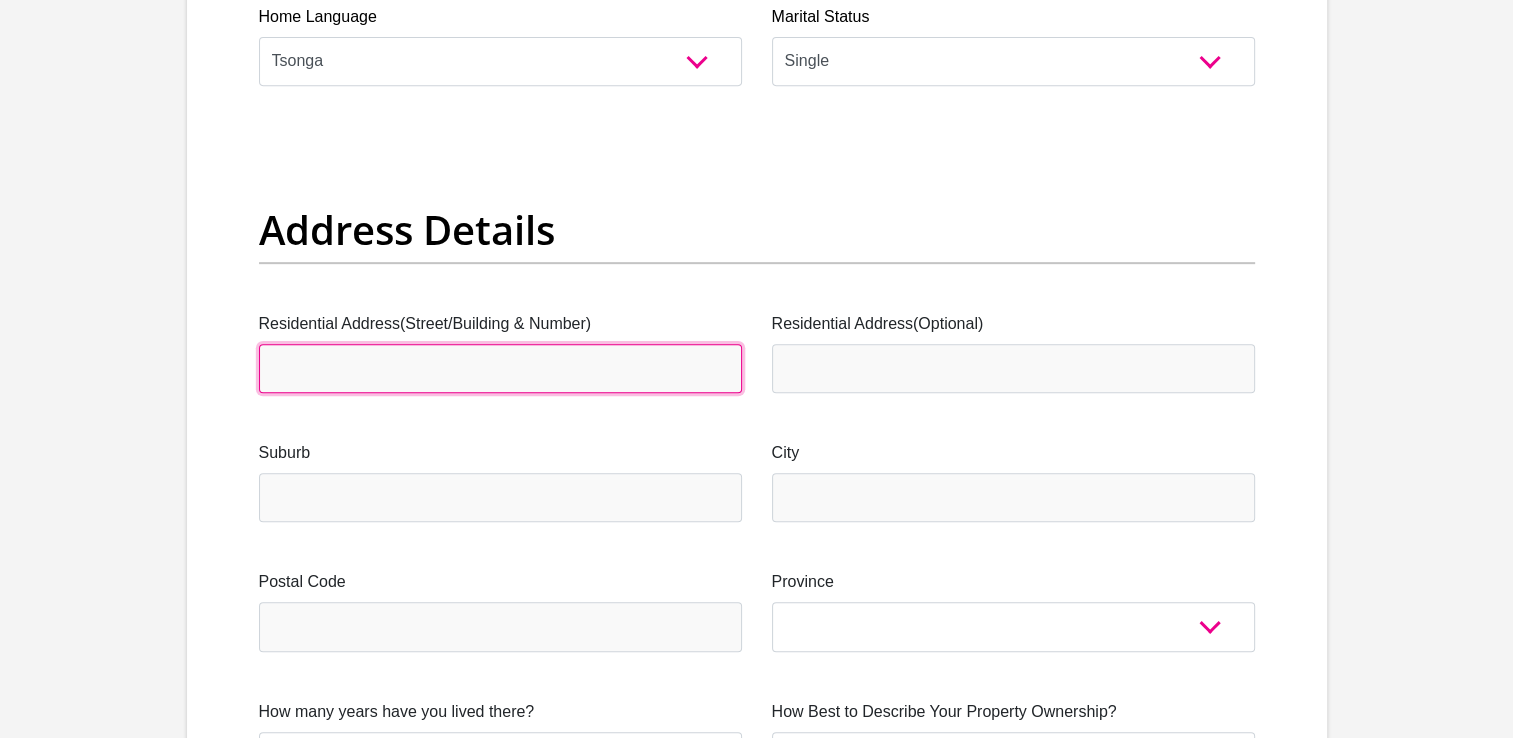 click on "Residential Address(Street/Building & Number)" at bounding box center (500, 368) 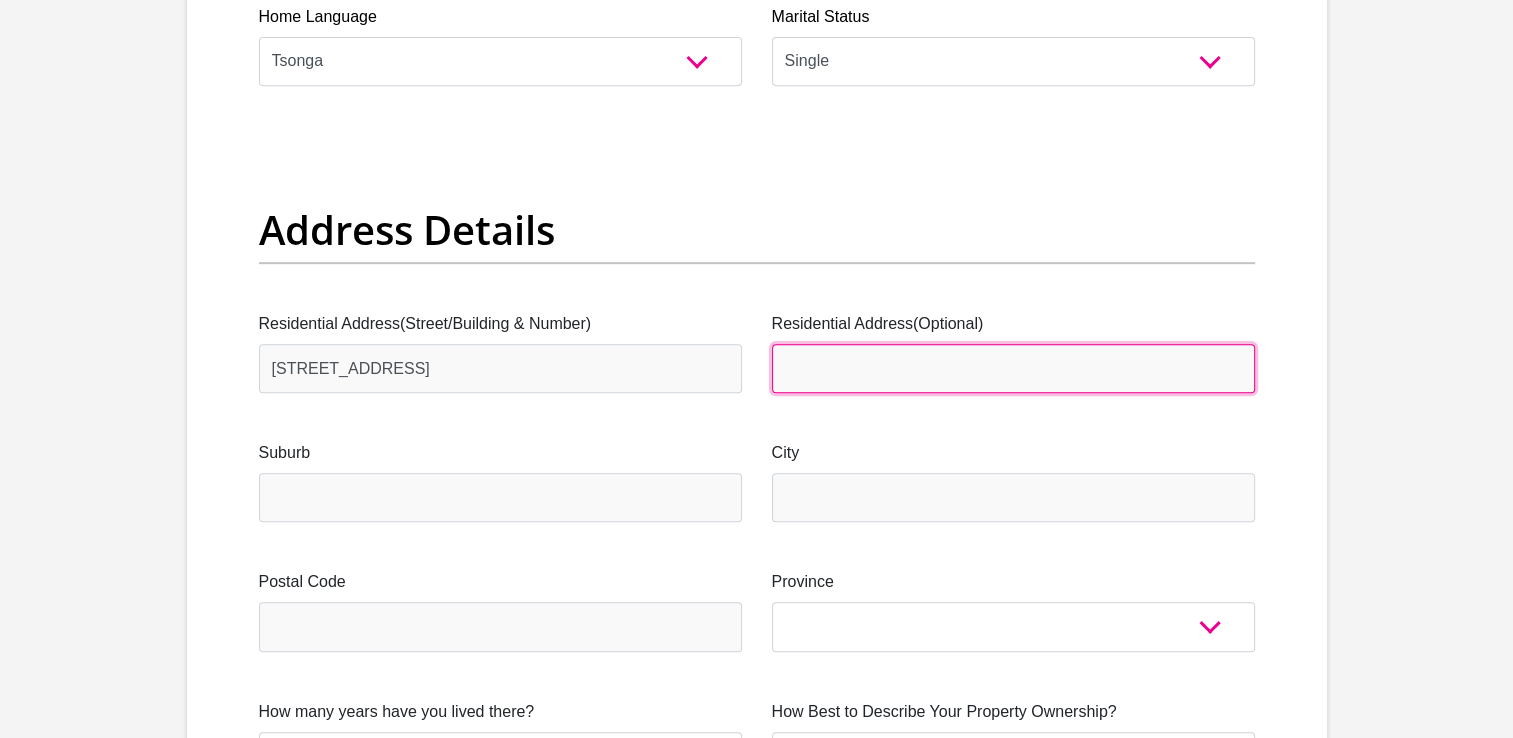 type on "BARCELONA EXT 31" 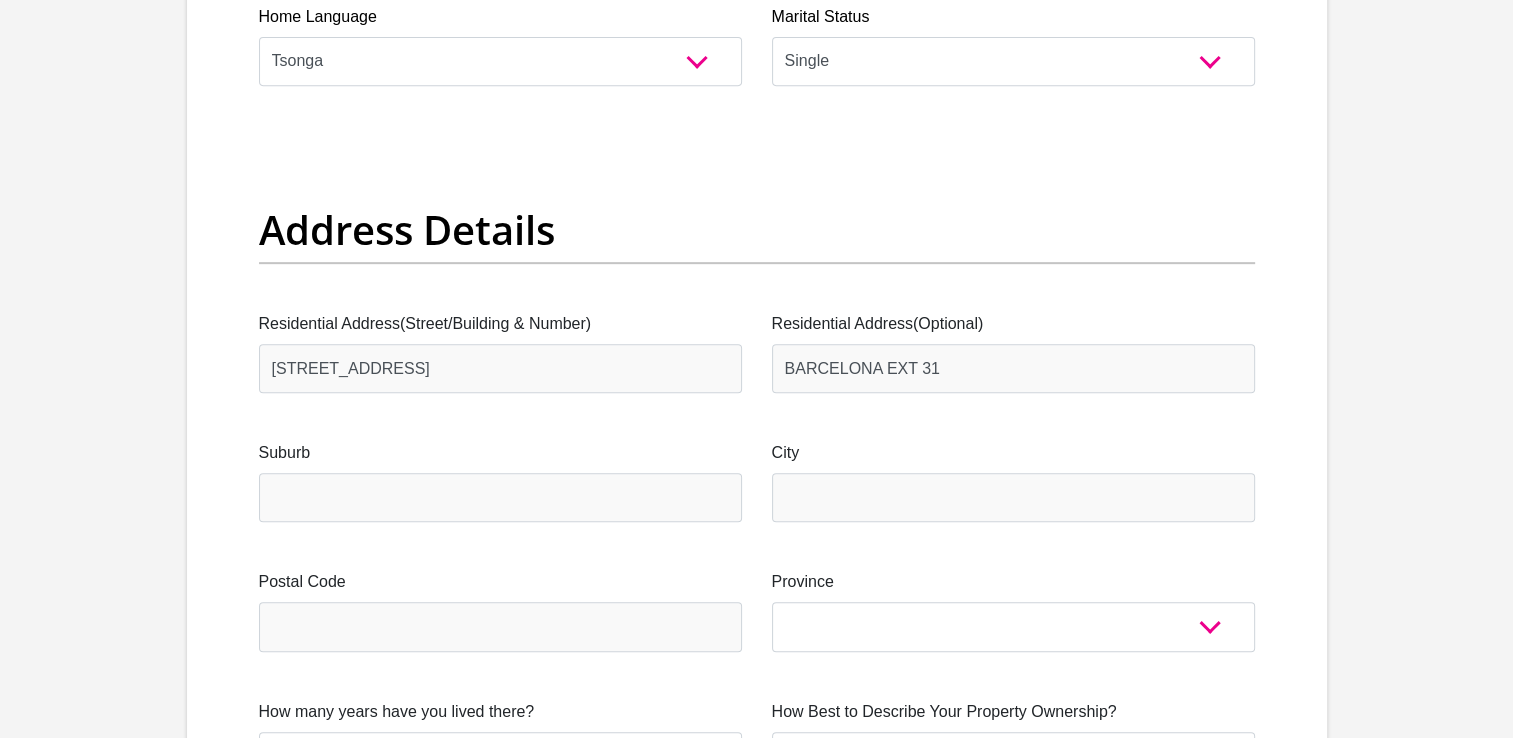 type on "[EMAIL_ADDRESS][DOMAIN_NAME]" 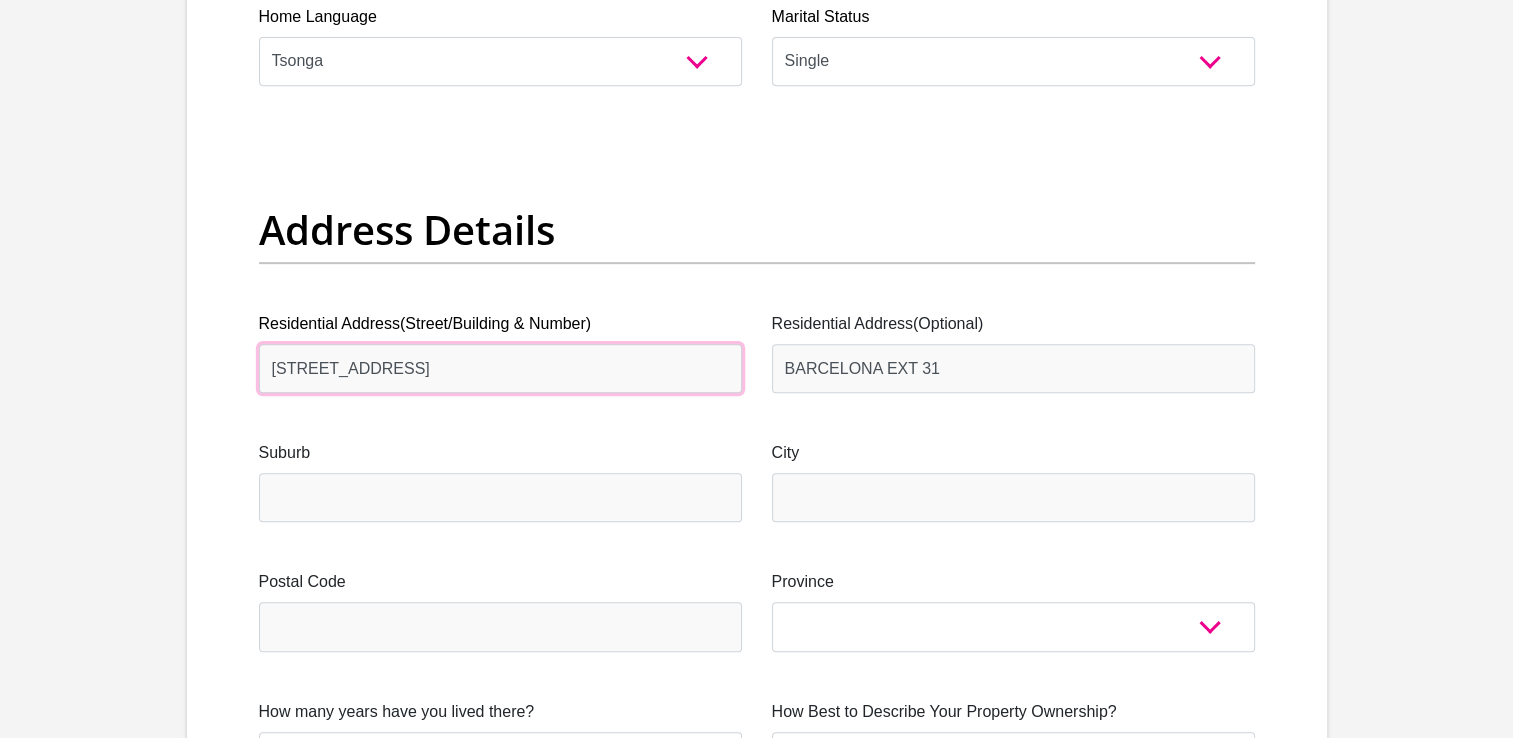click on "[STREET_ADDRESS]" at bounding box center [500, 368] 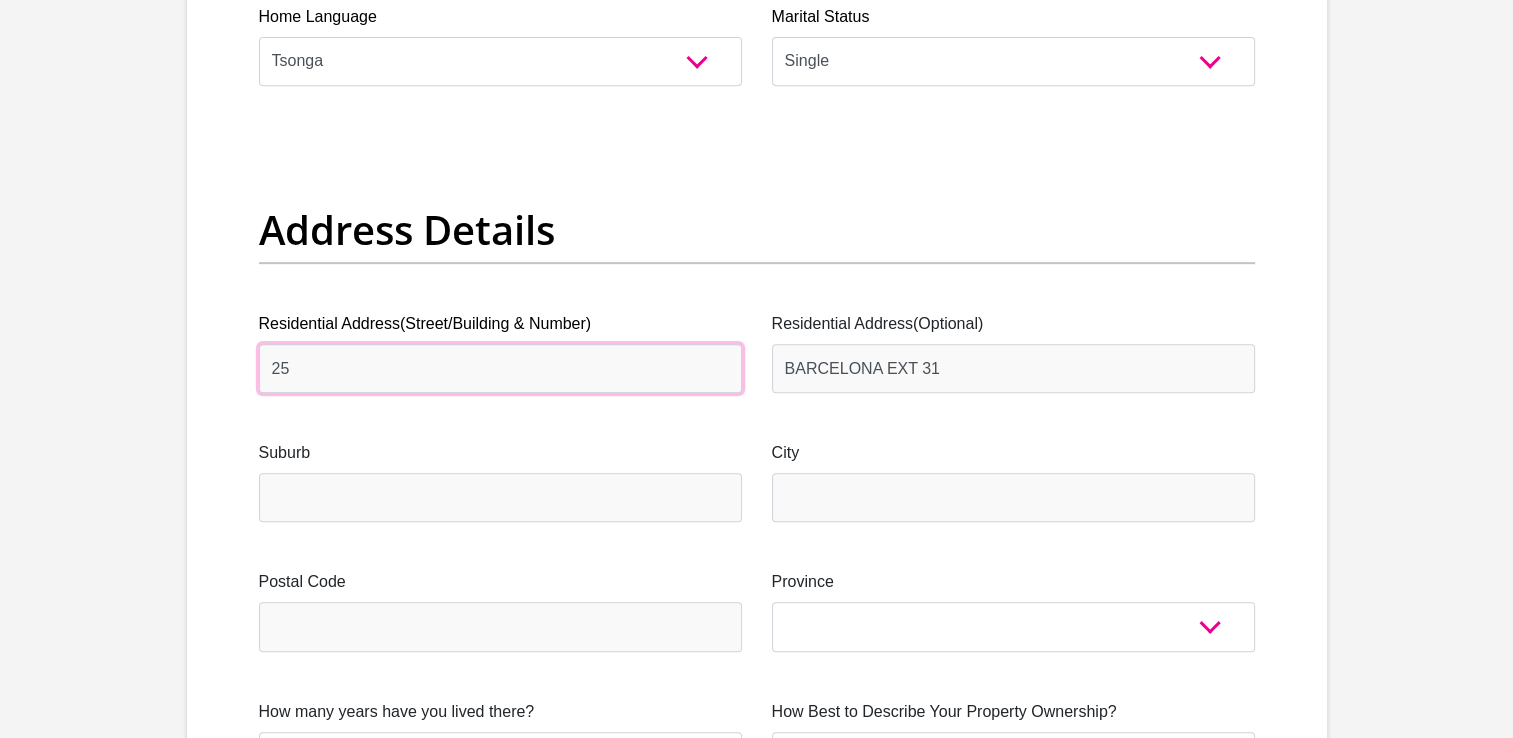 type on "2" 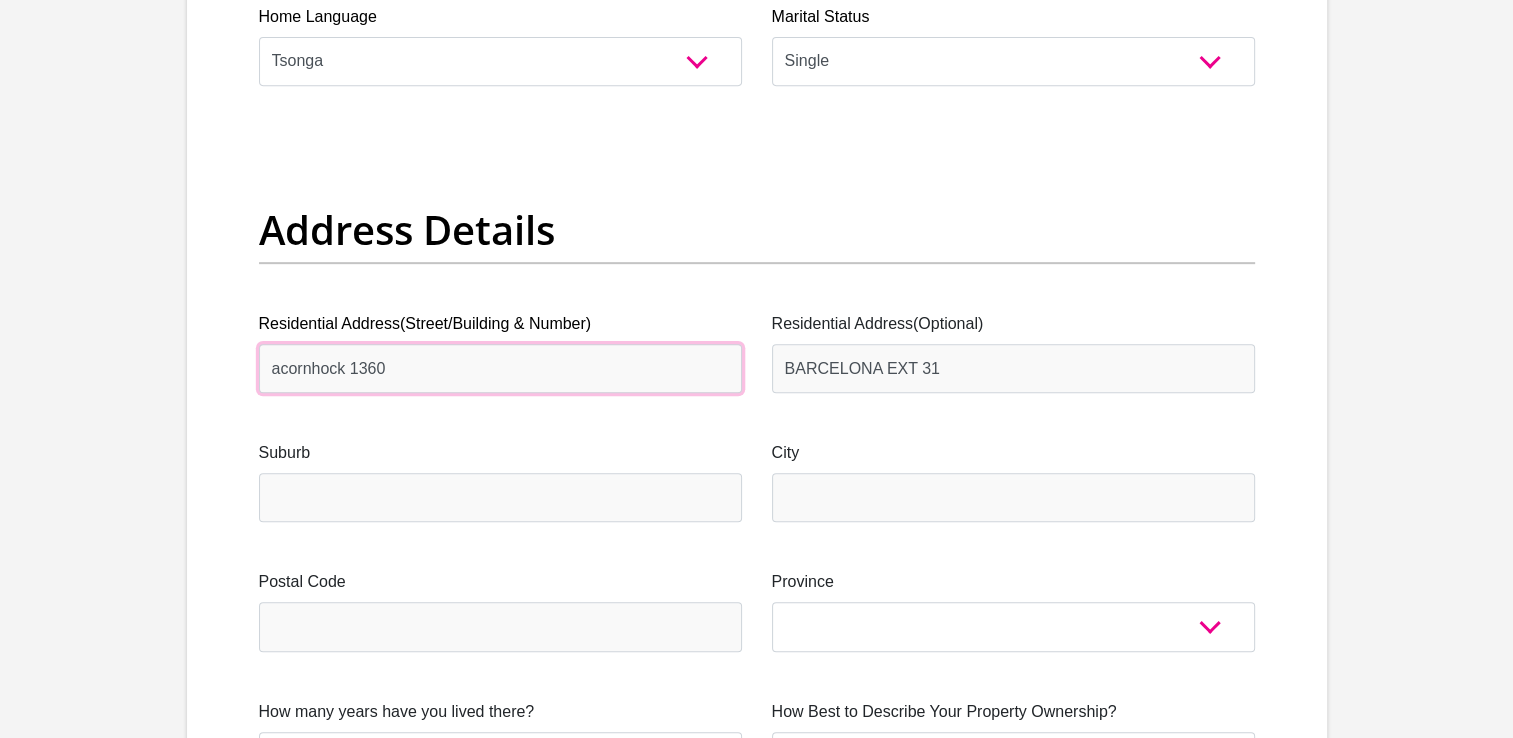 type on "acornhock 1360" 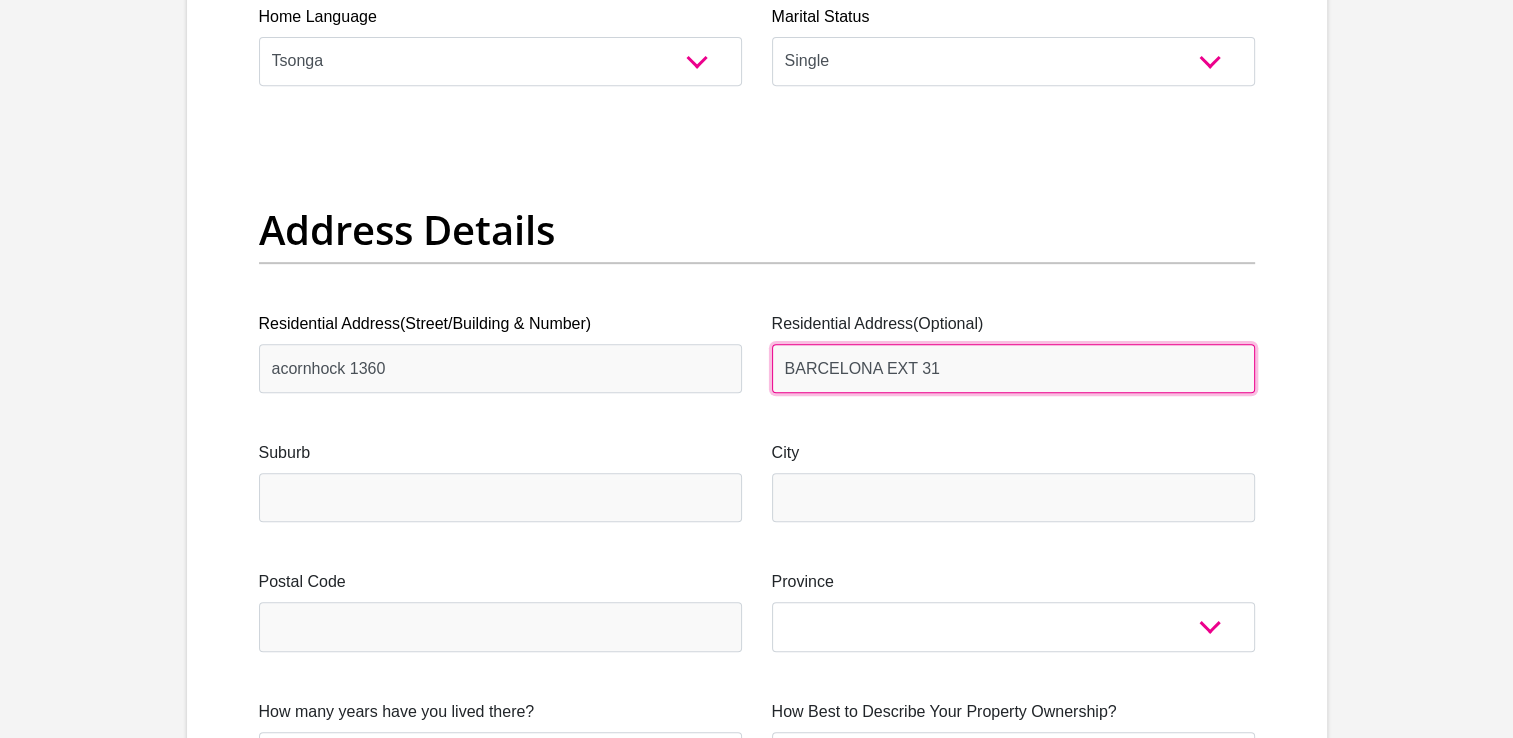 click on "BARCELONA EXT 31" at bounding box center (1013, 368) 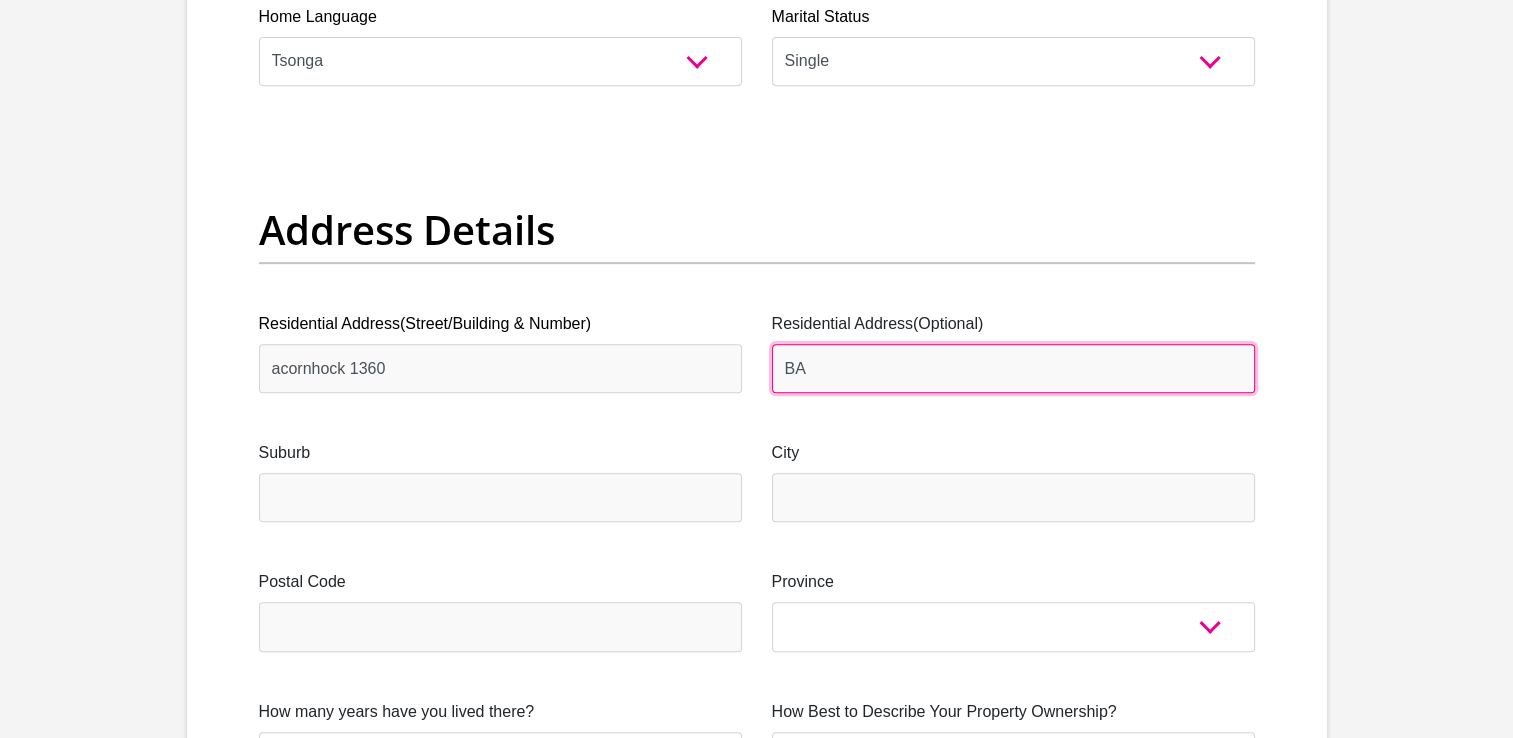 type on "B" 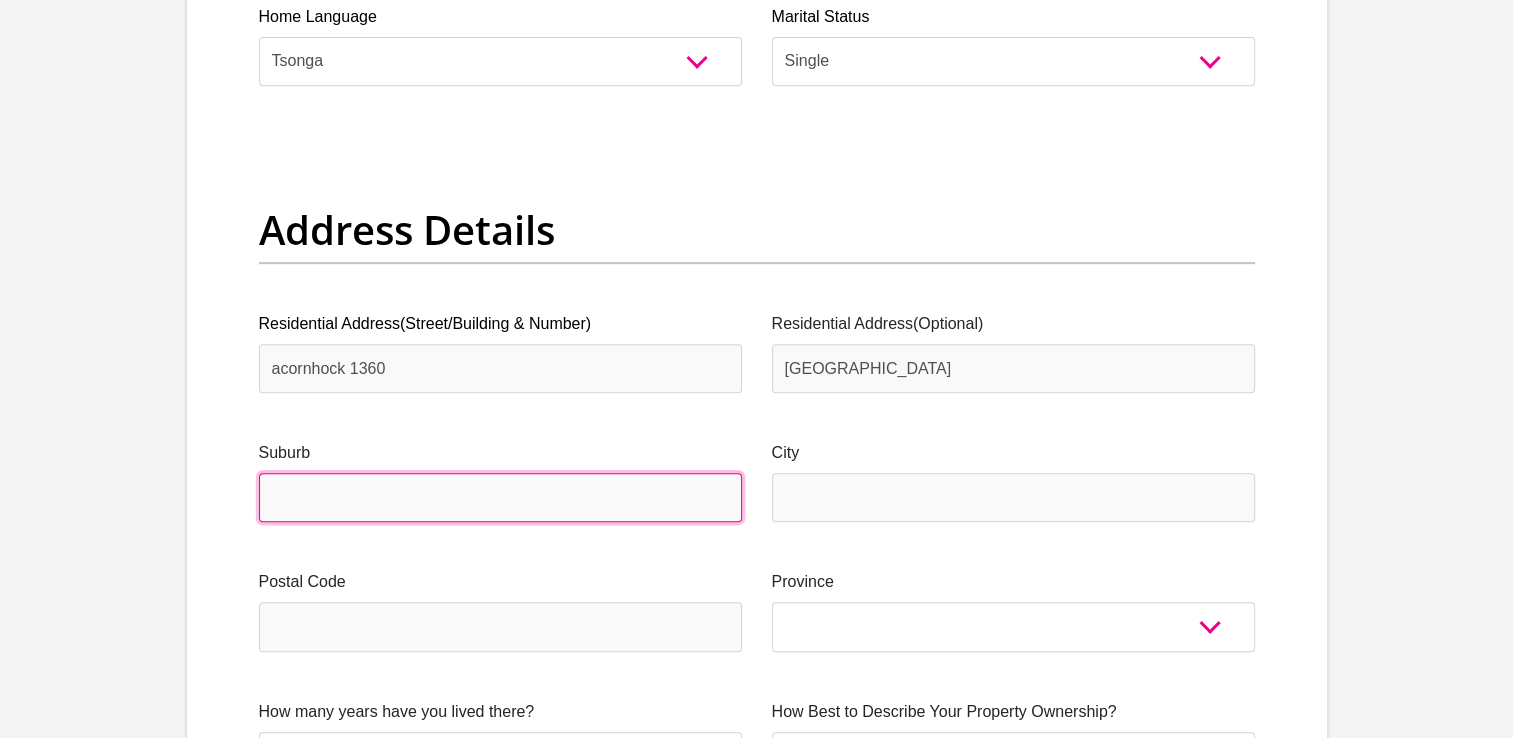 click on "Suburb" at bounding box center (500, 497) 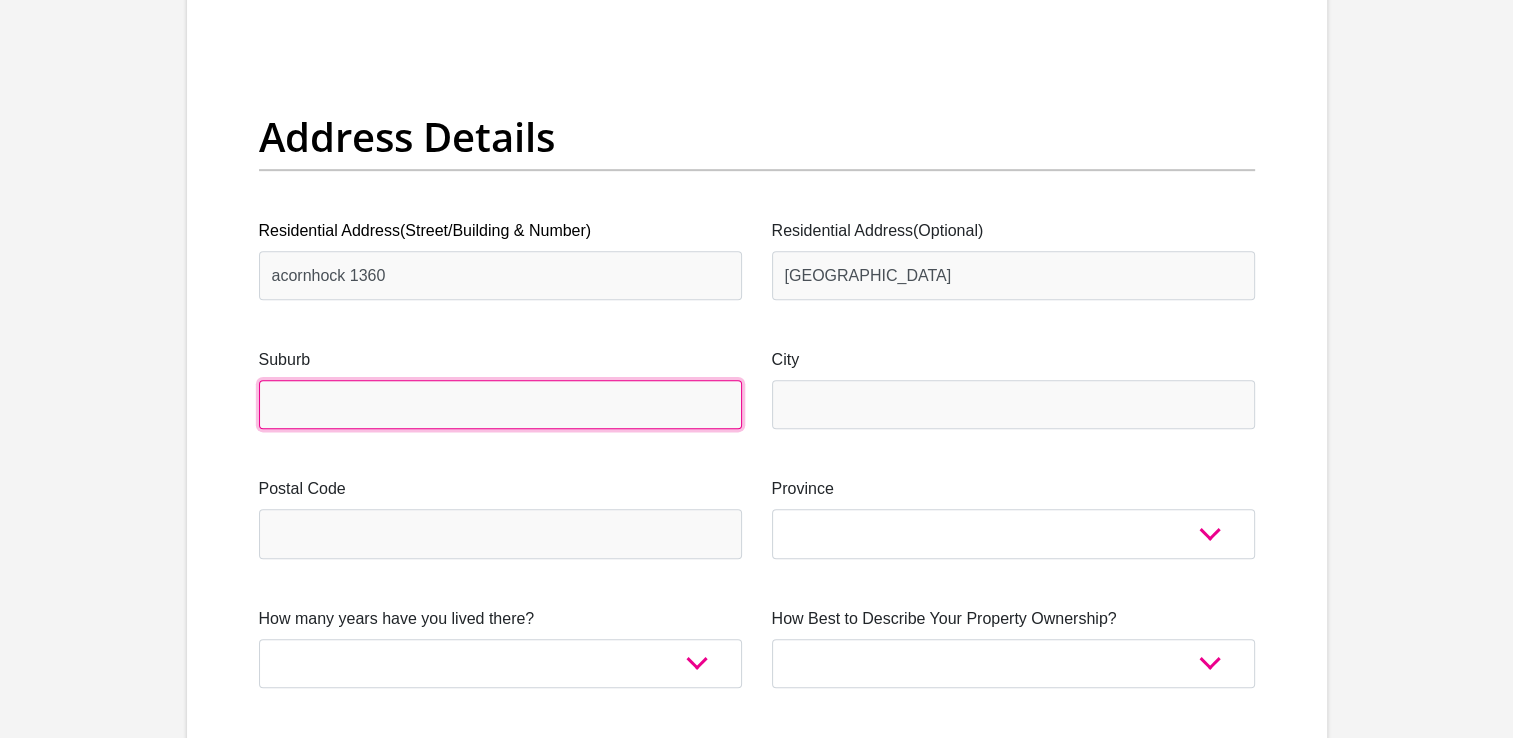 scroll, scrollTop: 940, scrollLeft: 0, axis: vertical 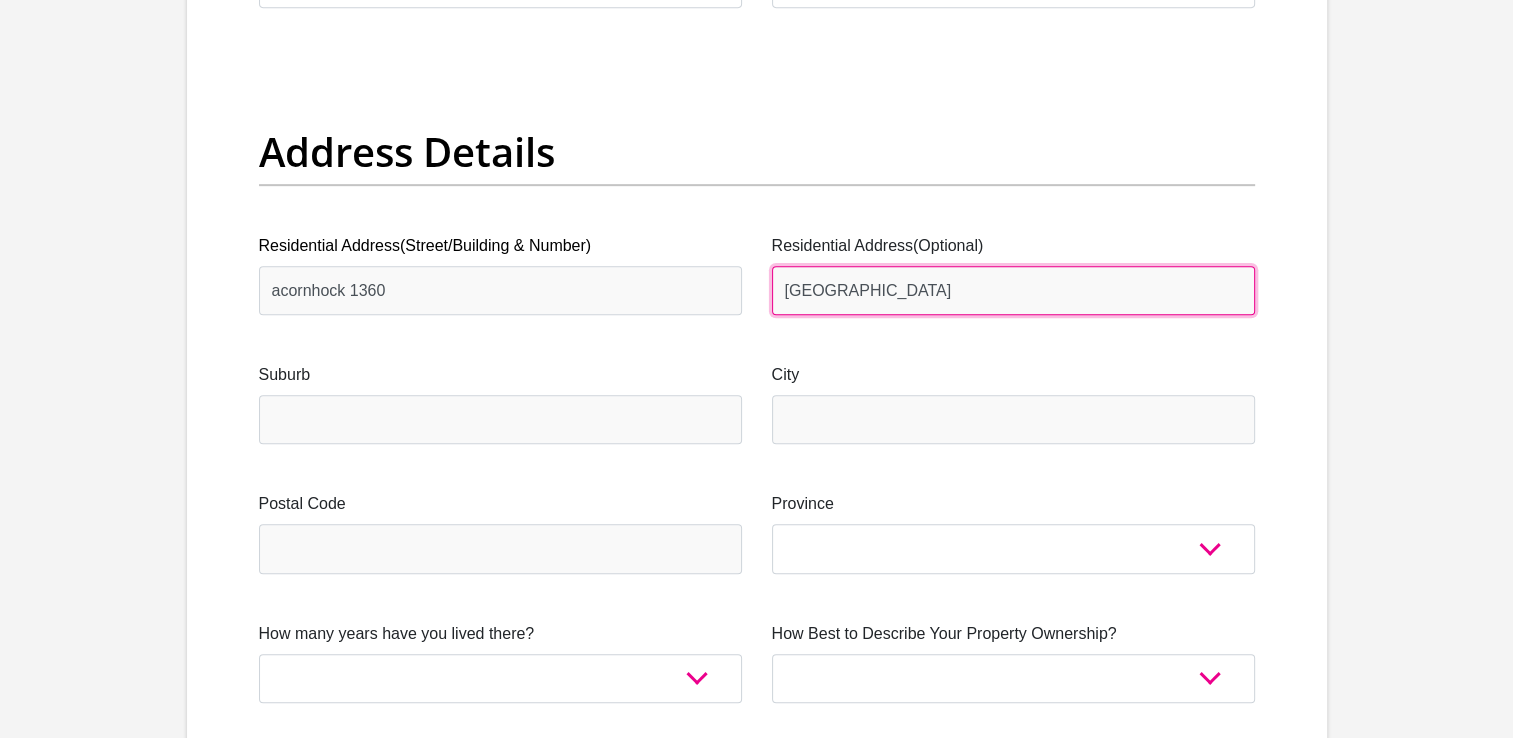 click on "[GEOGRAPHIC_DATA]" at bounding box center [1013, 290] 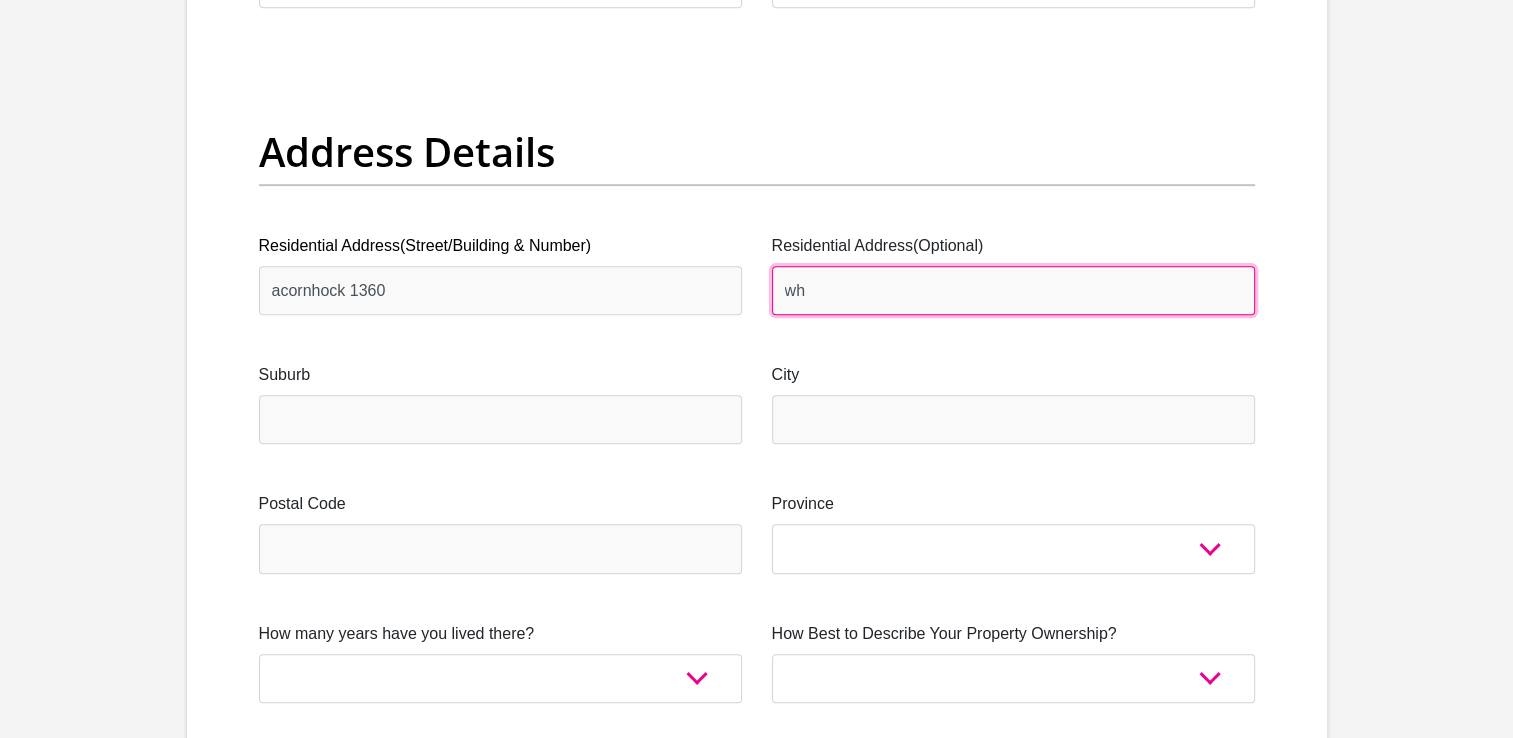 type on "w" 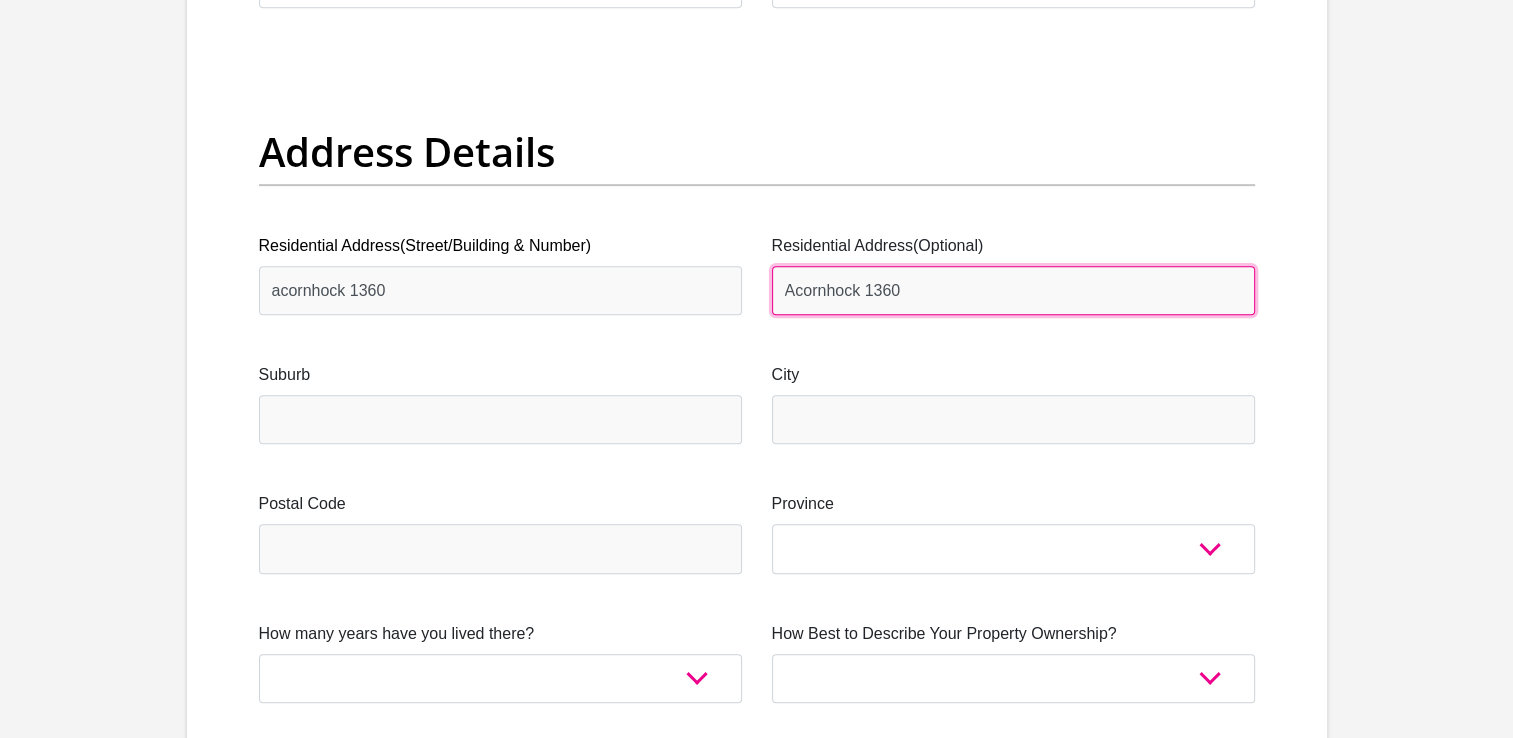 type on "Acornhock 1360" 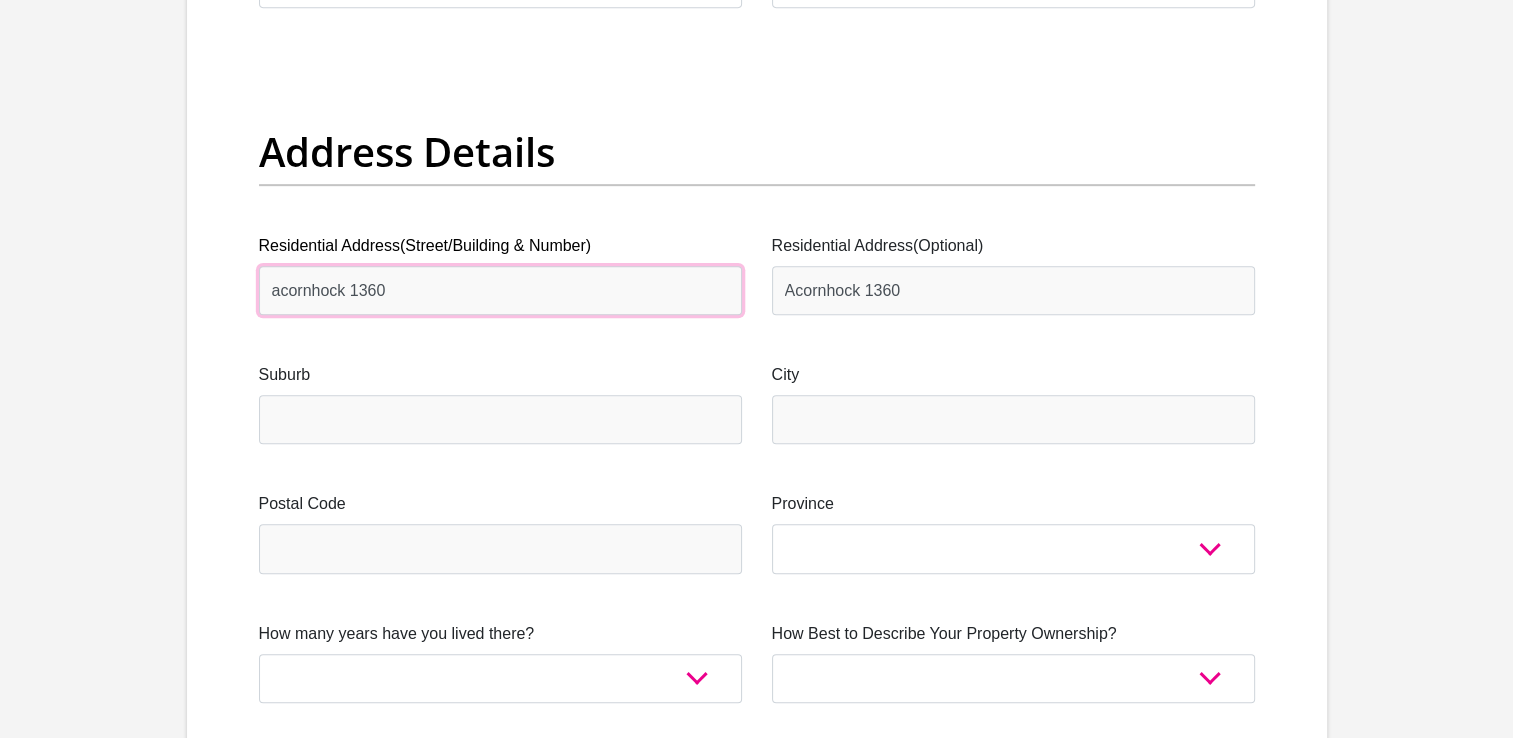 click on "acornhock 1360" at bounding box center [500, 290] 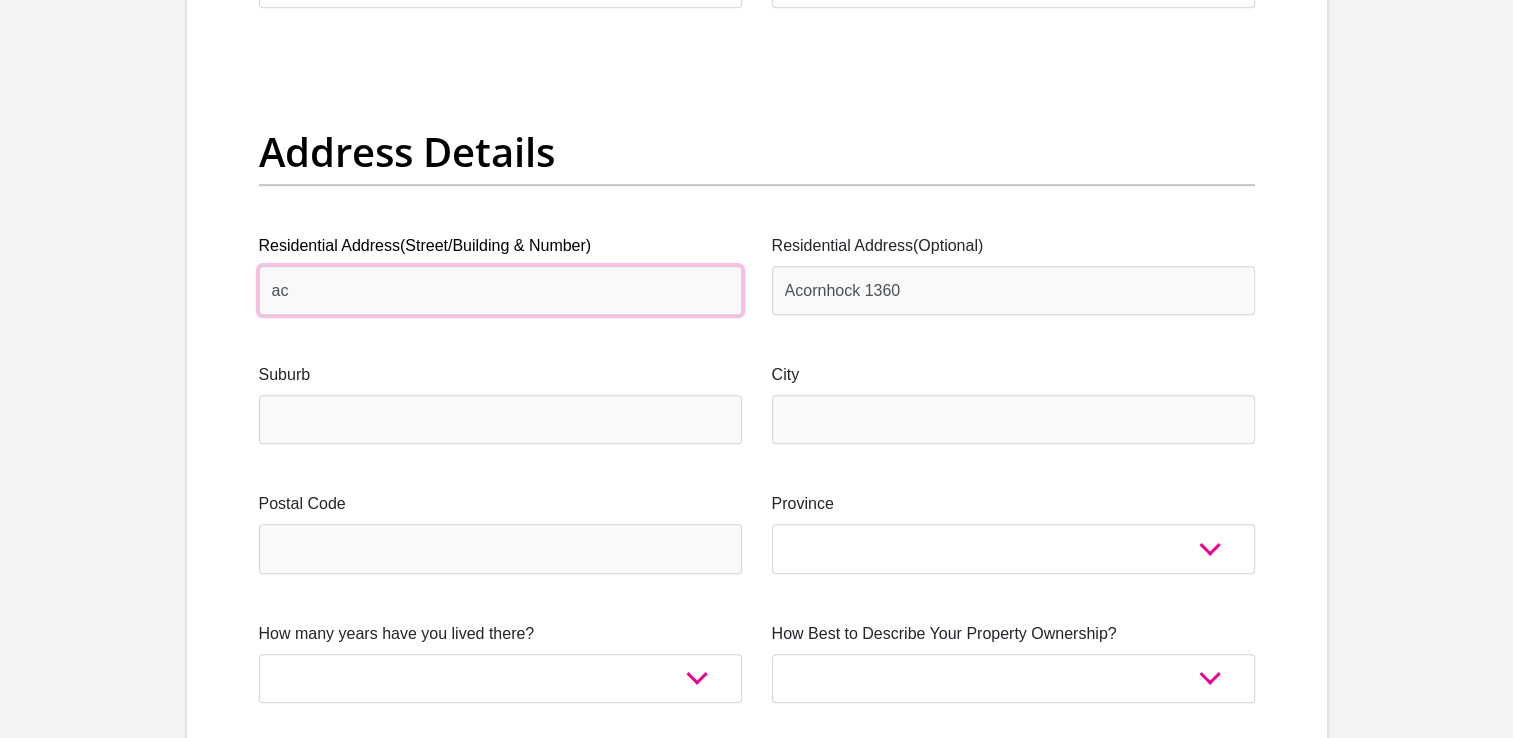 type on "a" 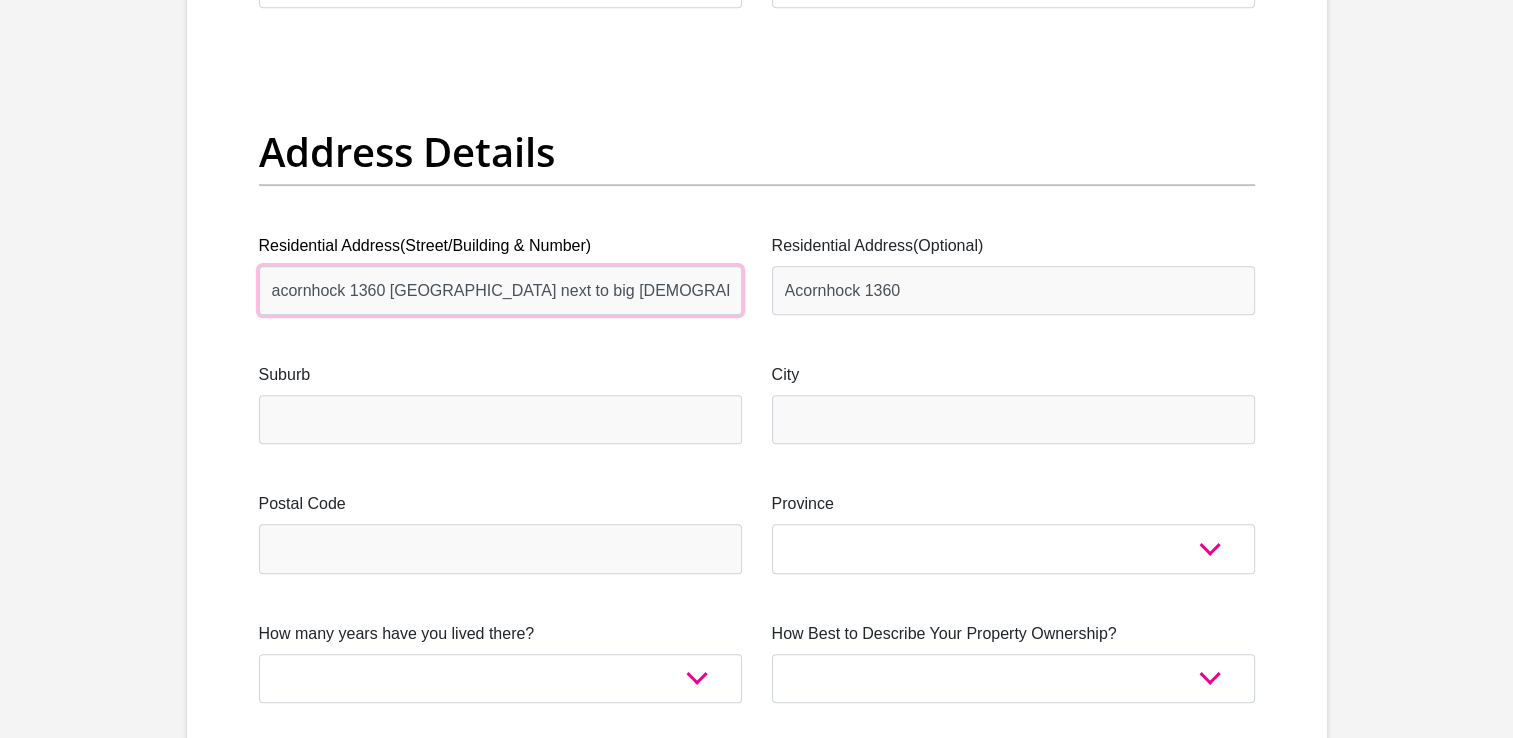 click on "acornhock 1360 [GEOGRAPHIC_DATA] next to big [DEMOGRAPHIC_DATA]" at bounding box center [500, 290] 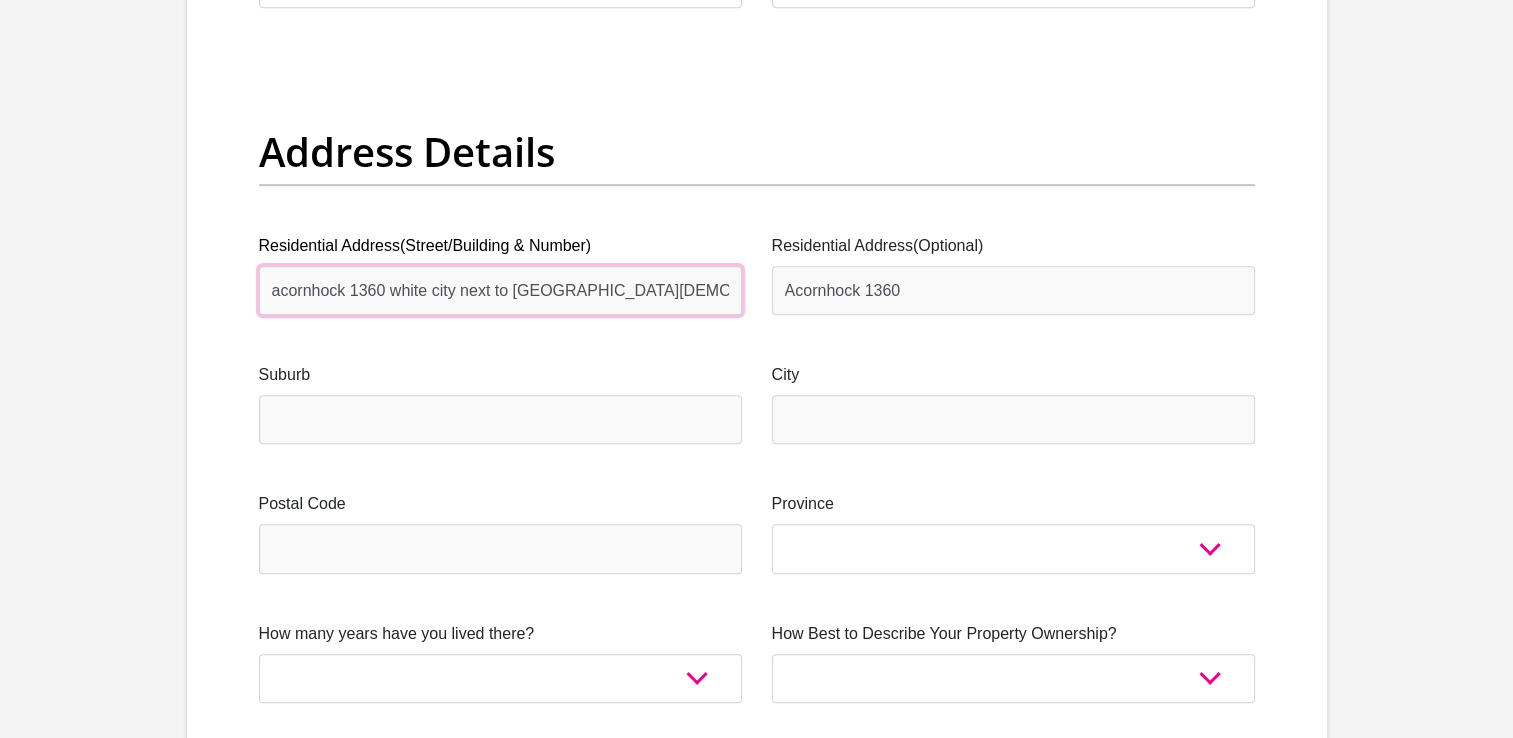 type on "acornhock 1360 white city next to [GEOGRAPHIC_DATA][DEMOGRAPHIC_DATA] next to endover" 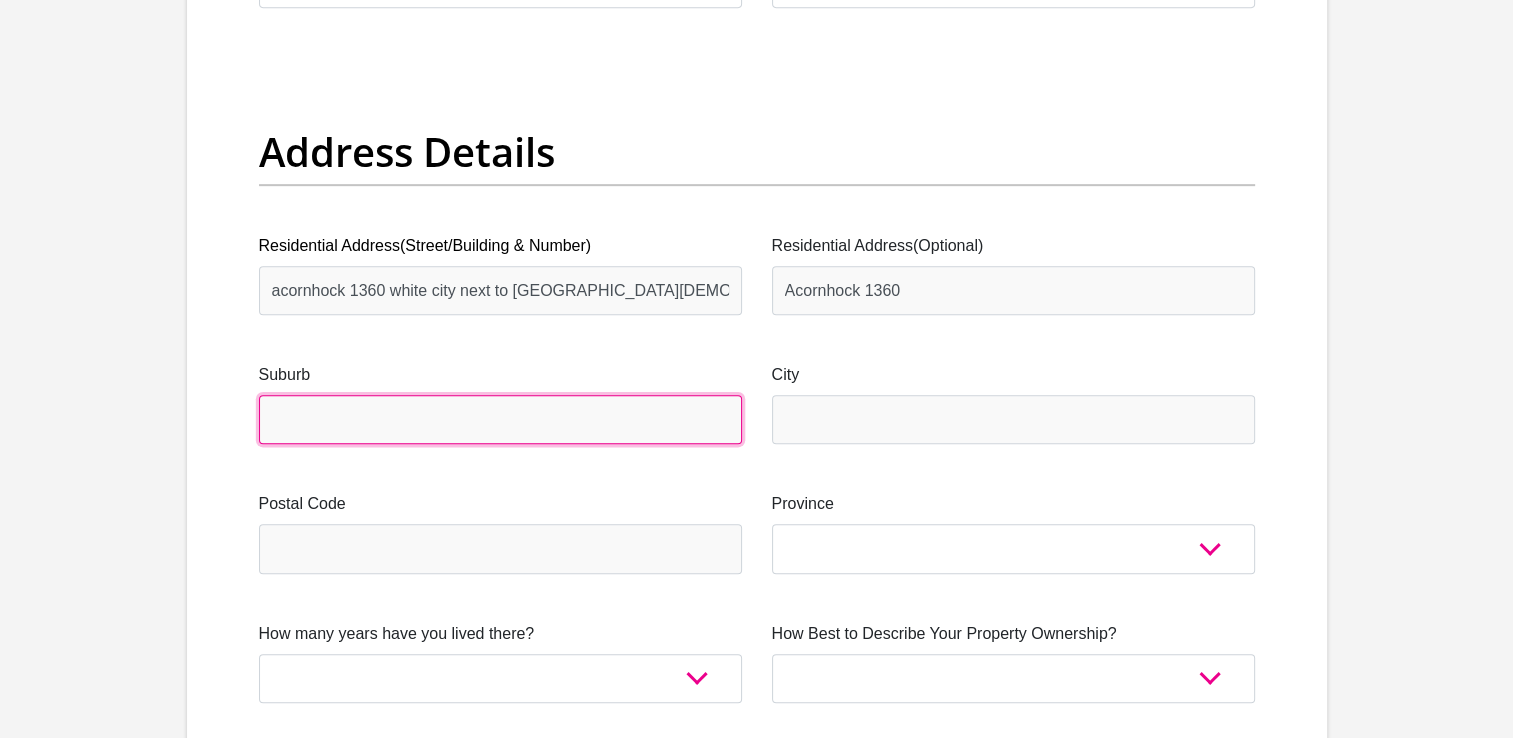 click on "Suburb" at bounding box center (500, 419) 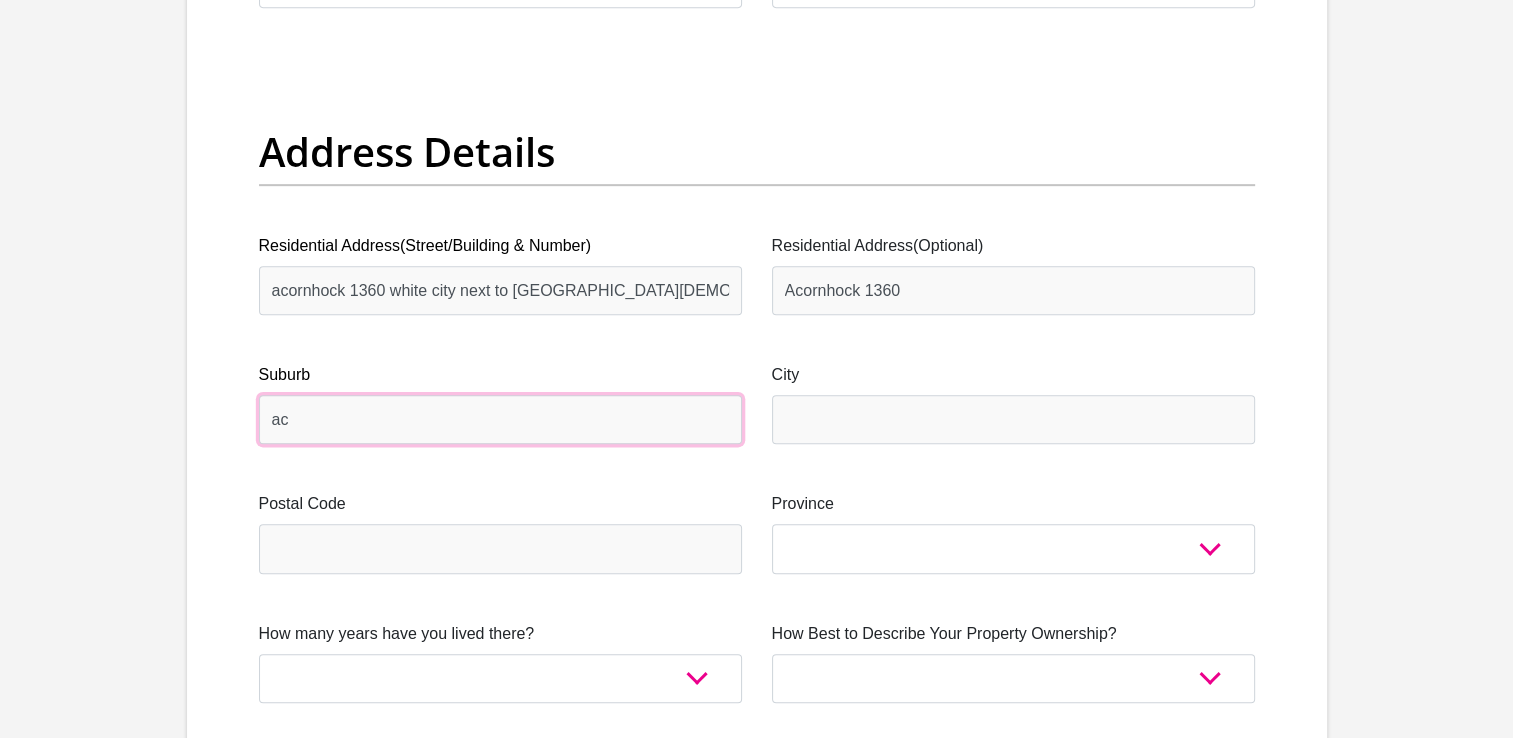 type on "a" 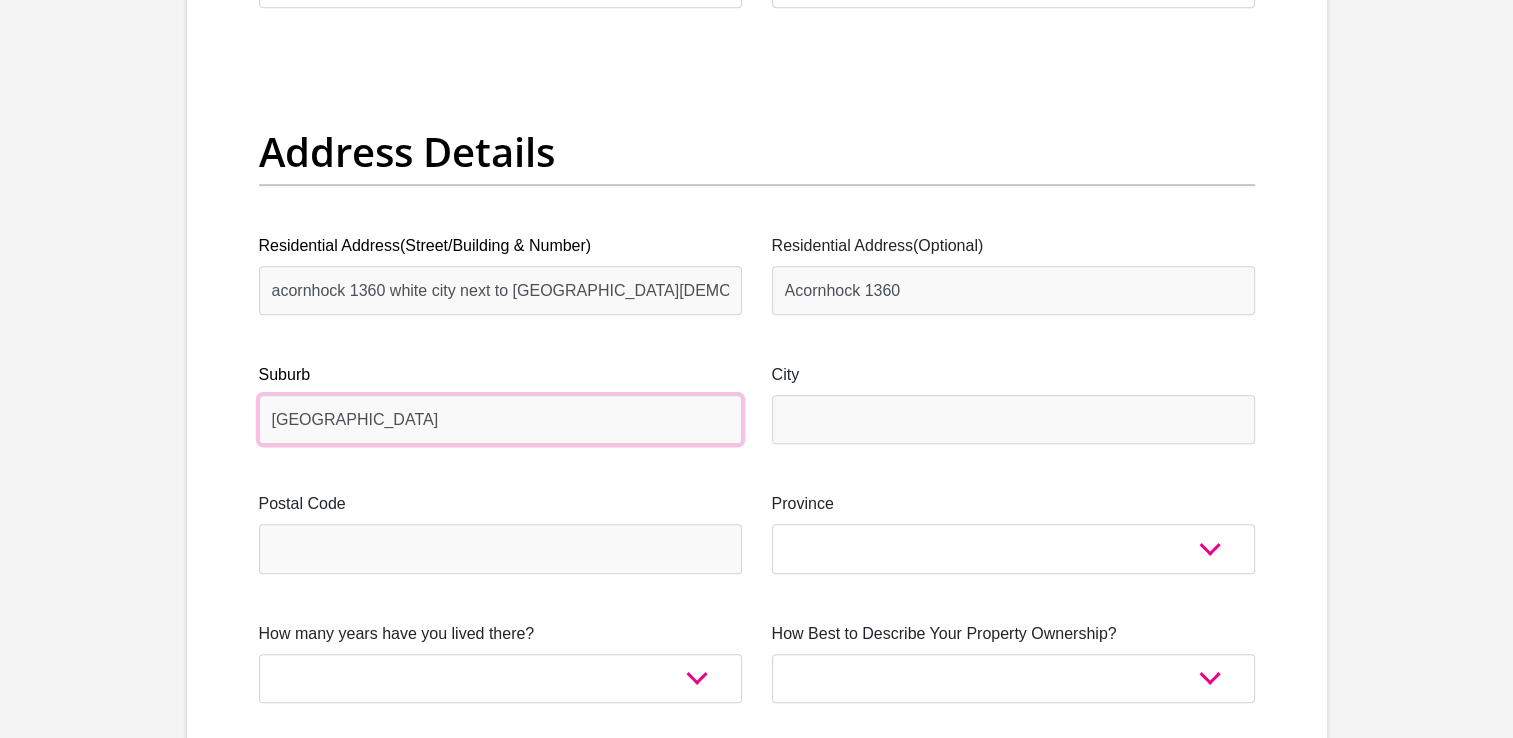 type on "[GEOGRAPHIC_DATA]" 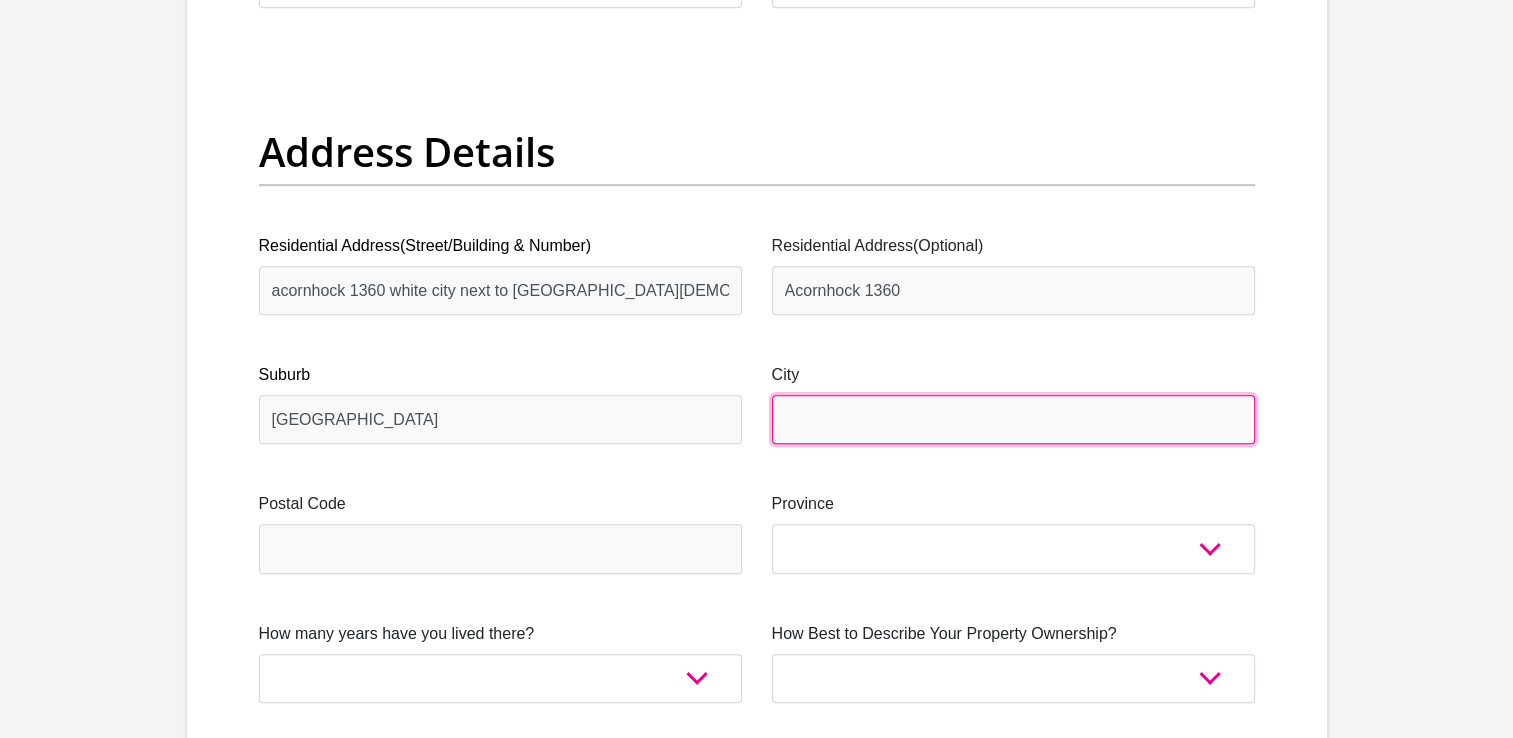 click on "City" at bounding box center [1013, 419] 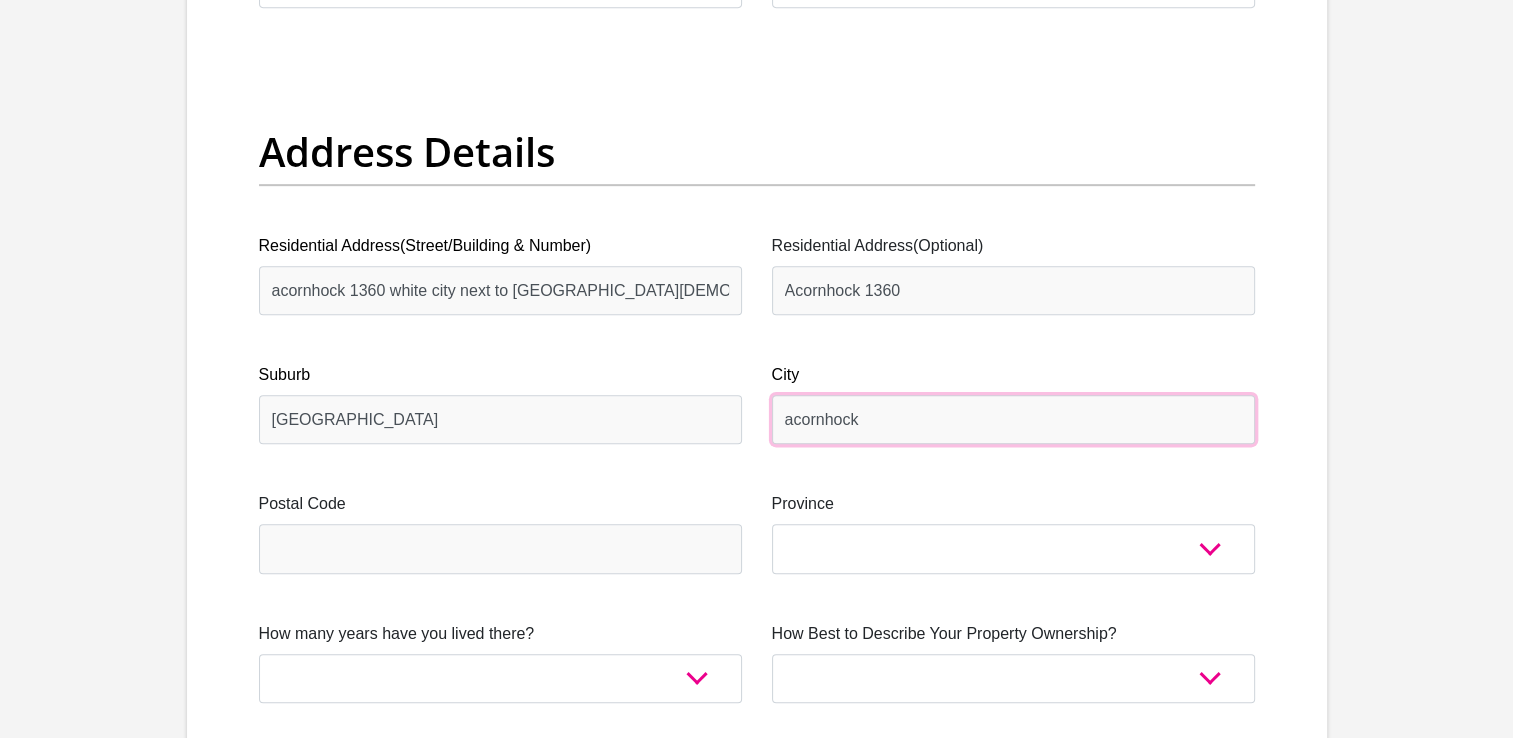 type on "acornhock" 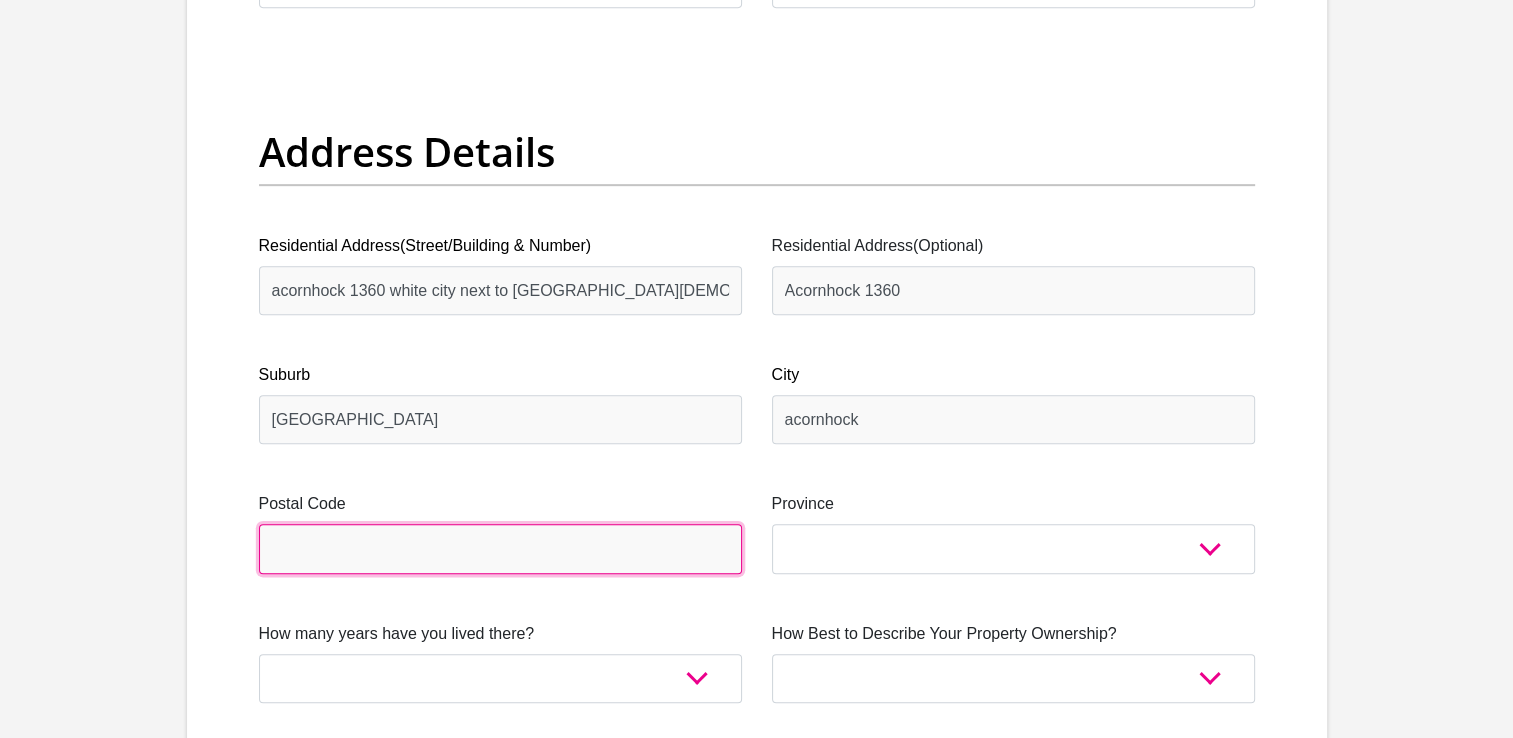 click on "Postal Code" at bounding box center (500, 548) 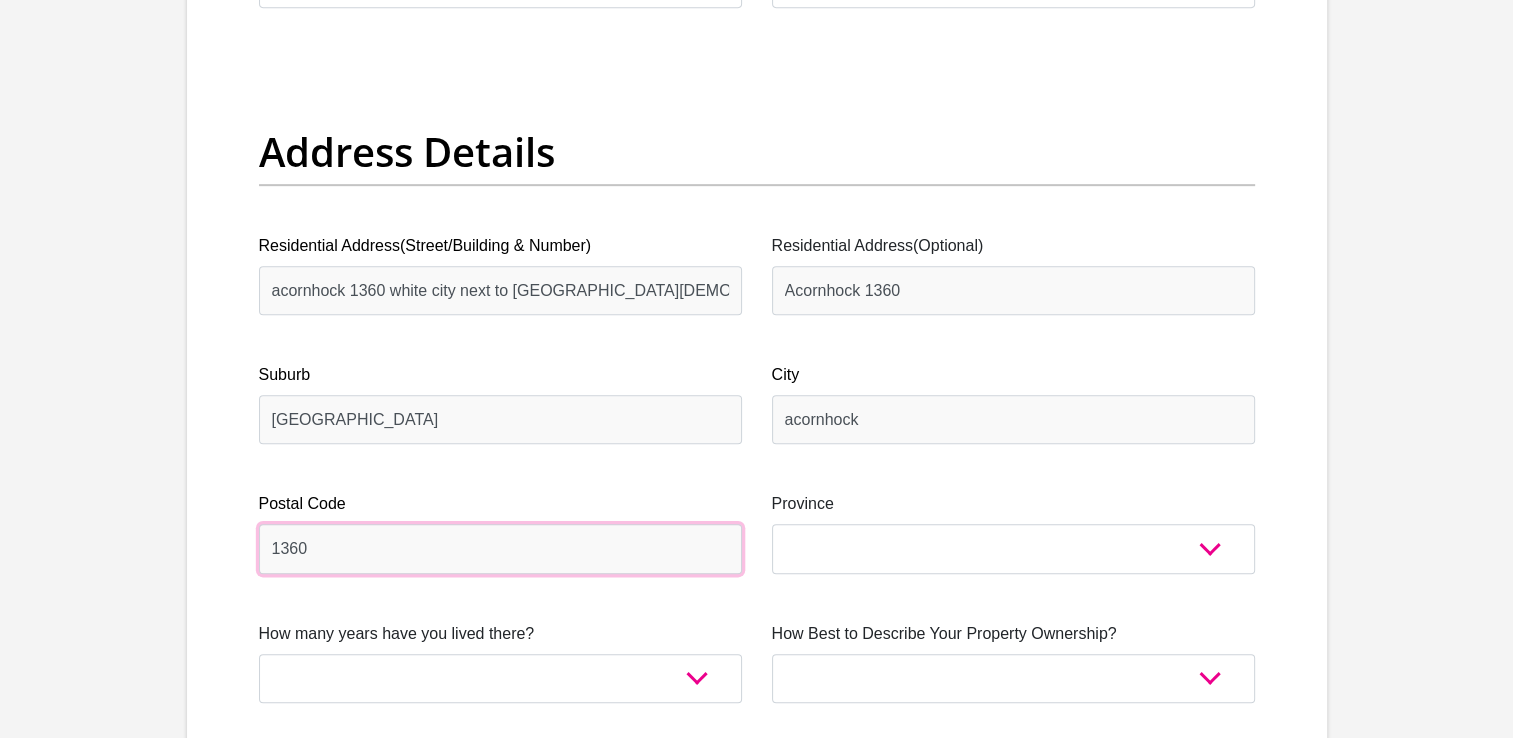 type on "1360" 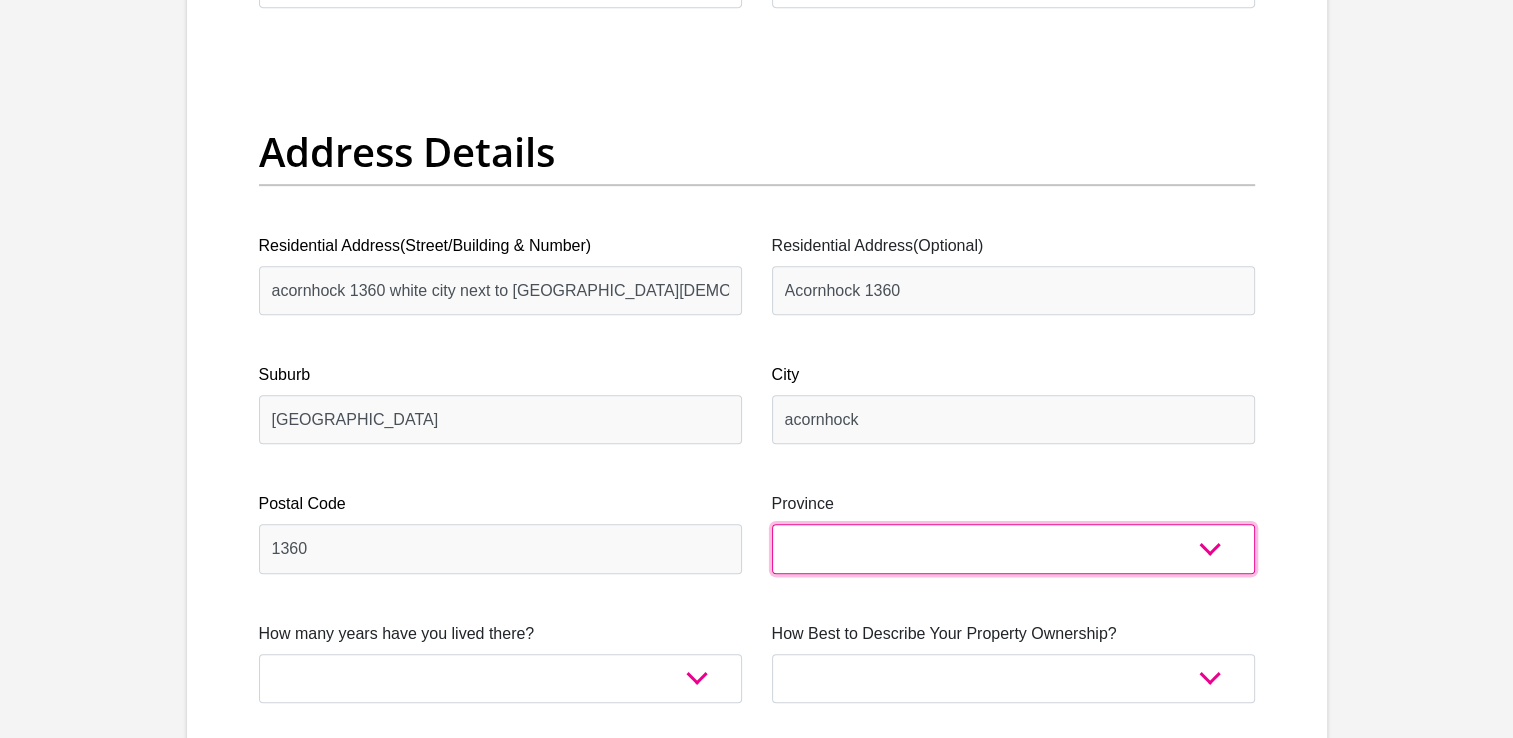 click on "Eastern Cape
Free State
[GEOGRAPHIC_DATA]
[GEOGRAPHIC_DATA][DATE]
[GEOGRAPHIC_DATA]
[GEOGRAPHIC_DATA]
[GEOGRAPHIC_DATA]
[GEOGRAPHIC_DATA]" at bounding box center (1013, 548) 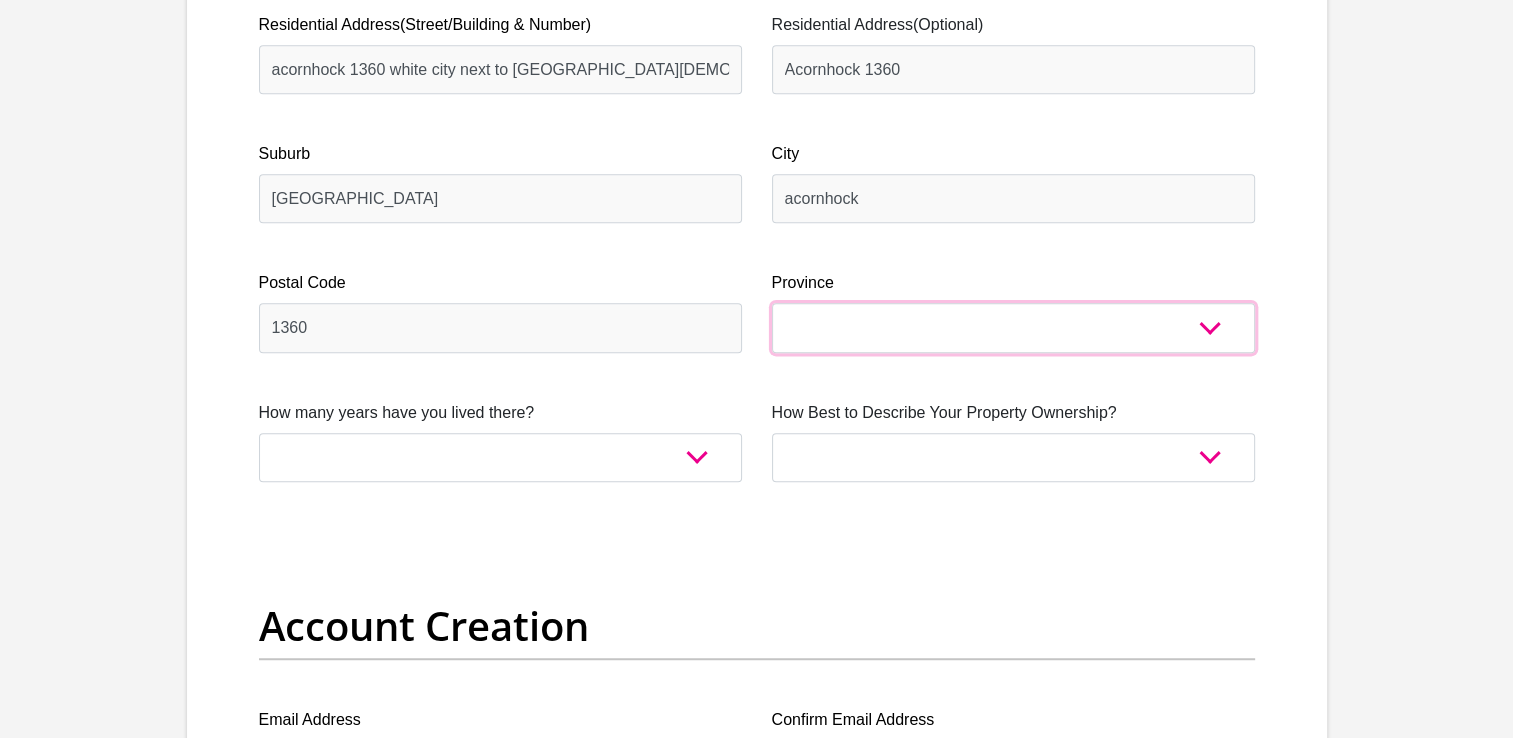 scroll, scrollTop: 1163, scrollLeft: 0, axis: vertical 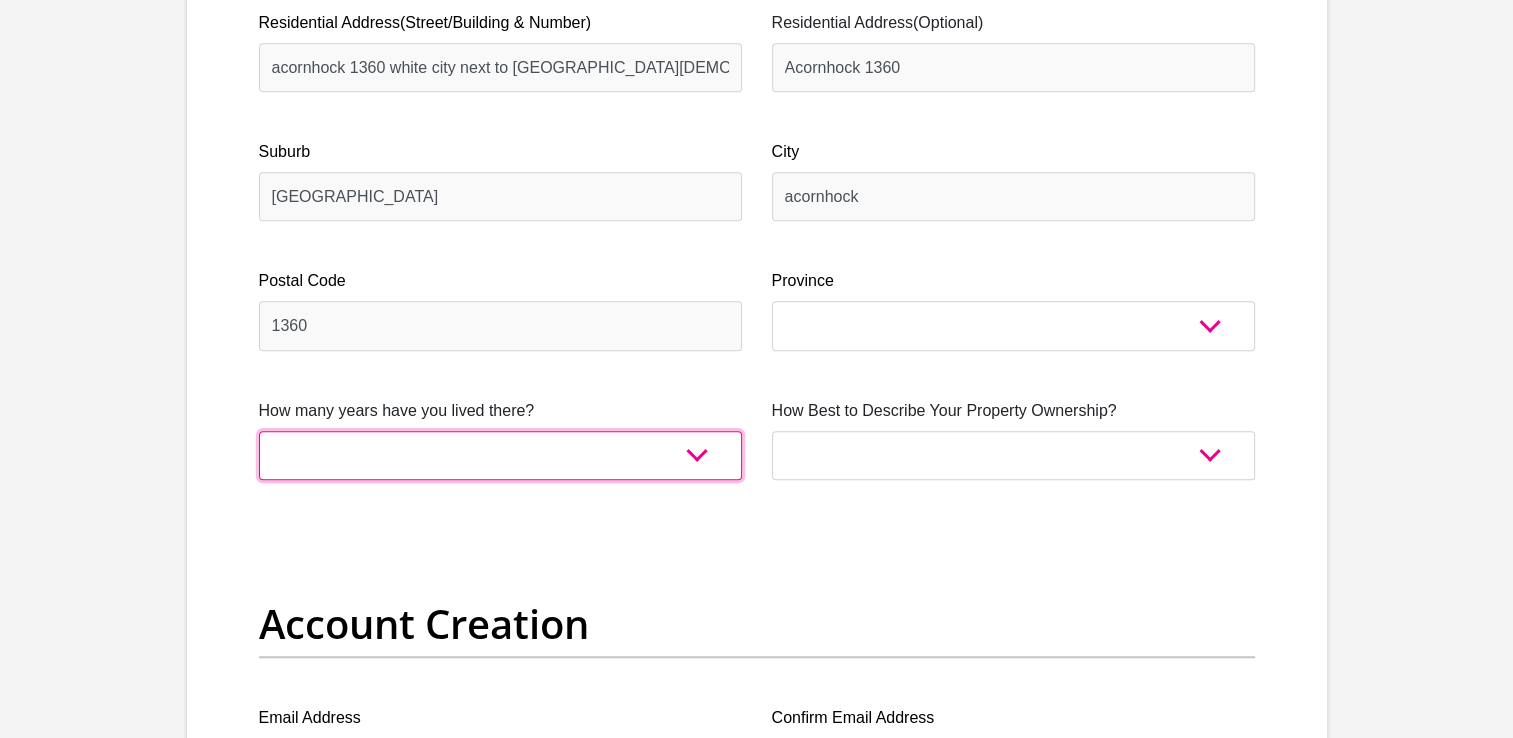 click on "less than 1 year
1-3 years
3-5 years
5+ years" at bounding box center (500, 455) 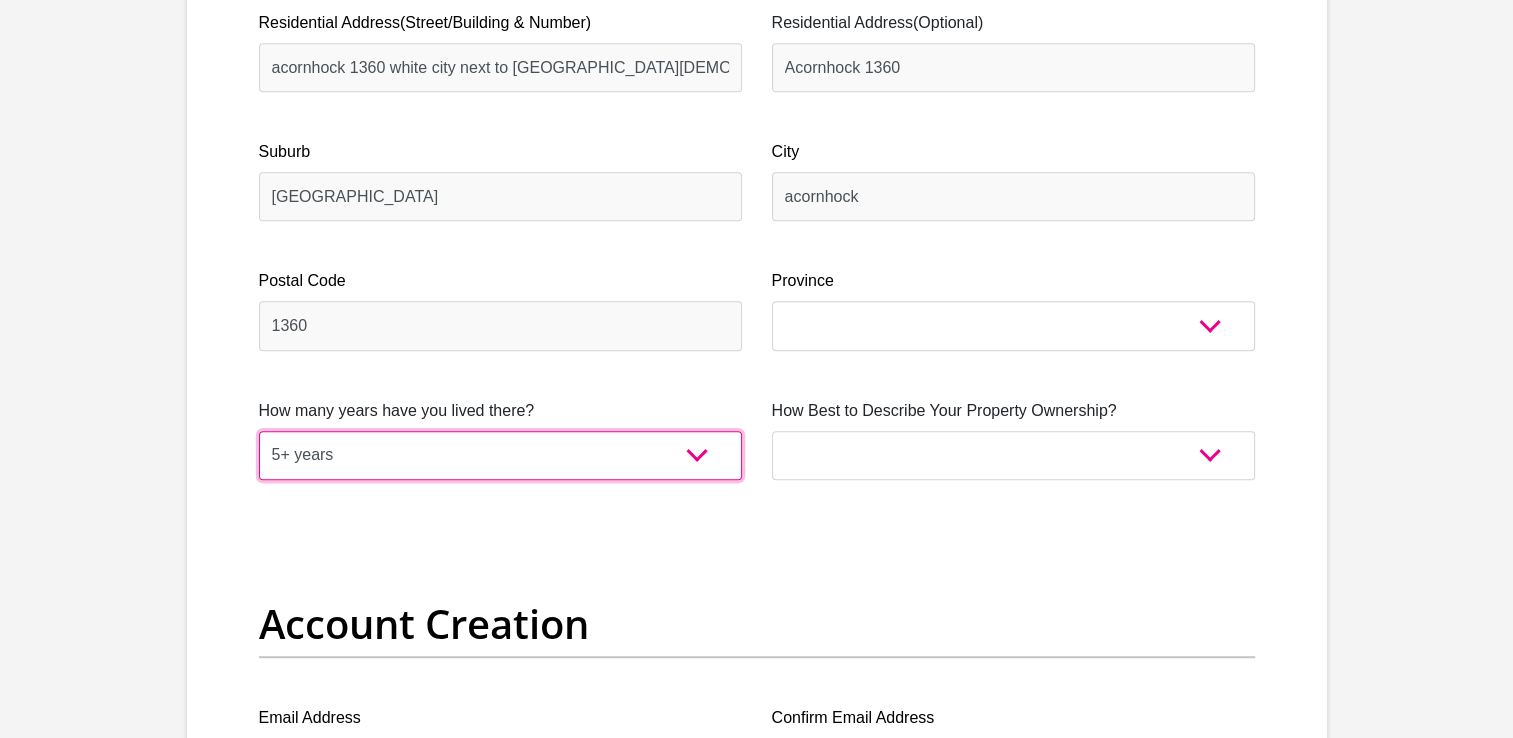 click on "less than 1 year
1-3 years
3-5 years
5+ years" at bounding box center [500, 455] 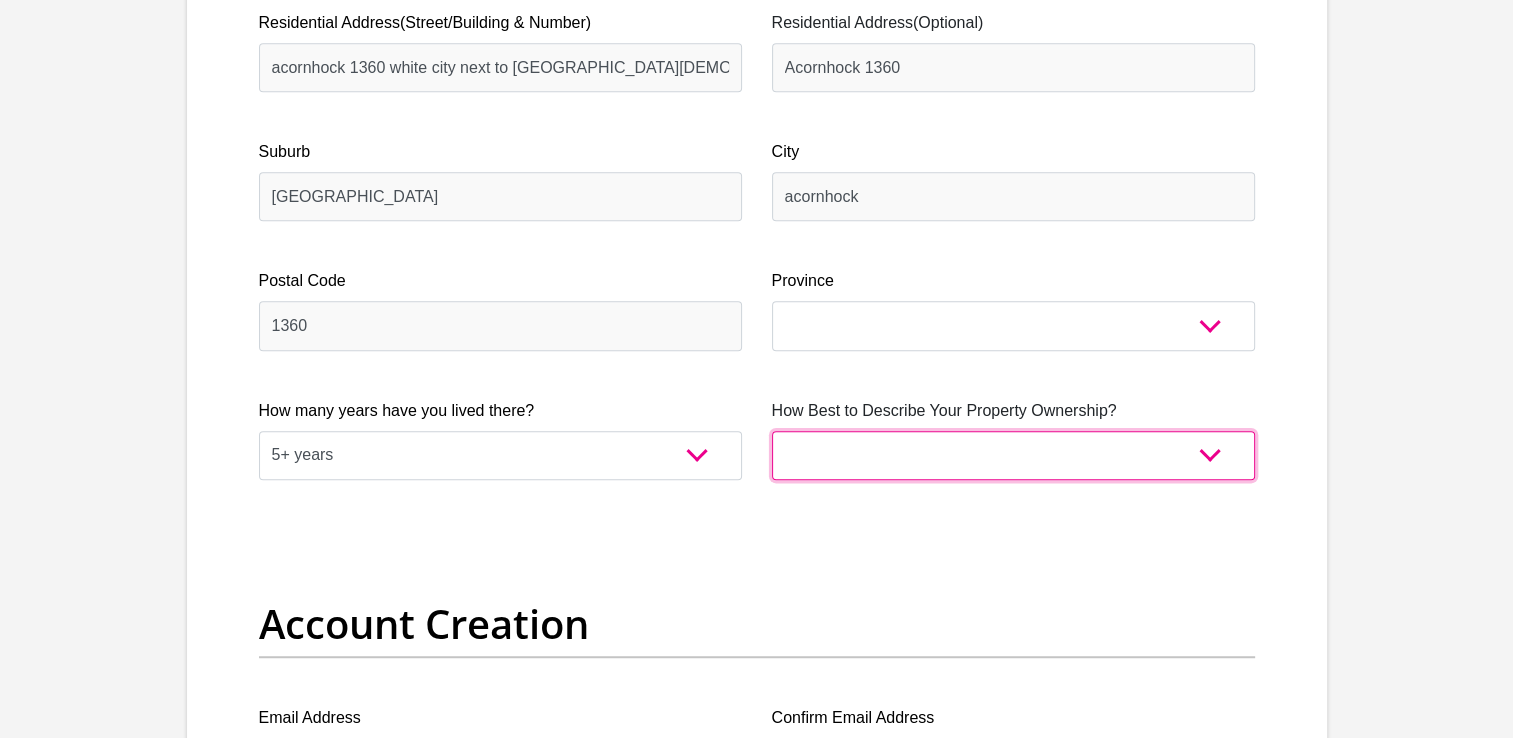 click on "Owned
Rented
Family Owned
Company Dwelling" at bounding box center [1013, 455] 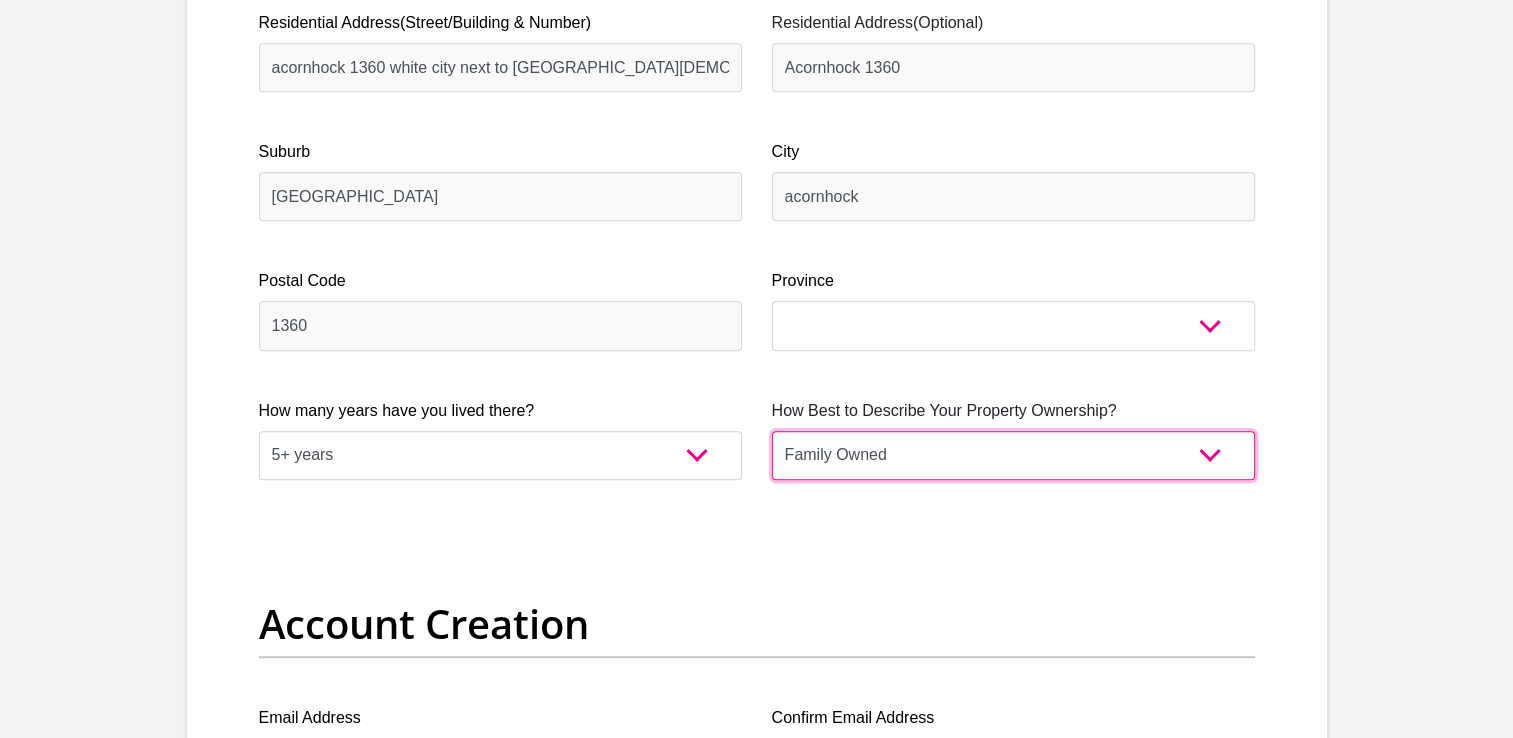 click on "Owned
Rented
Family Owned
Company Dwelling" at bounding box center [1013, 455] 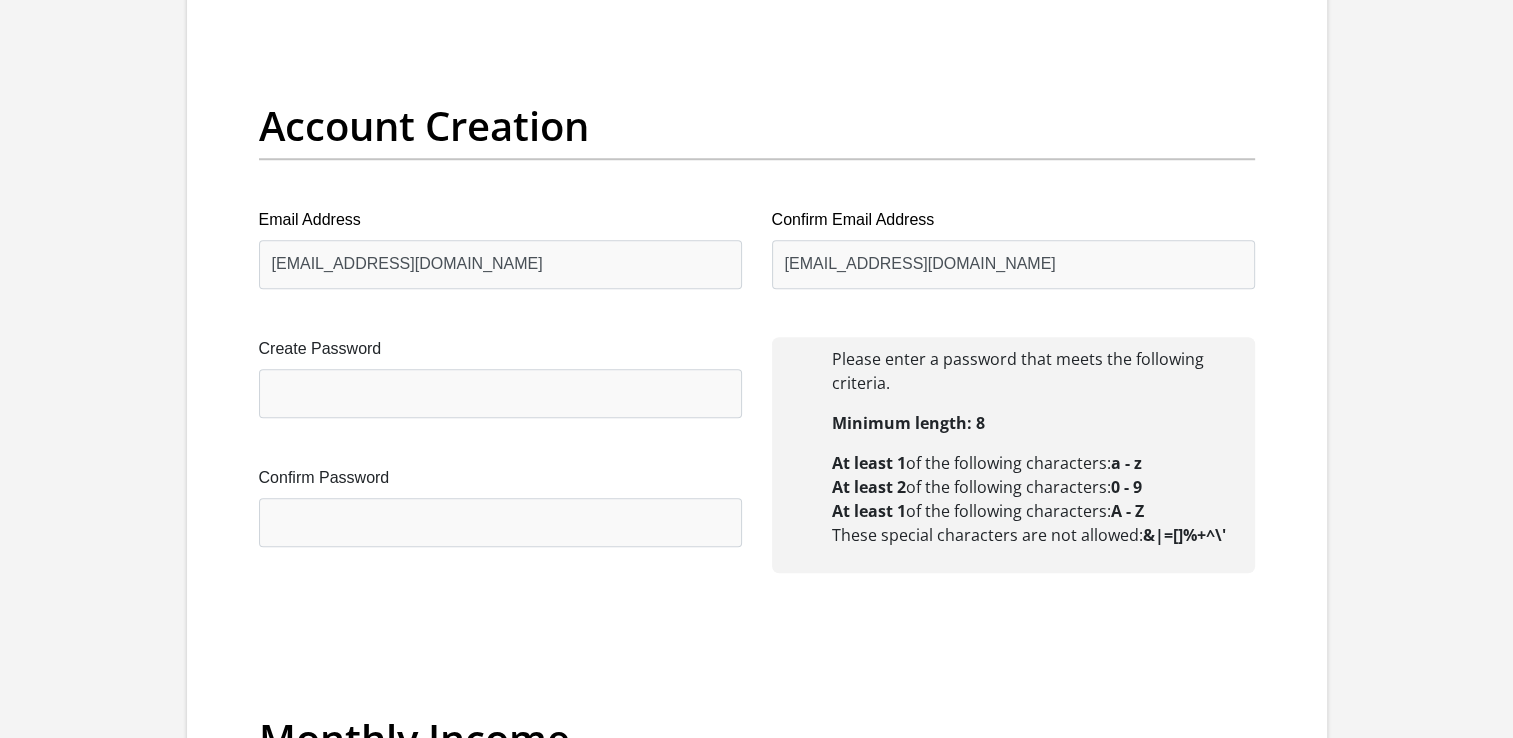 scroll, scrollTop: 1654, scrollLeft: 0, axis: vertical 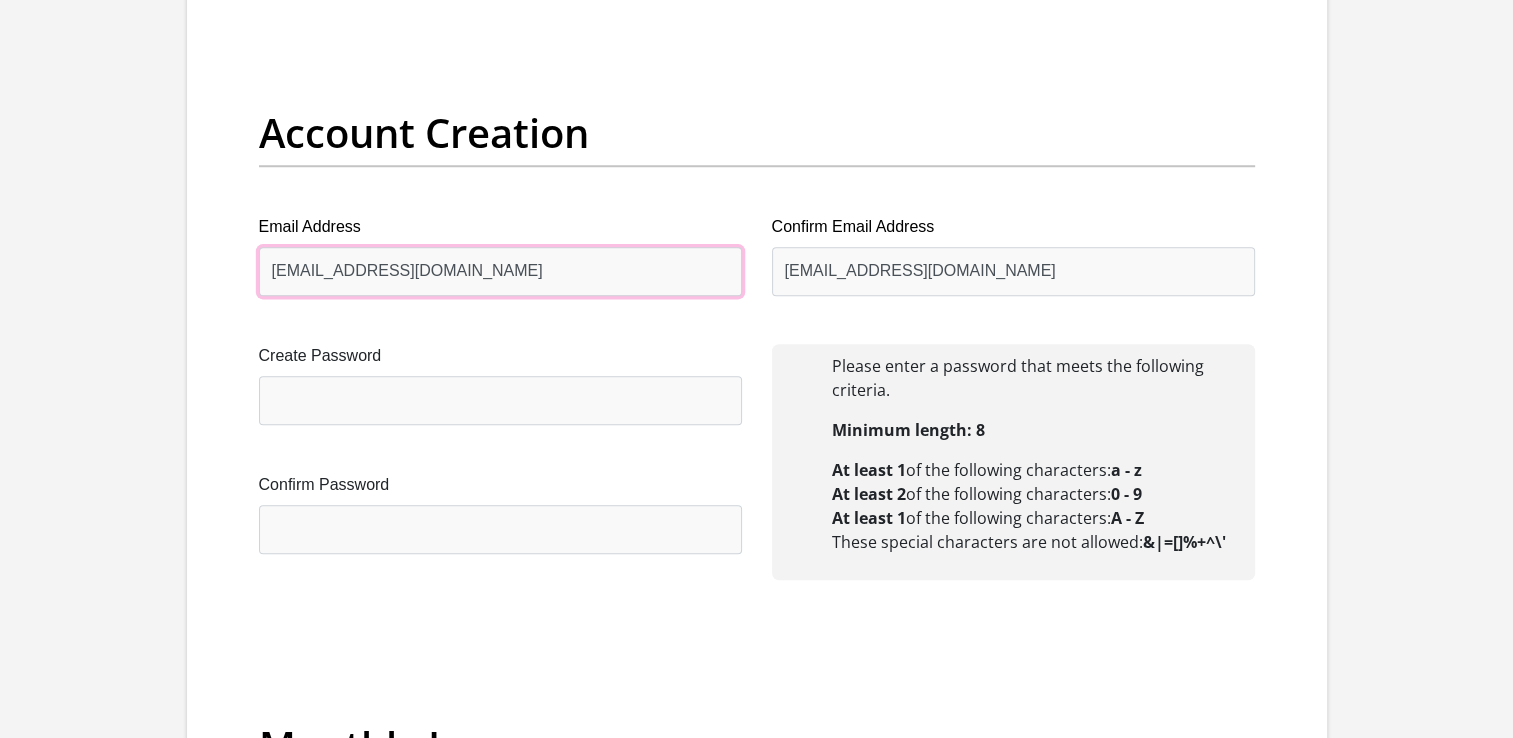 click on "[EMAIL_ADDRESS][DOMAIN_NAME]" at bounding box center [500, 271] 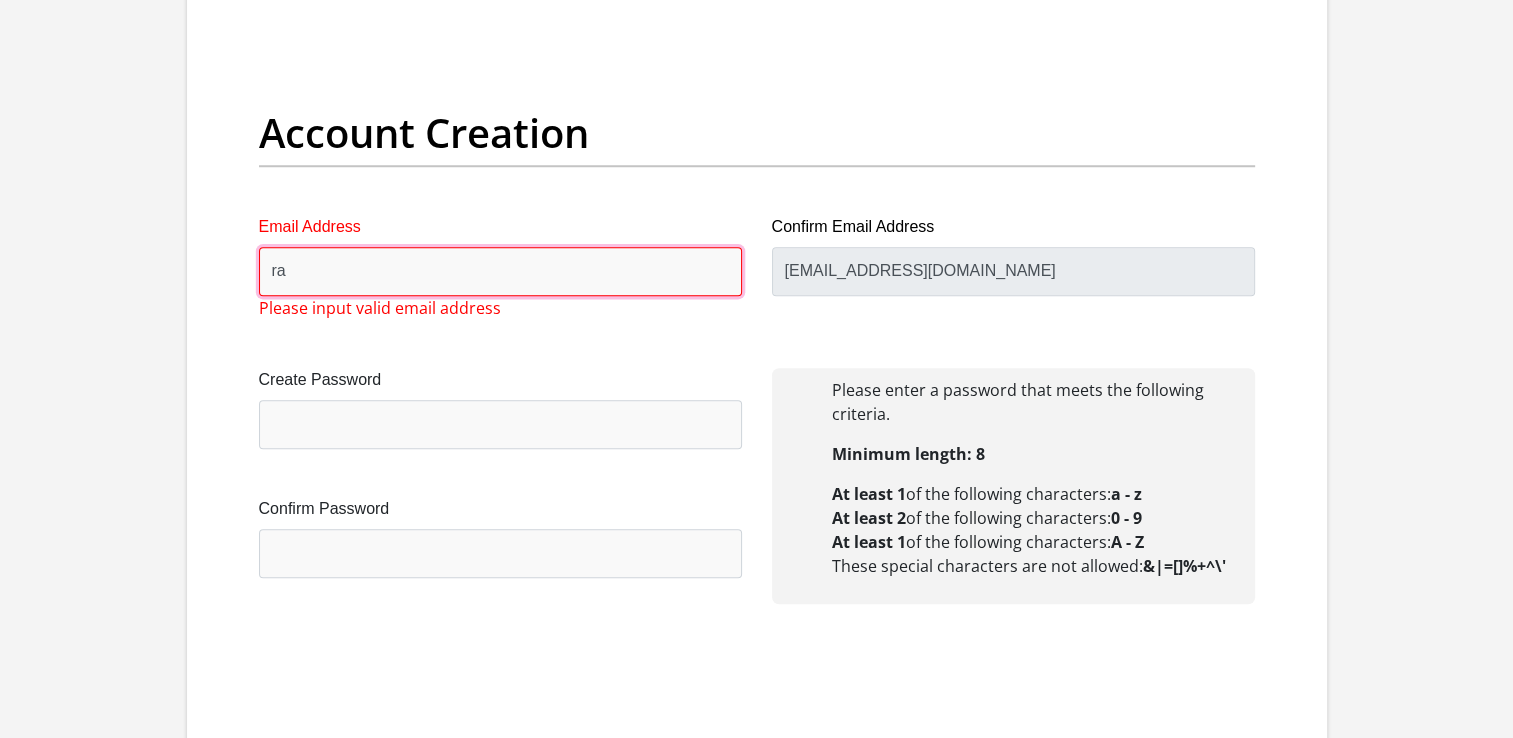 type on "r" 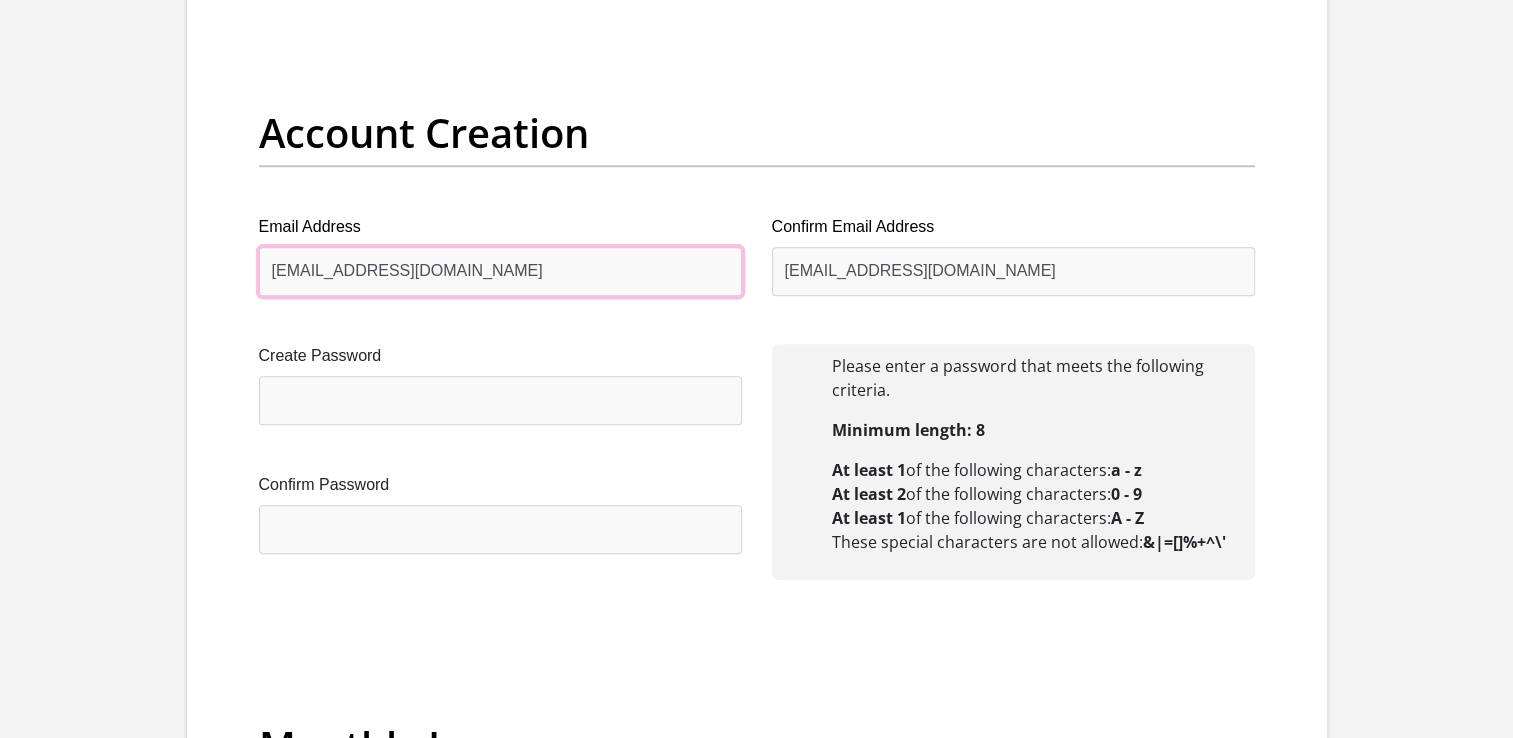 click on "[EMAIL_ADDRESS][DOMAIN_NAME]" at bounding box center [500, 271] 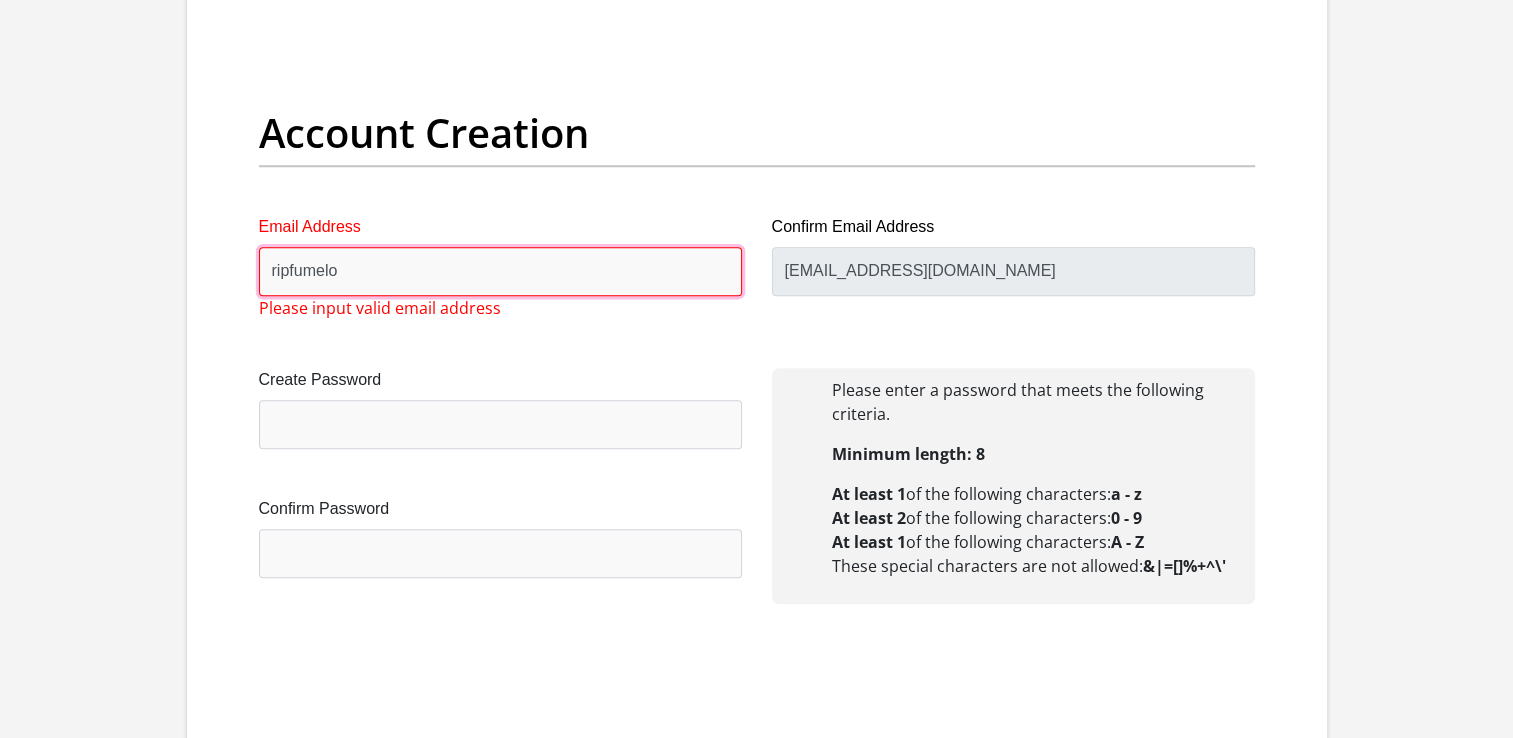 click on "ripfumelo" at bounding box center (500, 271) 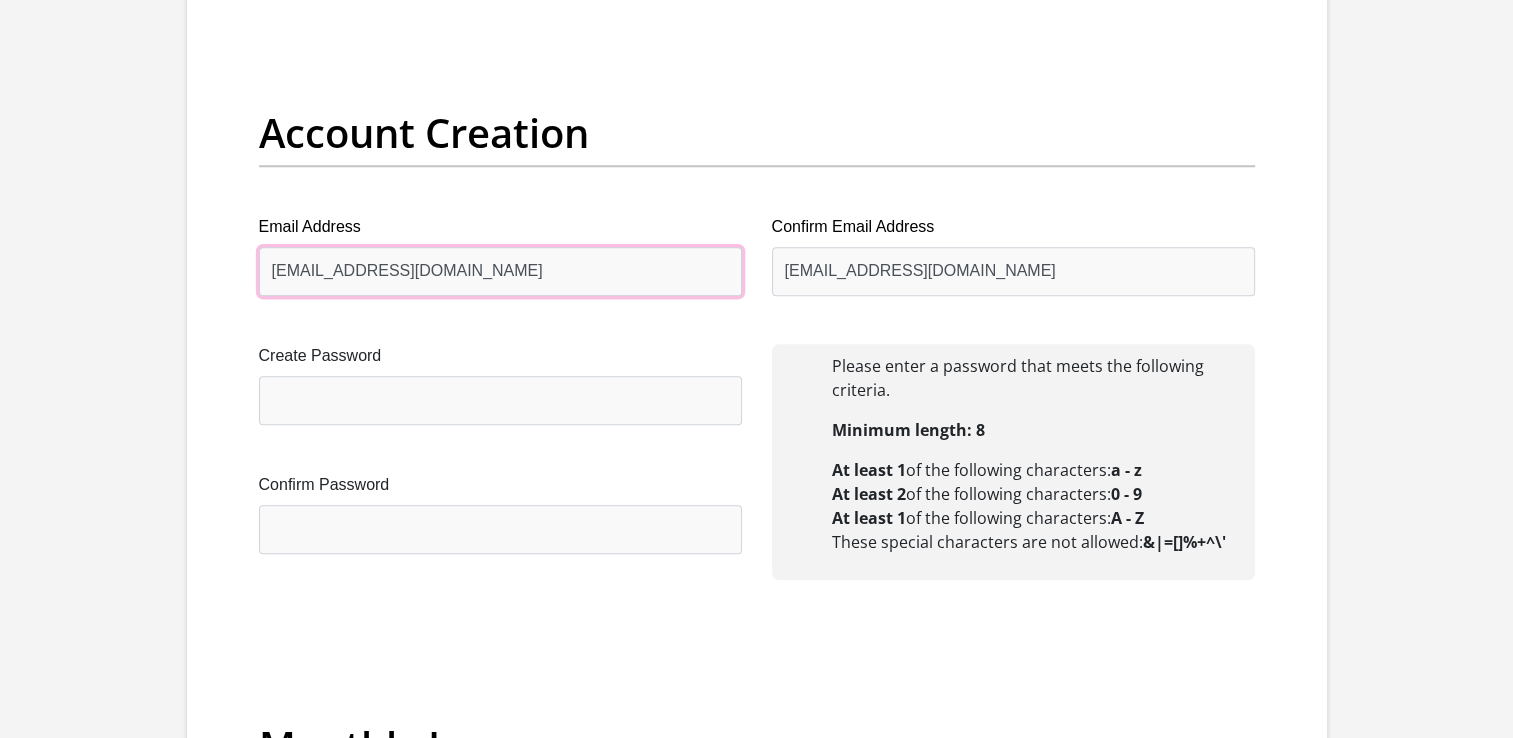 type on "[EMAIL_ADDRESS][DOMAIN_NAME]" 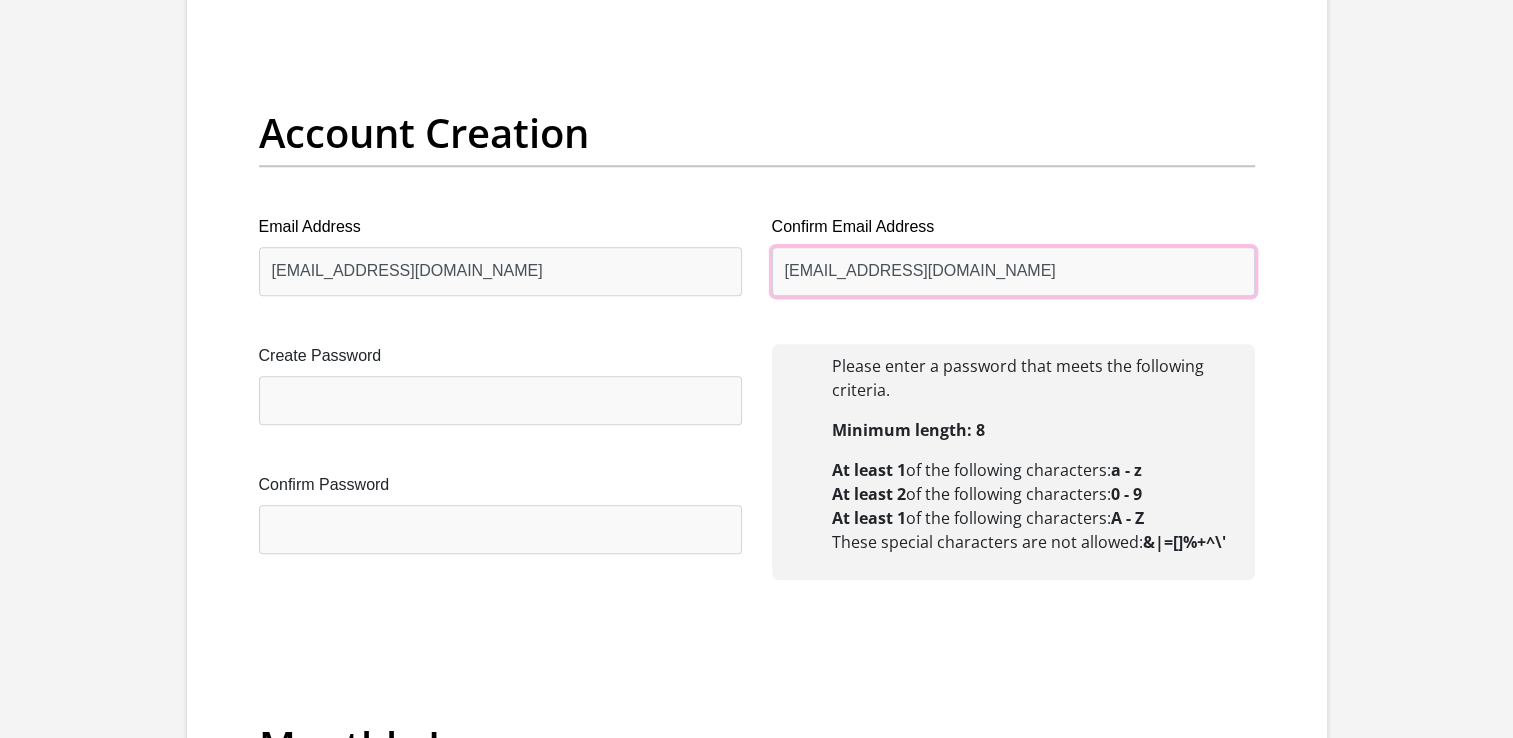 click on "[EMAIL_ADDRESS][DOMAIN_NAME]" at bounding box center [1013, 271] 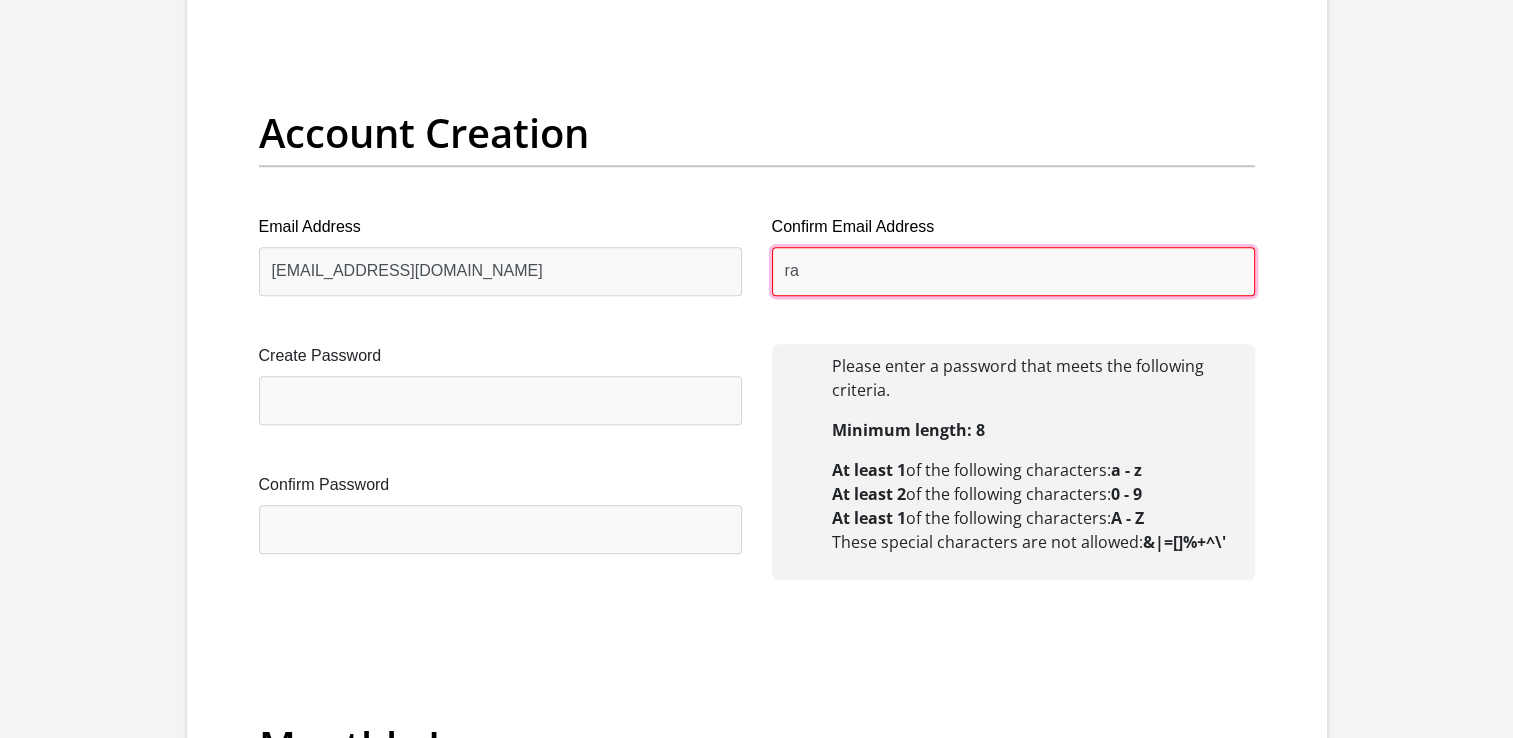 type on "r" 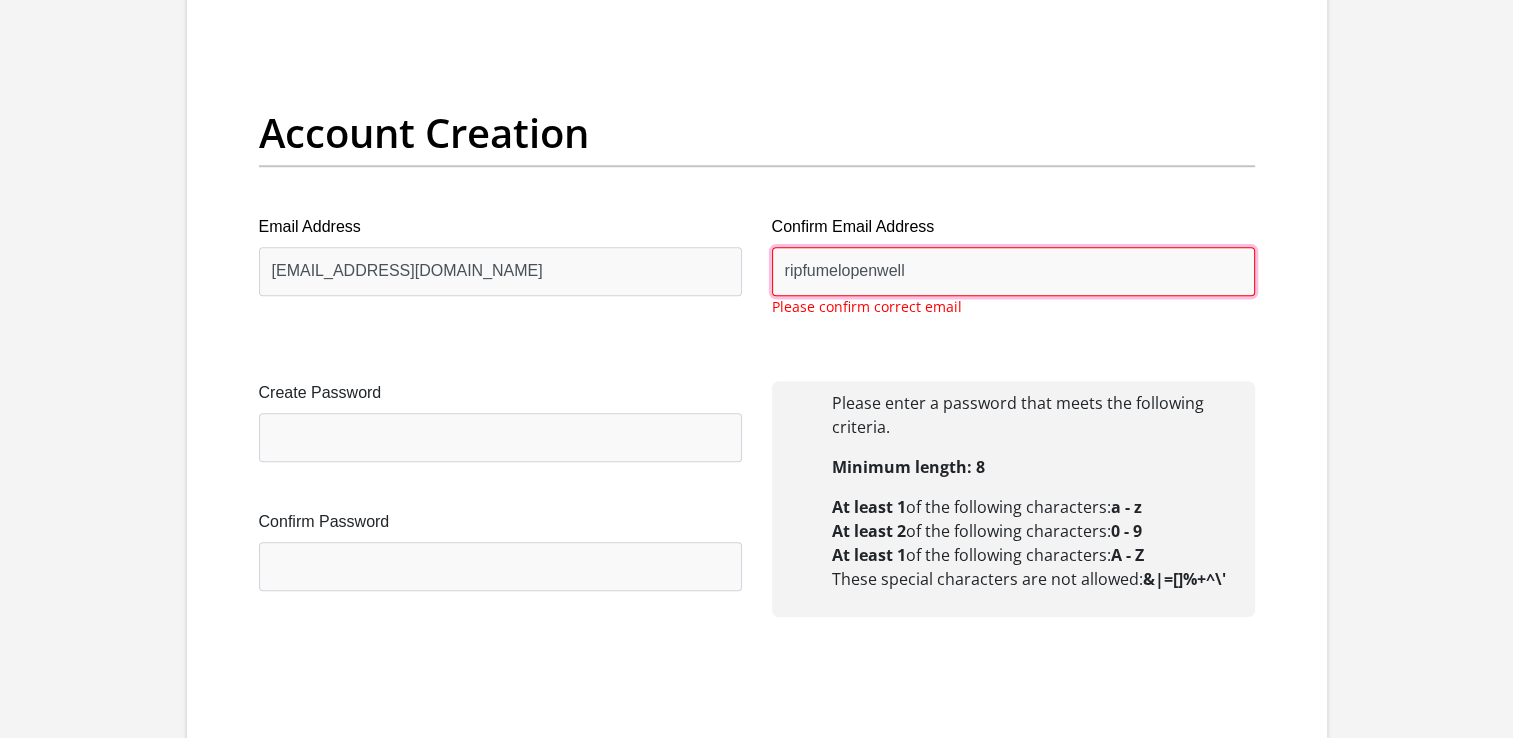 type on "[EMAIL_ADDRESS][DOMAIN_NAME]" 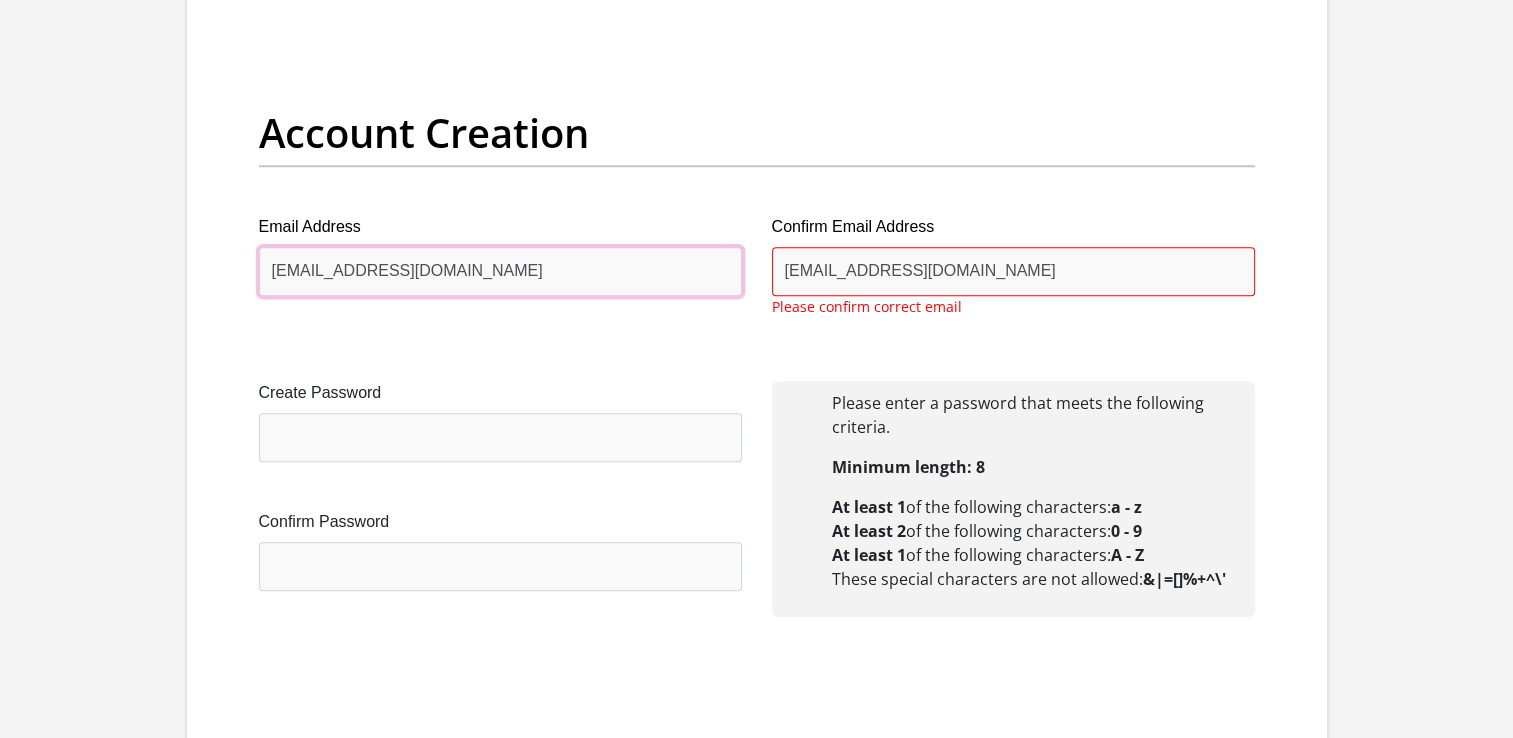 click on "[EMAIL_ADDRESS][DOMAIN_NAME]" at bounding box center (500, 271) 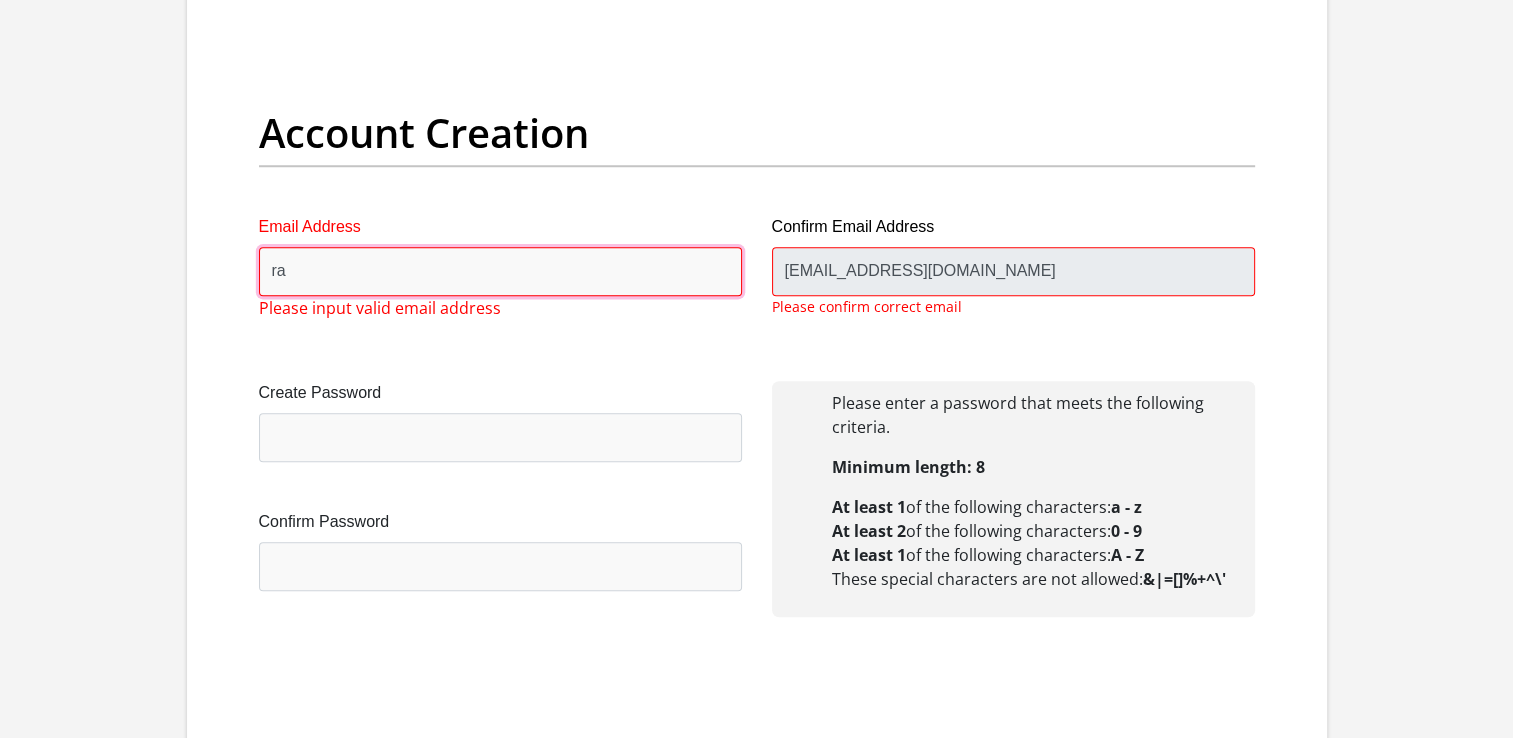type on "r" 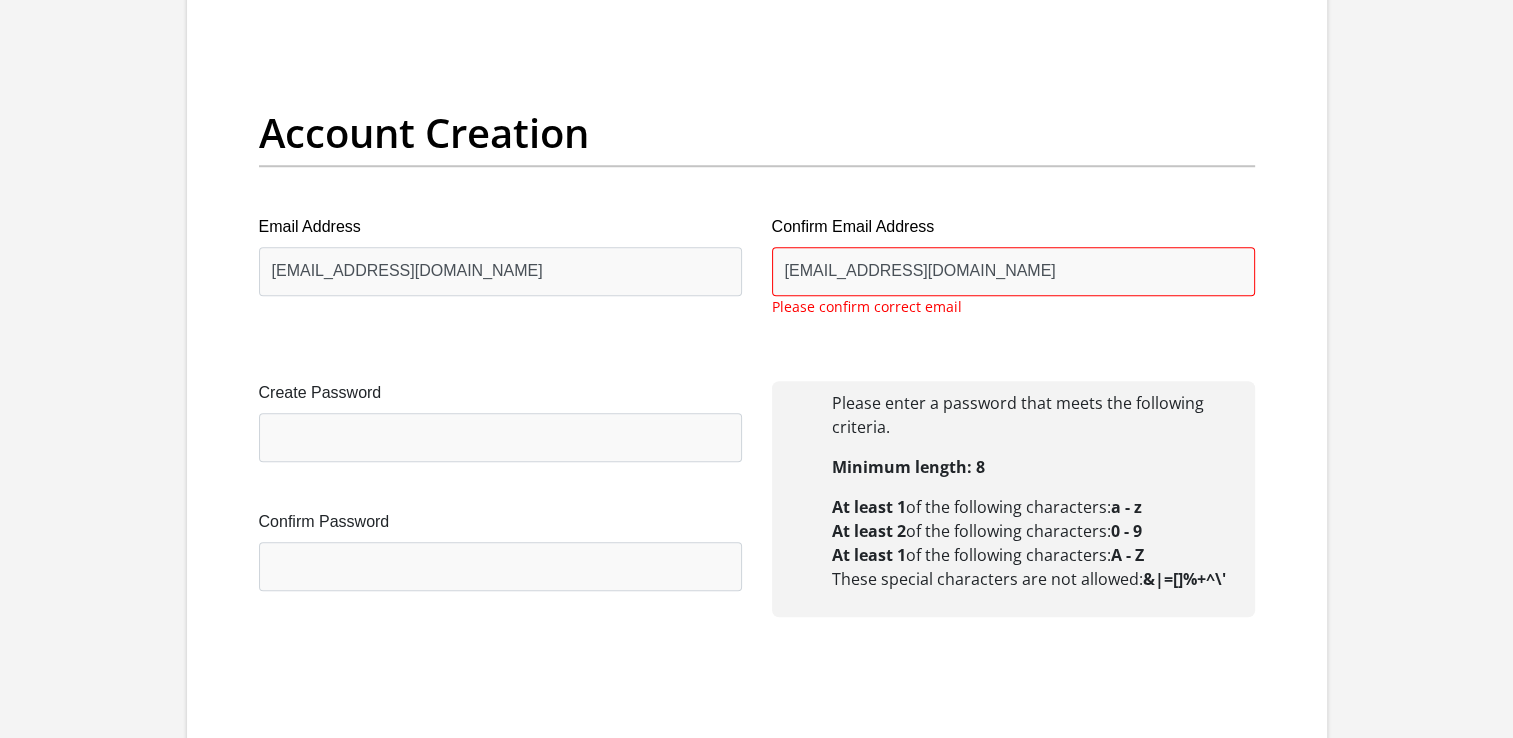 click on "Title
Mr
Ms
Mrs
Dr
[PERSON_NAME]
First Name
ripfumelopenwell
Surname
makhubele
ID Number
0208125761089
Please input valid ID number
Race
Black
Coloured
Indian
White
Other
Contact Number
0691544436
Please input valid contact number
Nationality
[GEOGRAPHIC_DATA]
[GEOGRAPHIC_DATA]
[GEOGRAPHIC_DATA]  [GEOGRAPHIC_DATA]" at bounding box center [757, 2183] 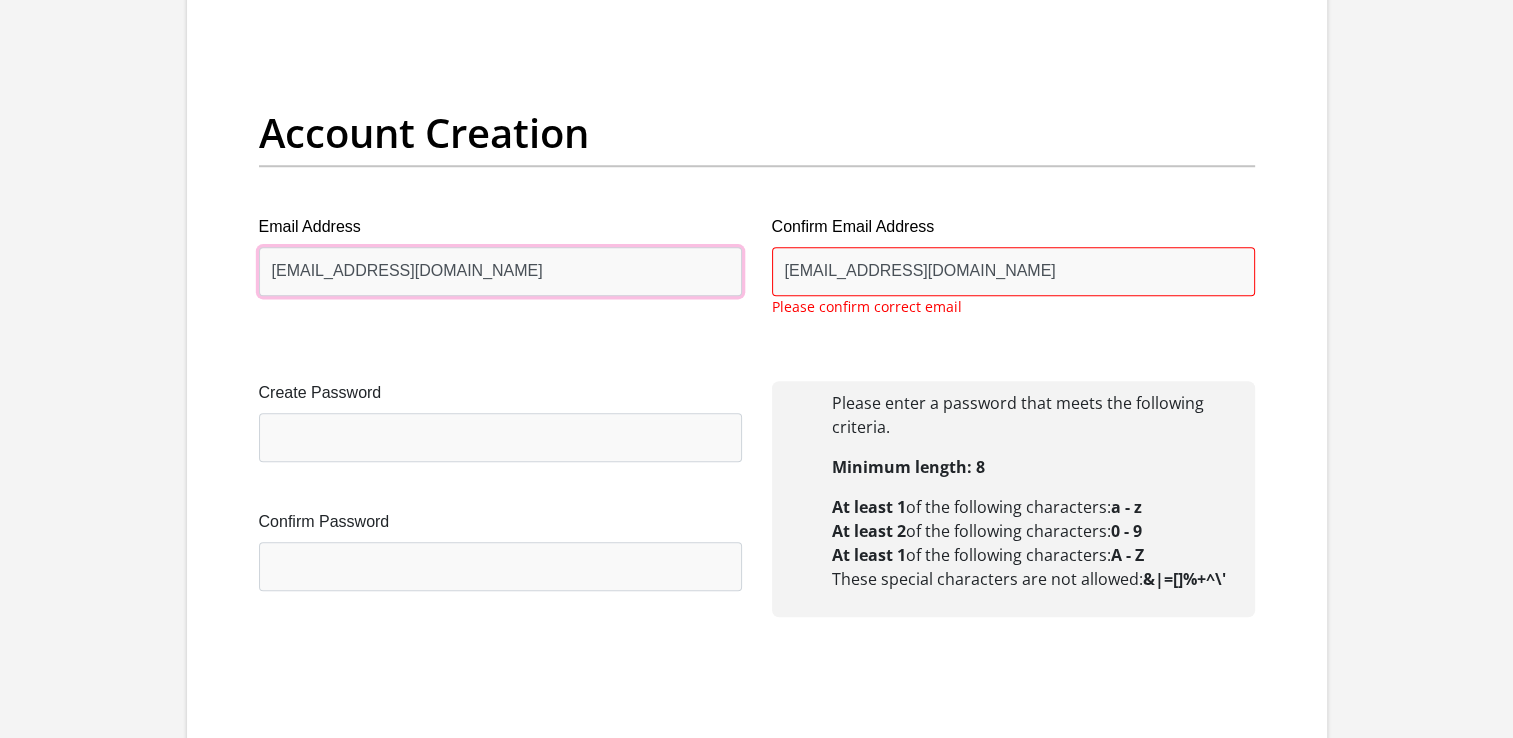 click on "[EMAIL_ADDRESS][DOMAIN_NAME]" at bounding box center (500, 271) 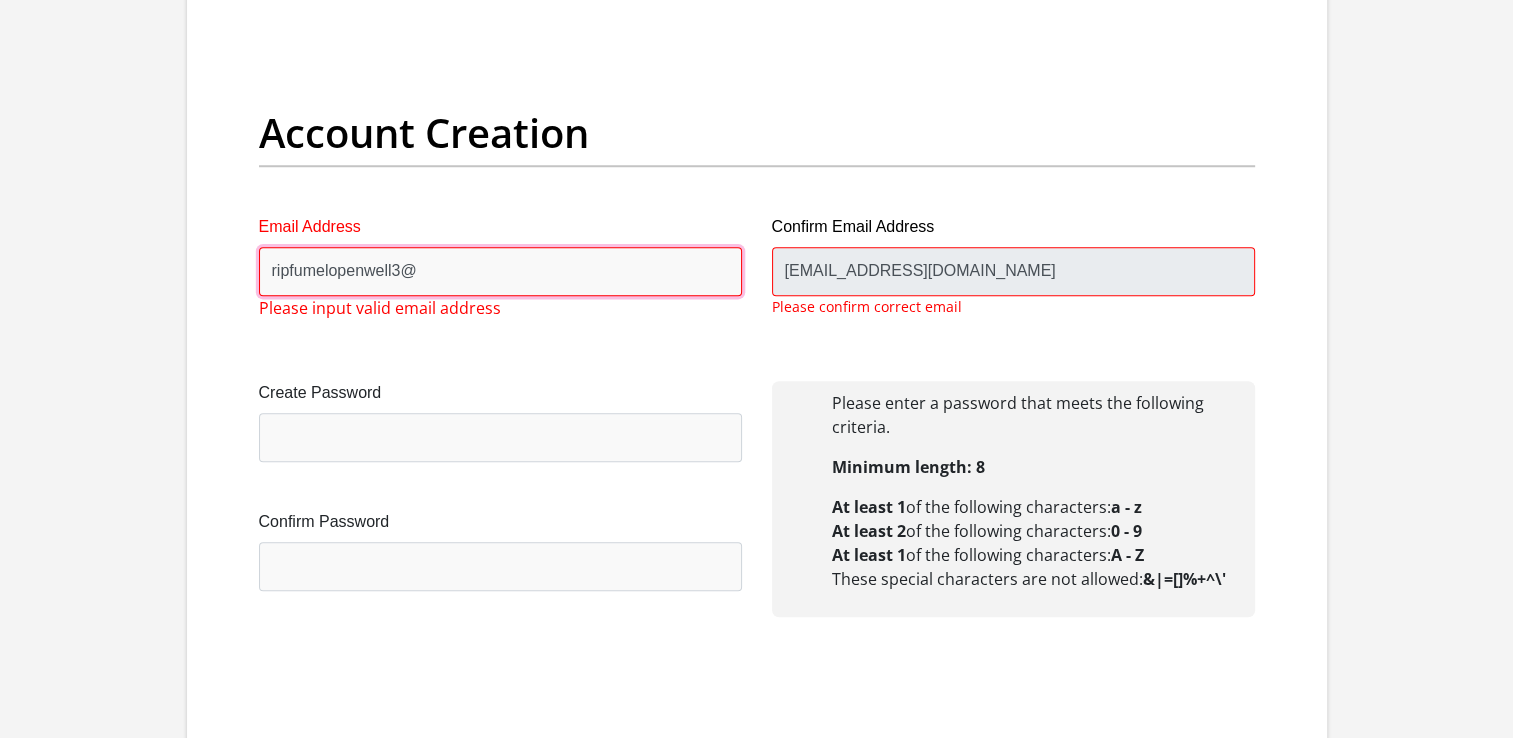 type on "[EMAIL_ADDRESS][DOMAIN_NAME]" 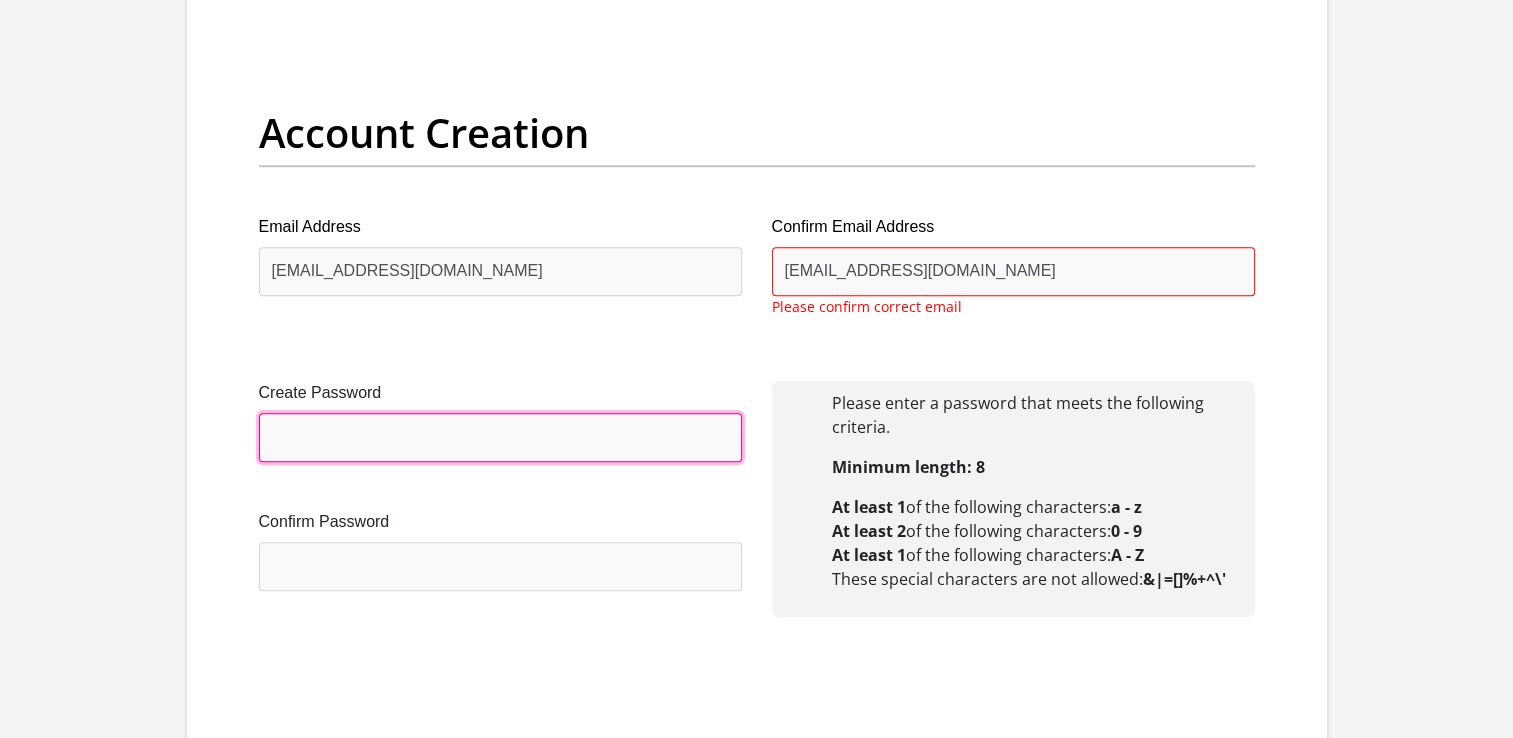 click on "Create Password" at bounding box center (500, 437) 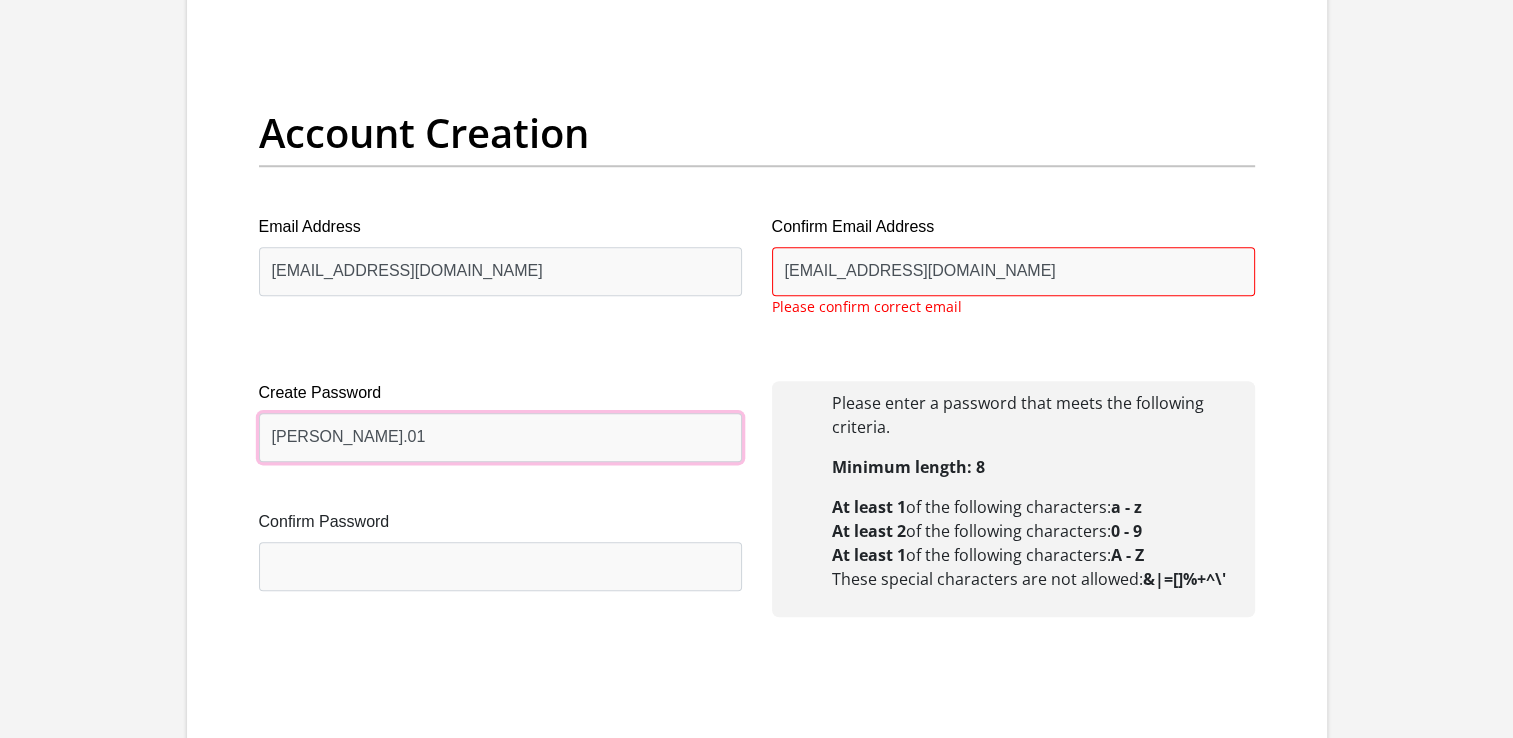 scroll, scrollTop: 1819, scrollLeft: 0, axis: vertical 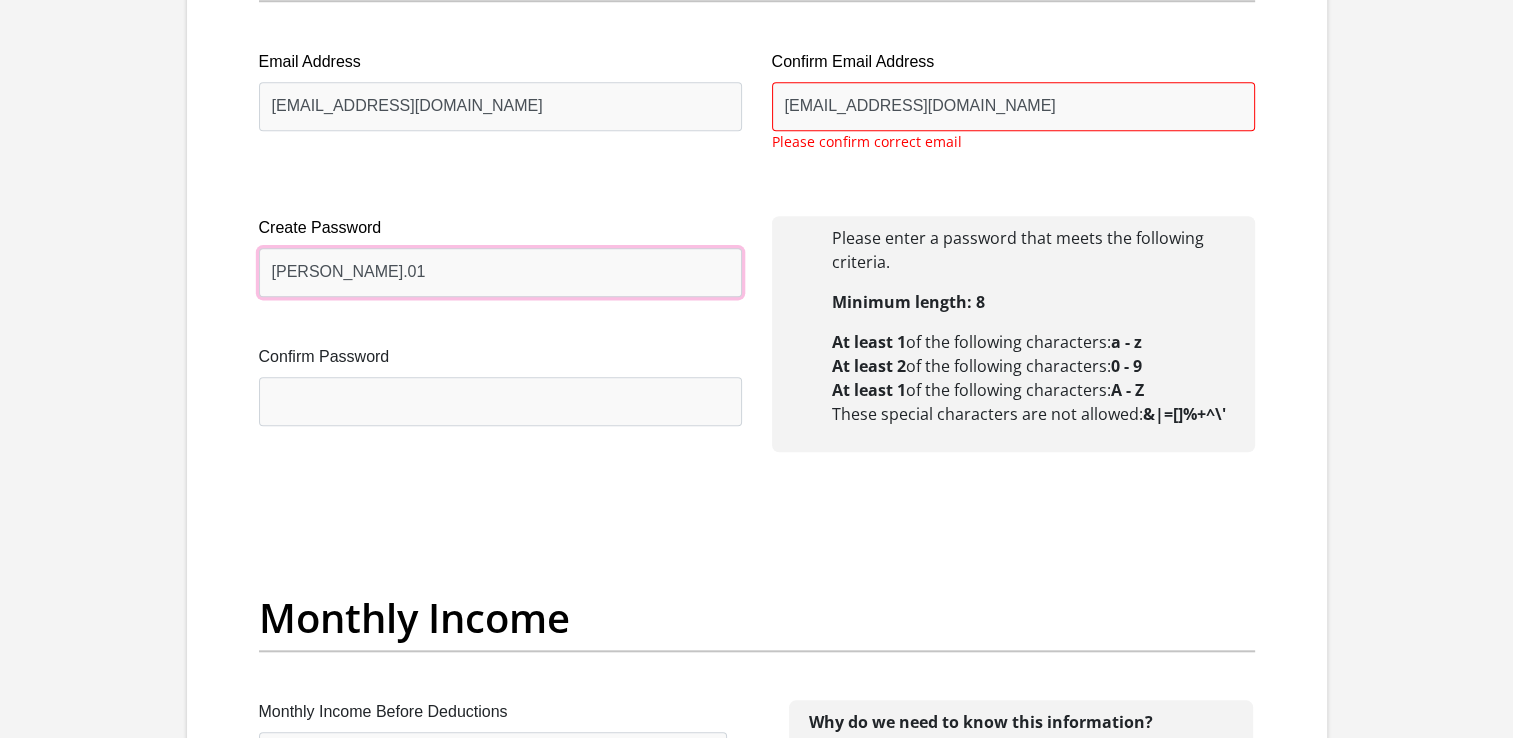type on "[PERSON_NAME].01" 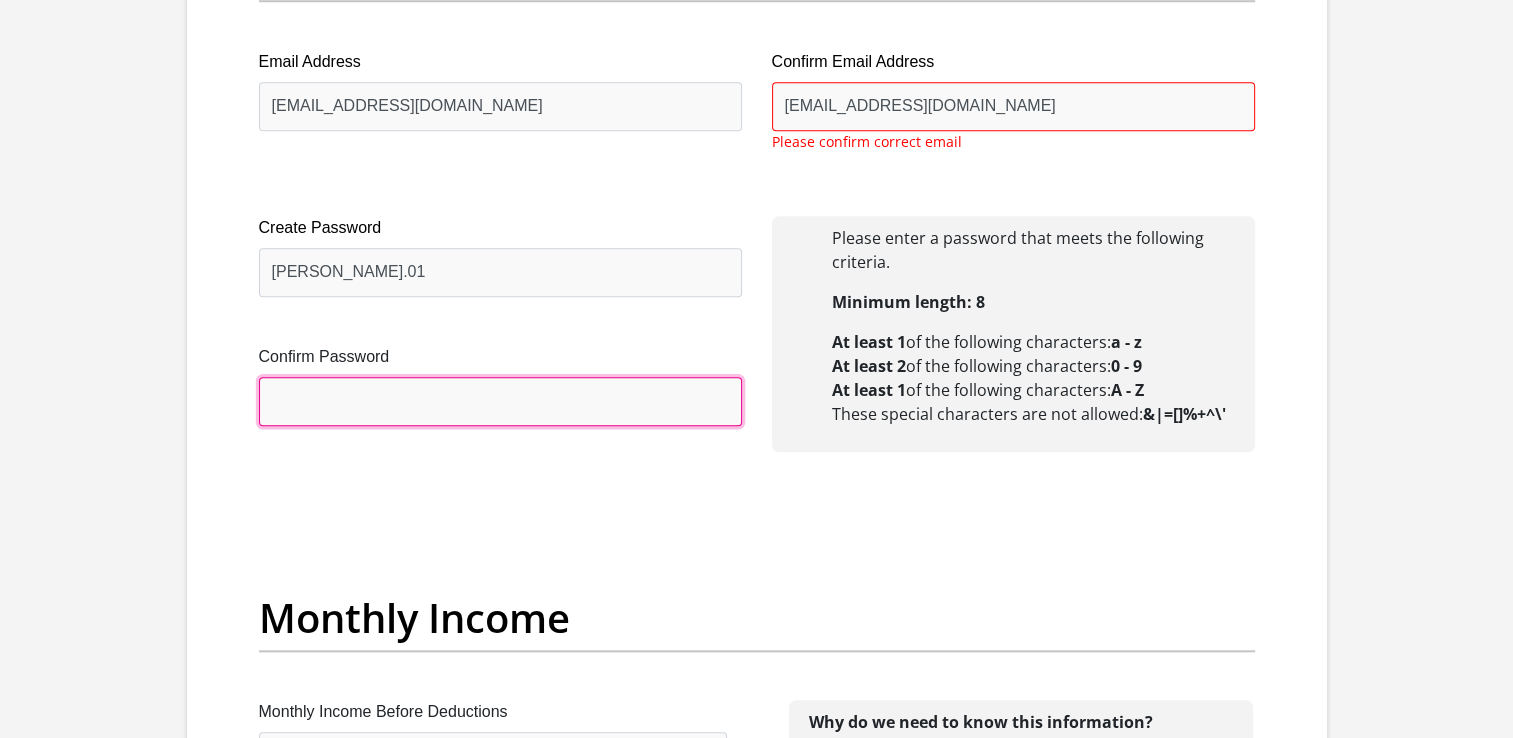 click on "Confirm Password" at bounding box center [500, 401] 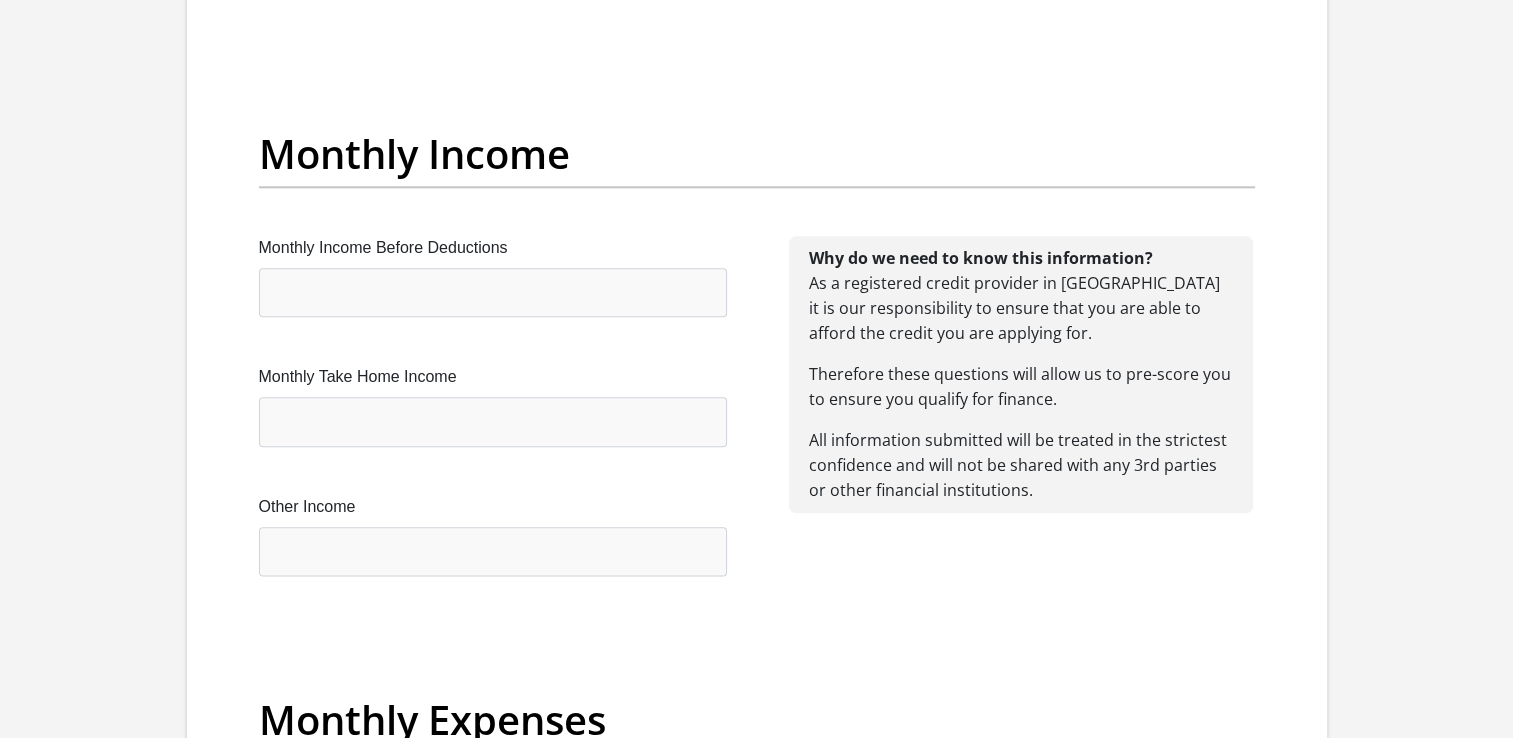 scroll, scrollTop: 2284, scrollLeft: 0, axis: vertical 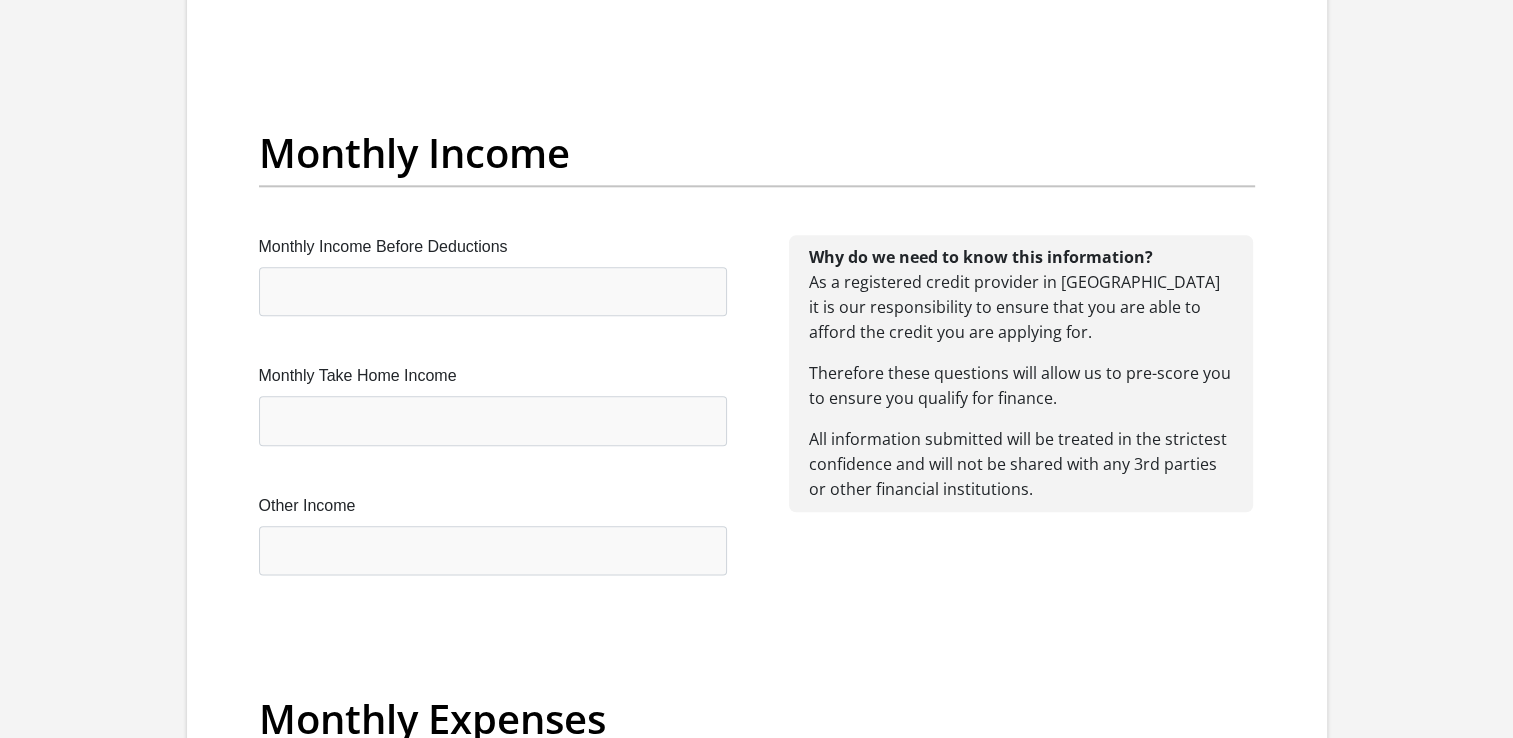 type on "[PERSON_NAME].01" 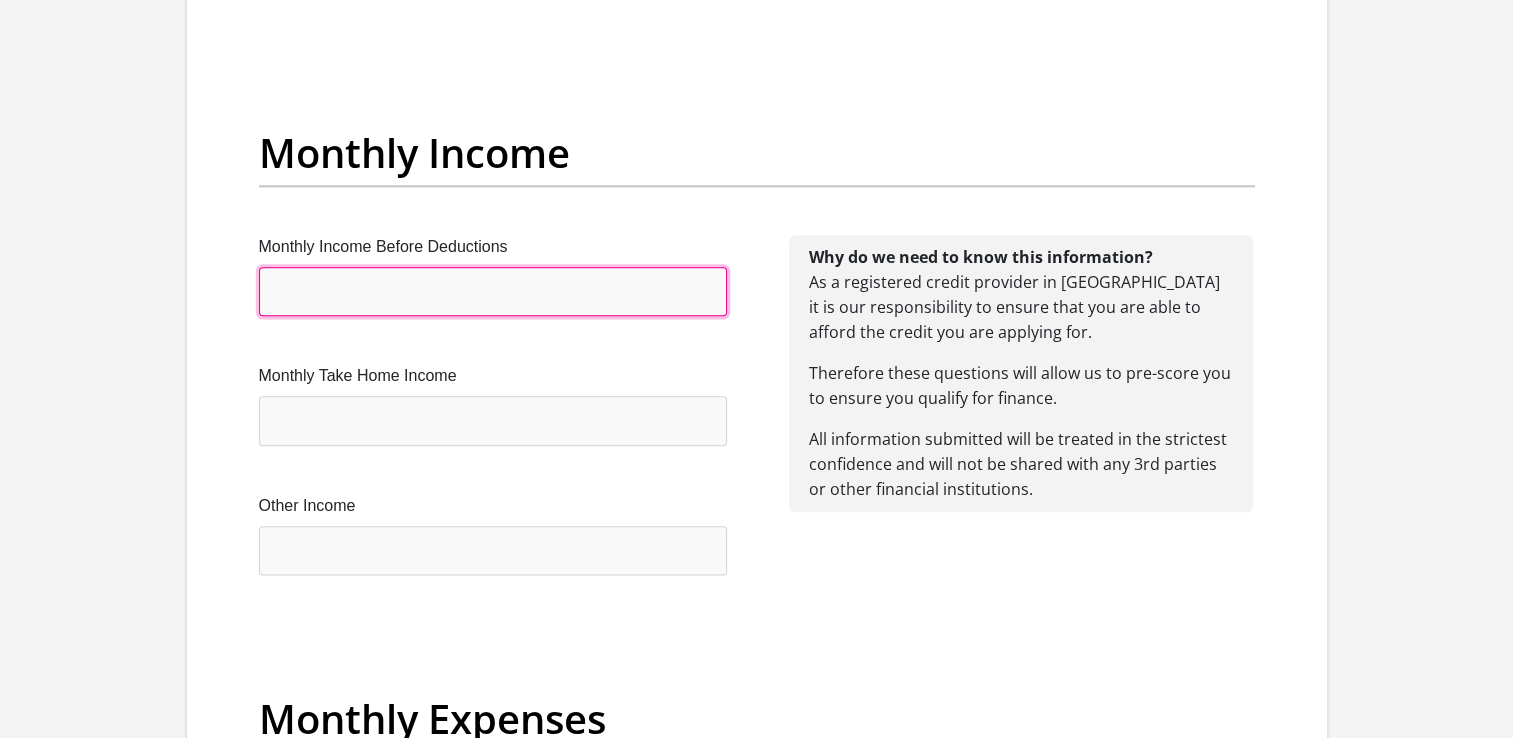 click on "Monthly Income Before Deductions" at bounding box center (493, 291) 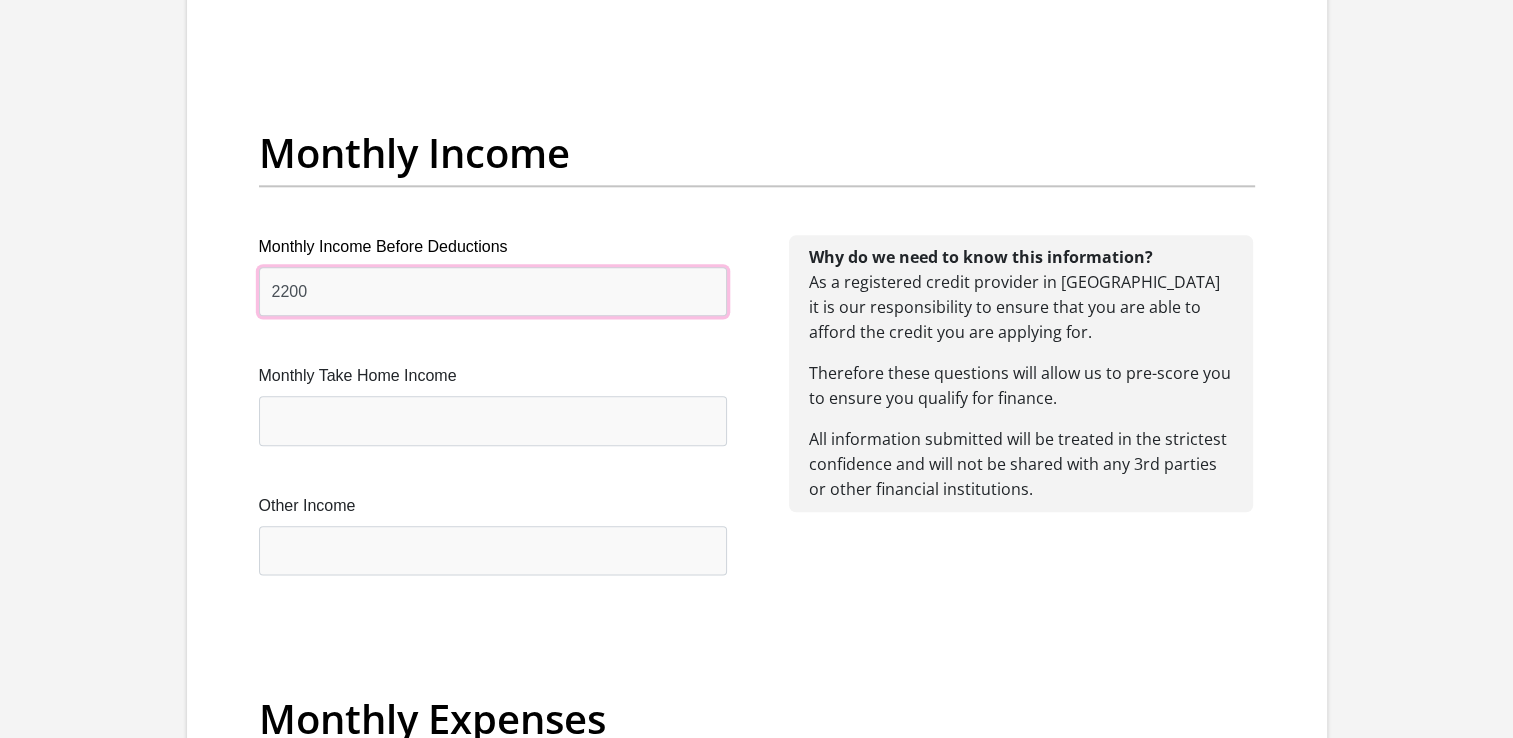type on "2200" 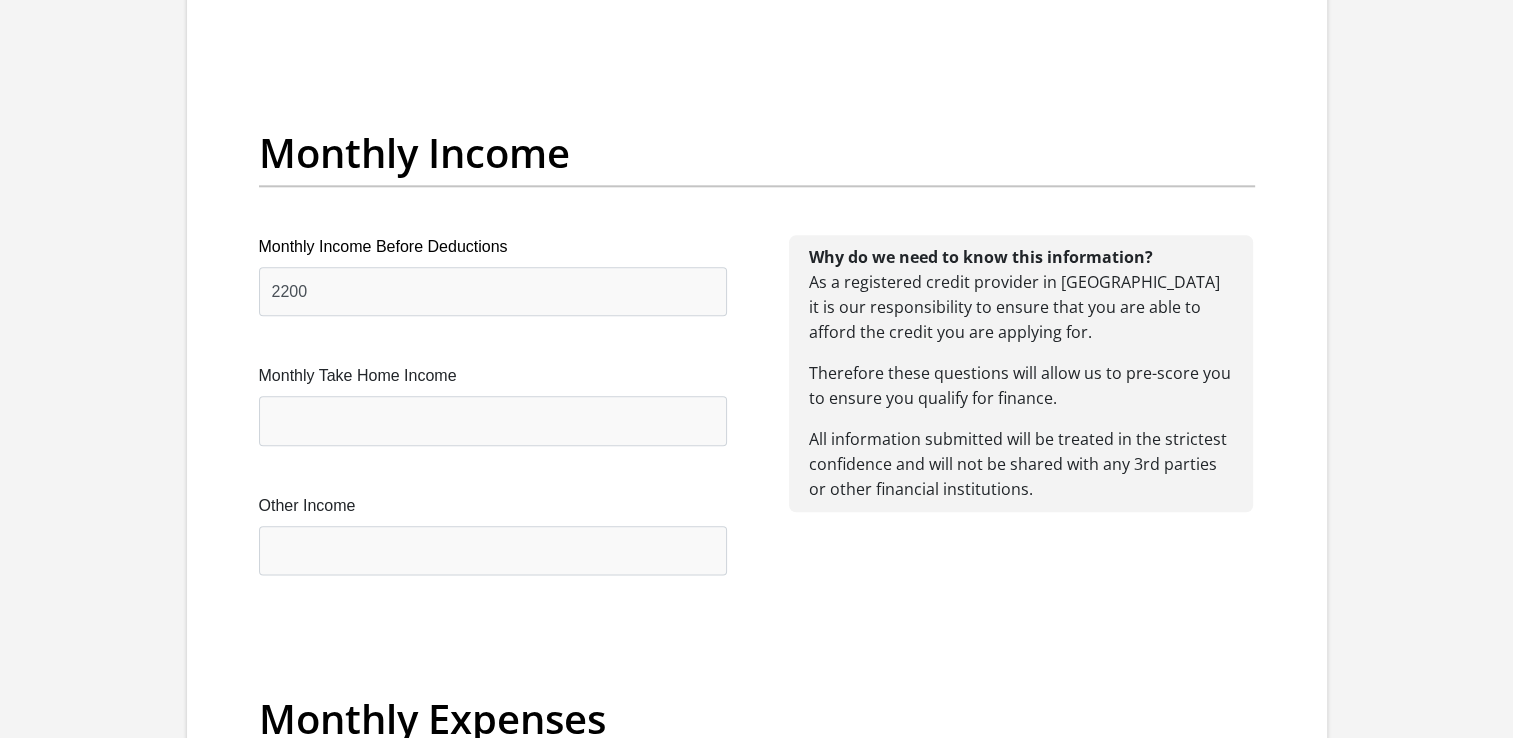 click on "Monthly Take Home Income" at bounding box center [493, 404] 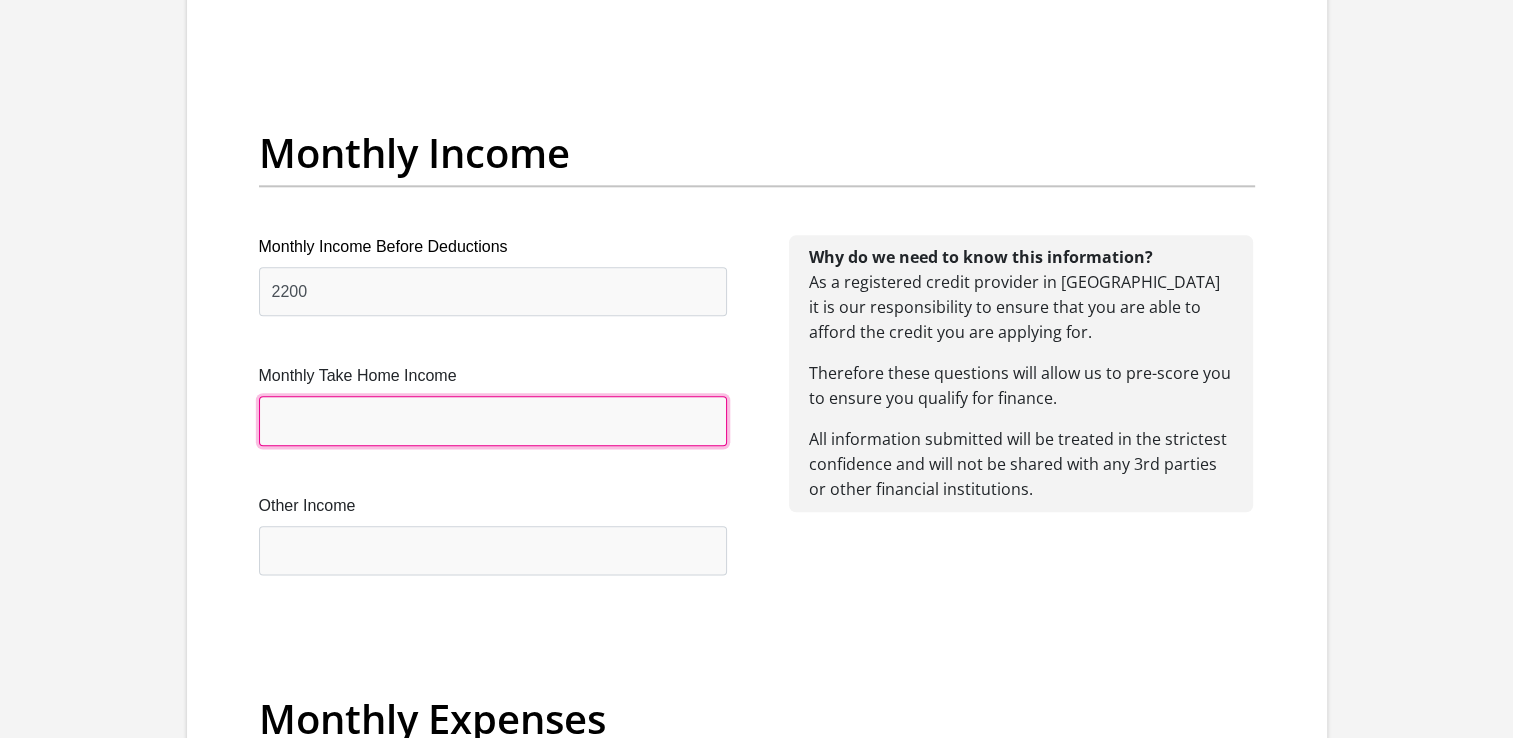 click on "Monthly Take Home Income" at bounding box center (493, 420) 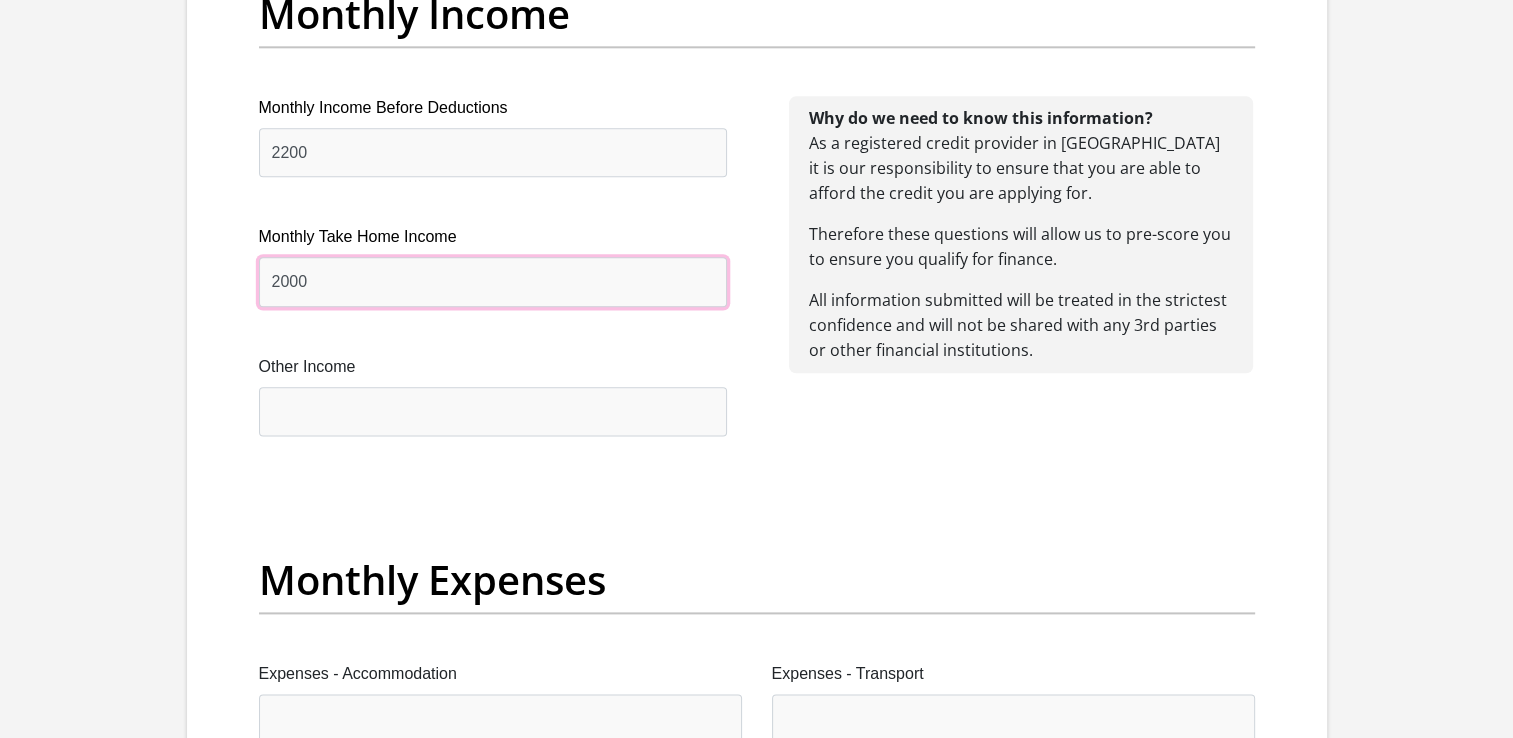 scroll, scrollTop: 2434, scrollLeft: 0, axis: vertical 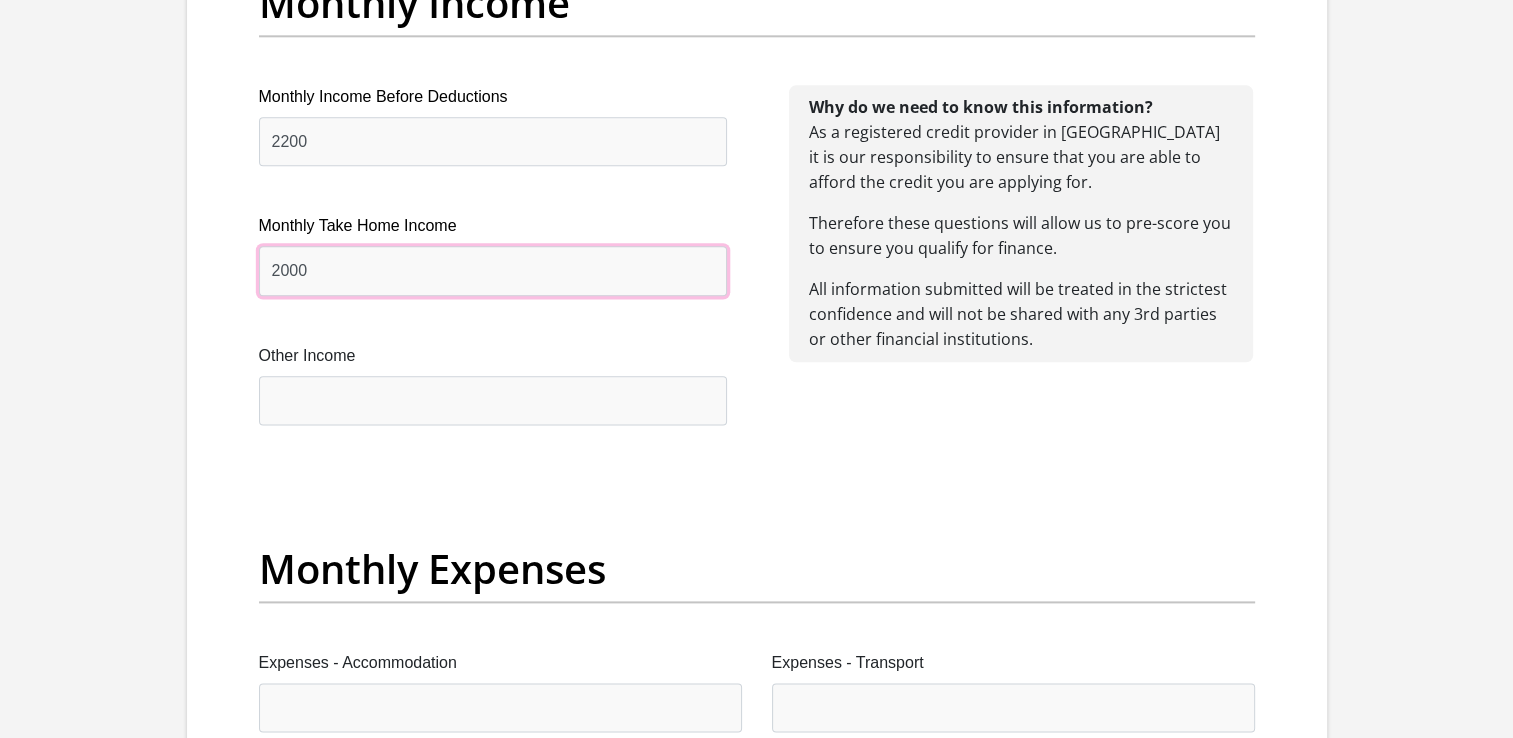 type on "2000" 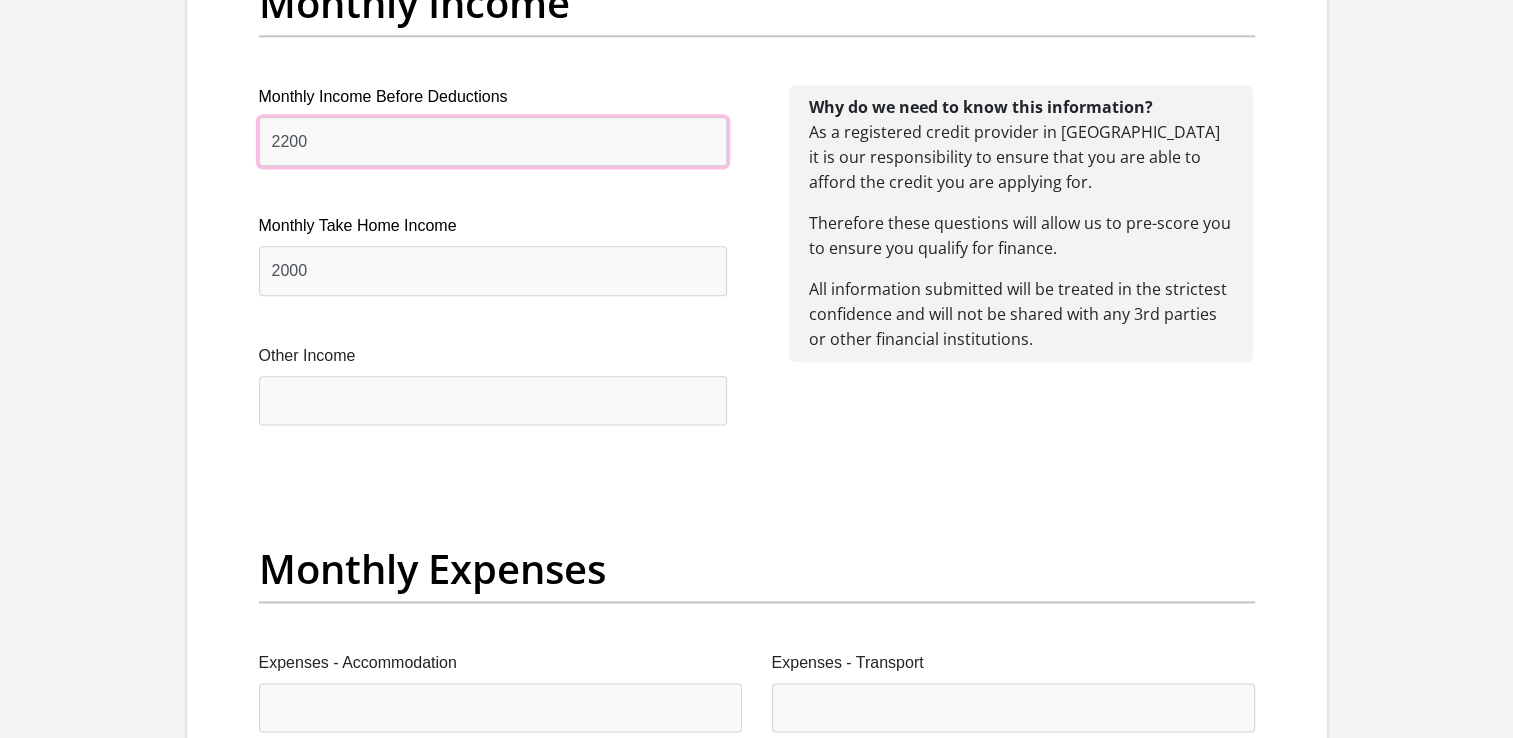 click on "2200" at bounding box center [493, 141] 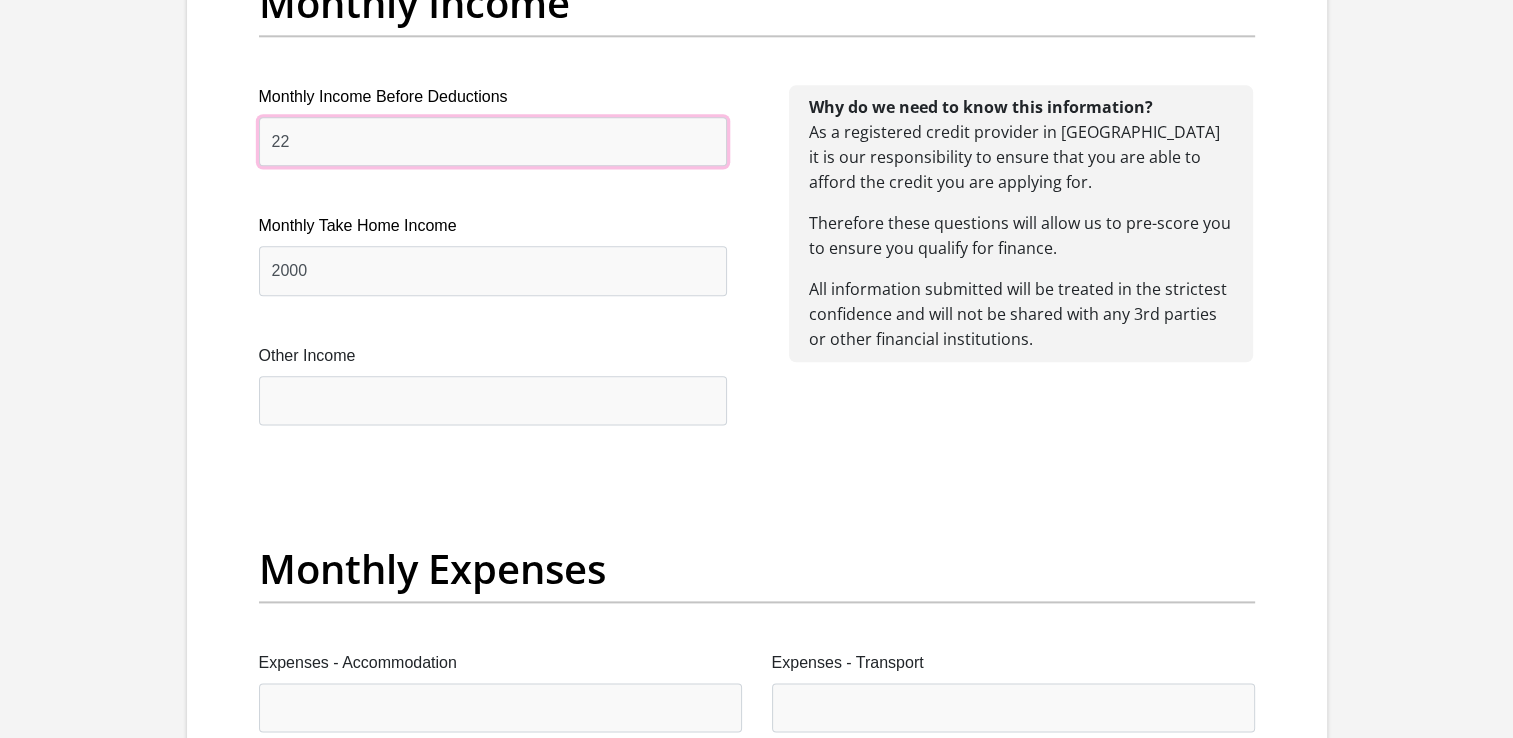 type on "2" 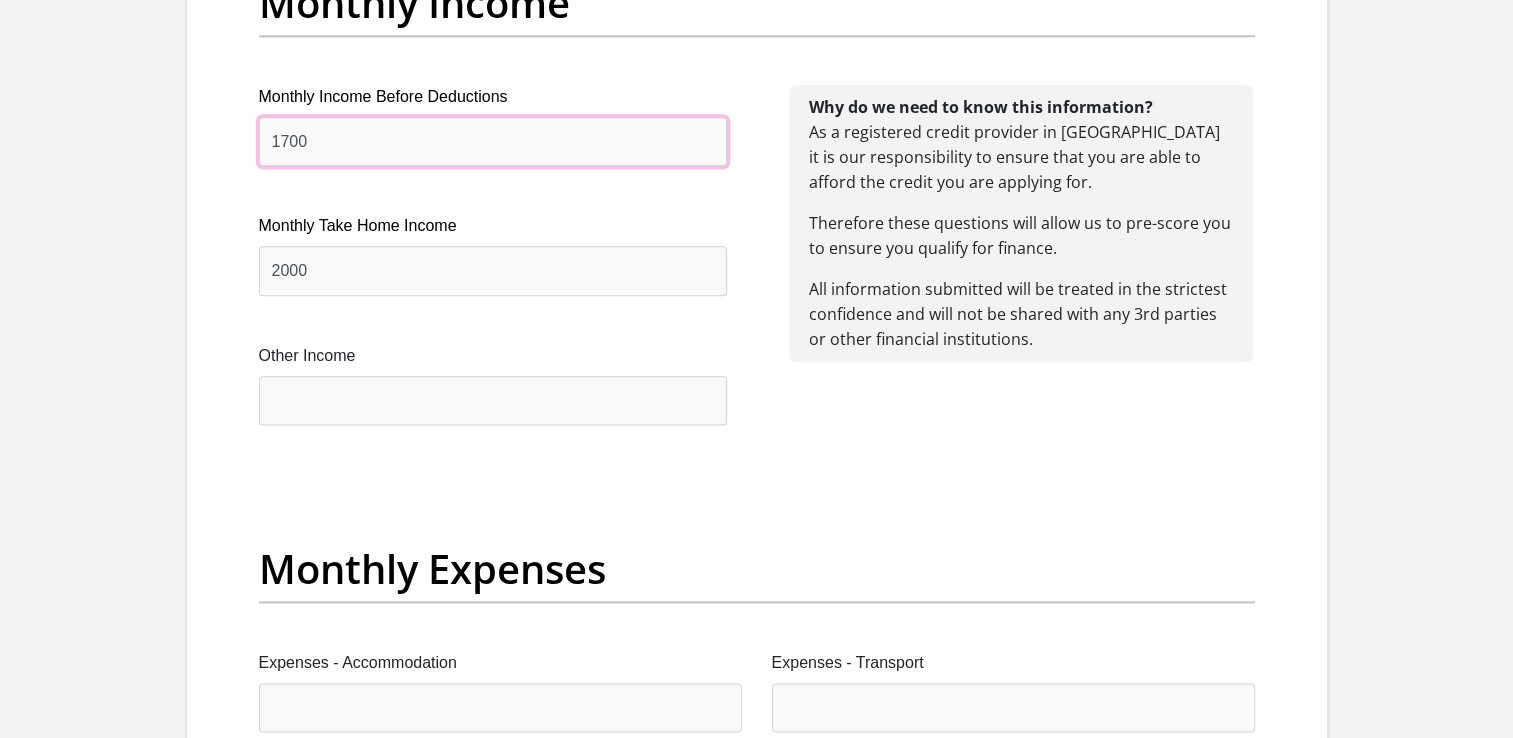type on "1700" 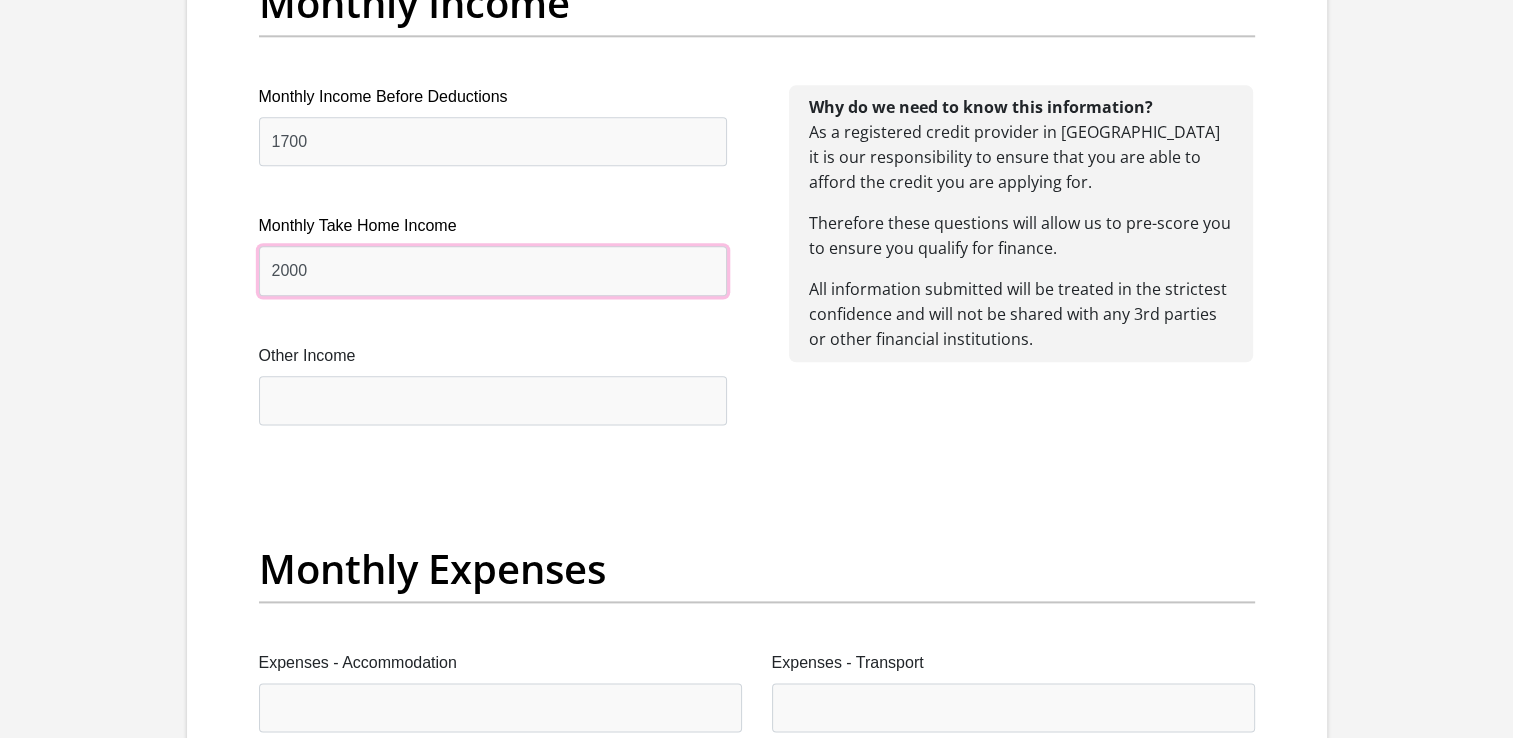click on "2000" at bounding box center [493, 270] 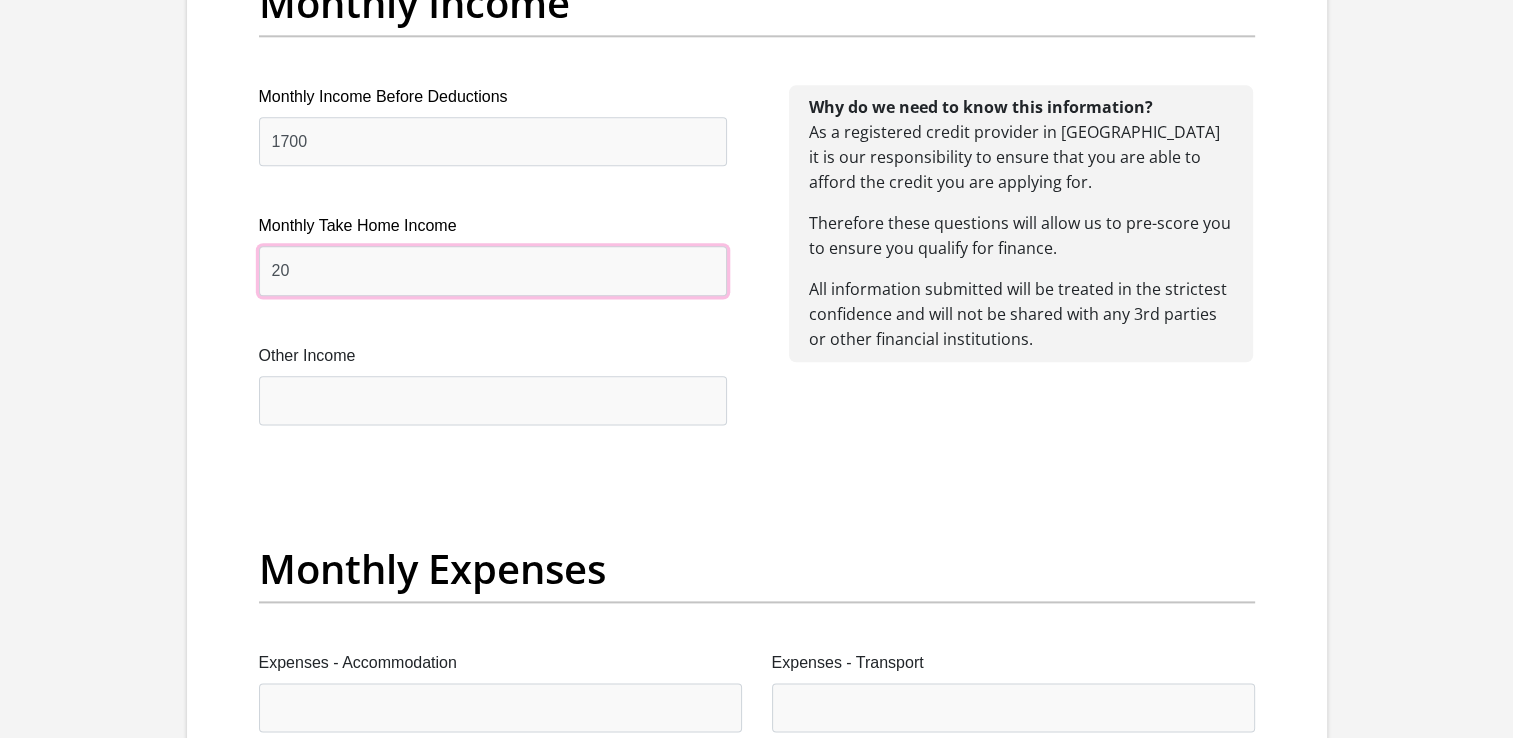 type on "2" 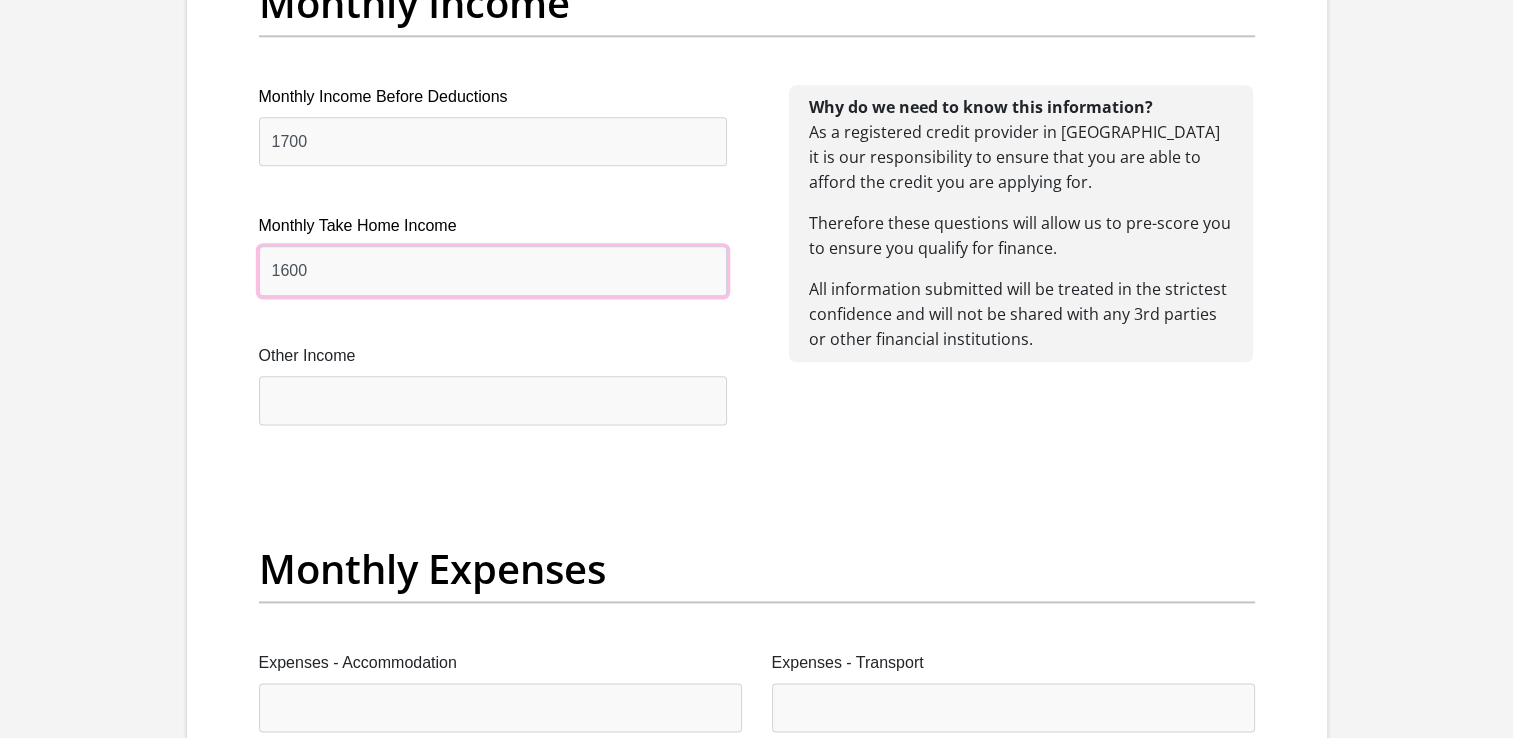 type on "1600" 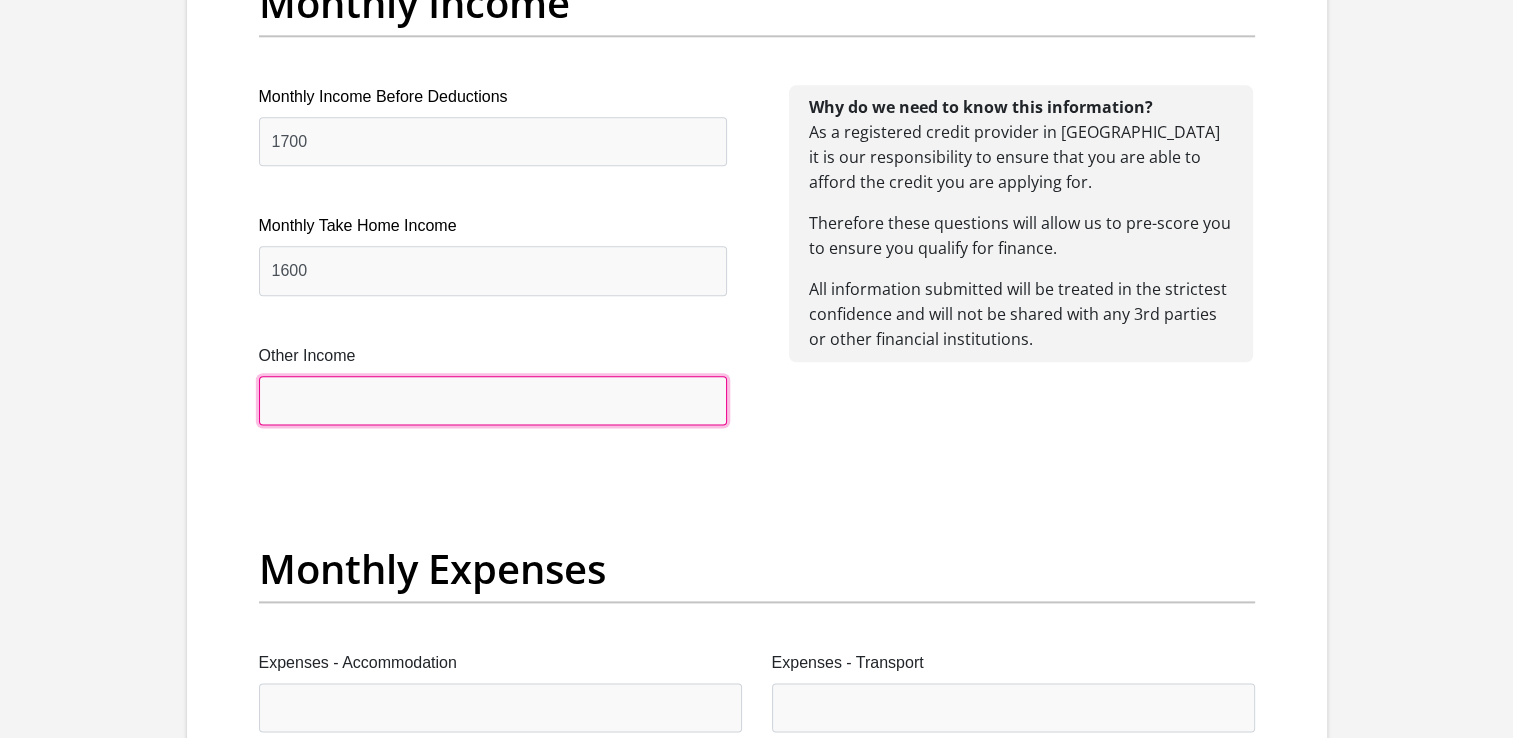 click on "Other Income" at bounding box center [493, 400] 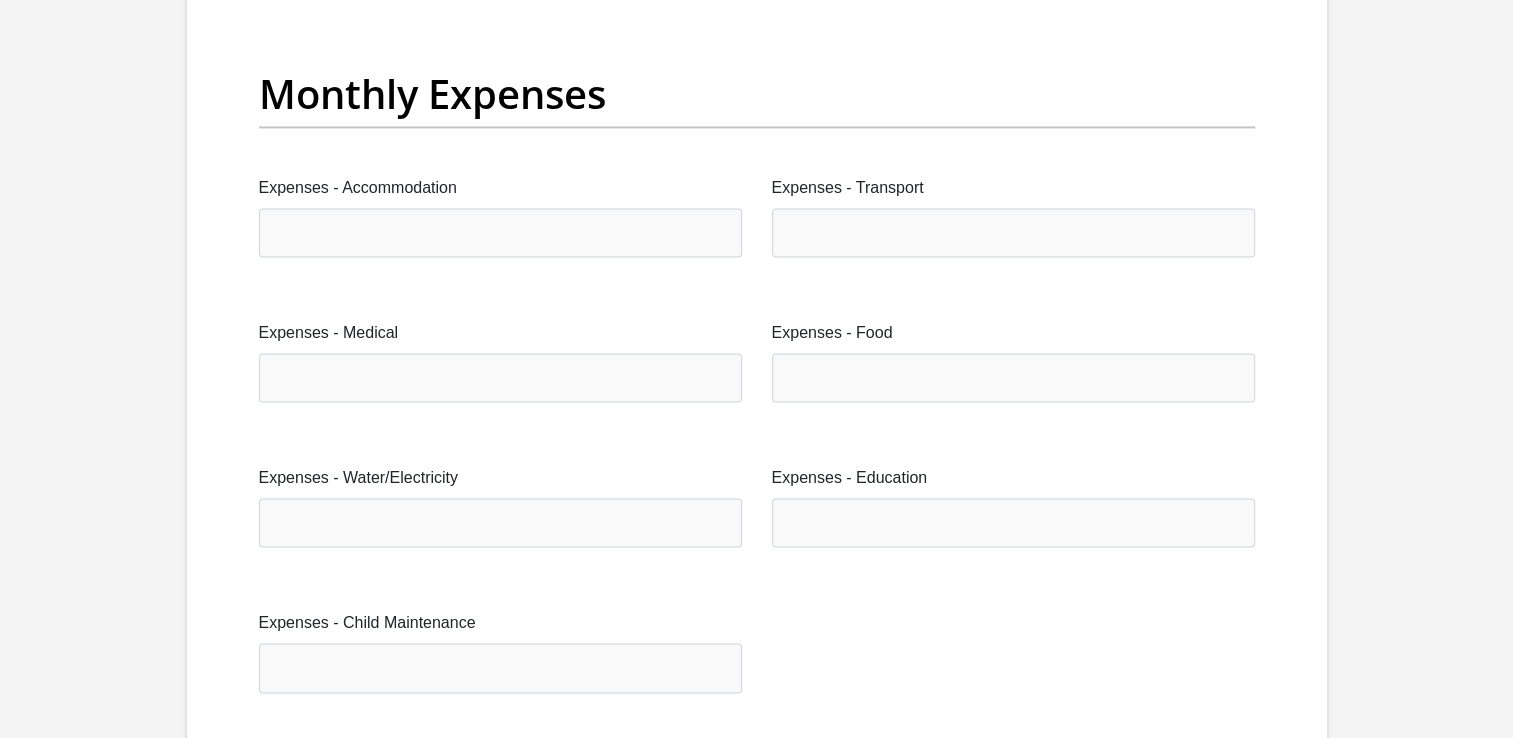 scroll, scrollTop: 2936, scrollLeft: 0, axis: vertical 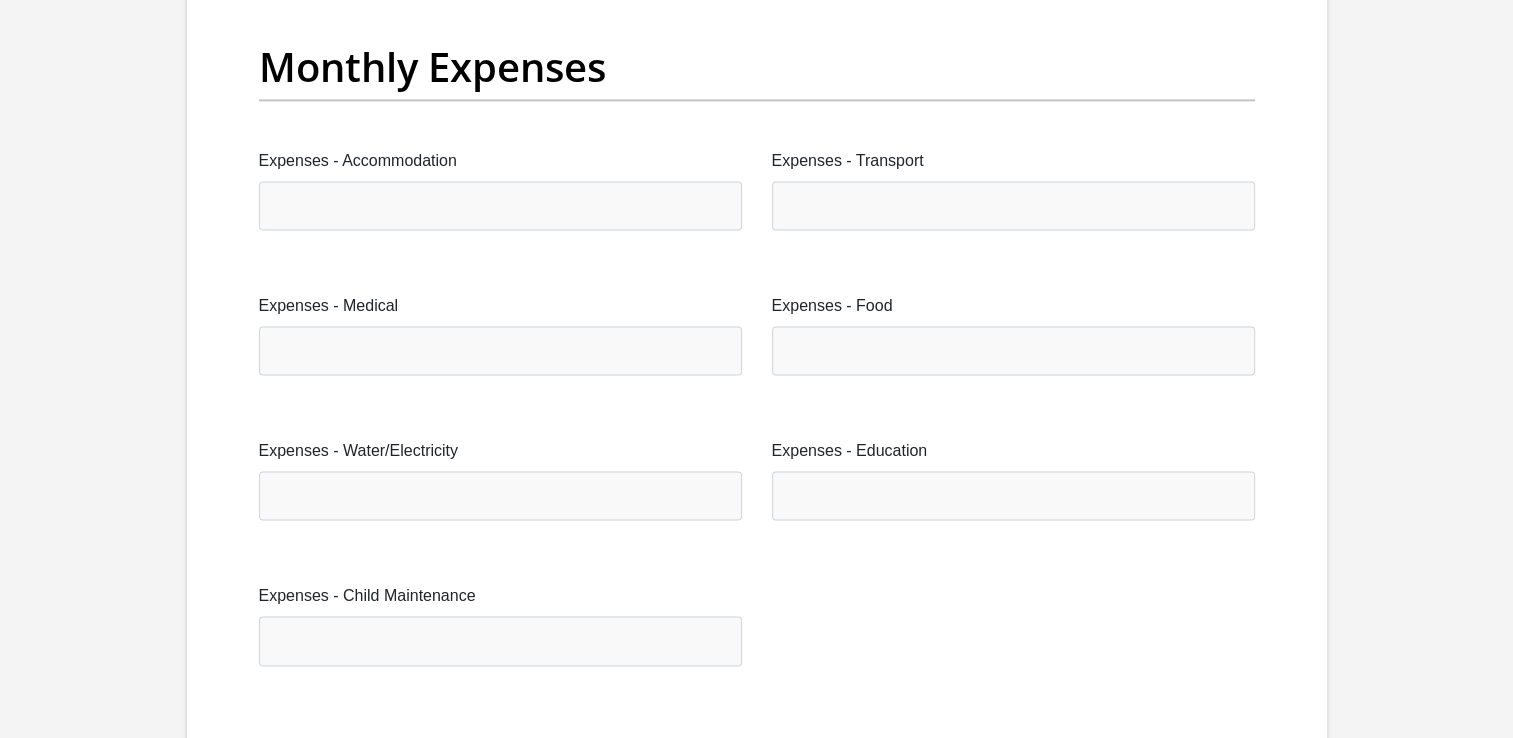 type on "1000" 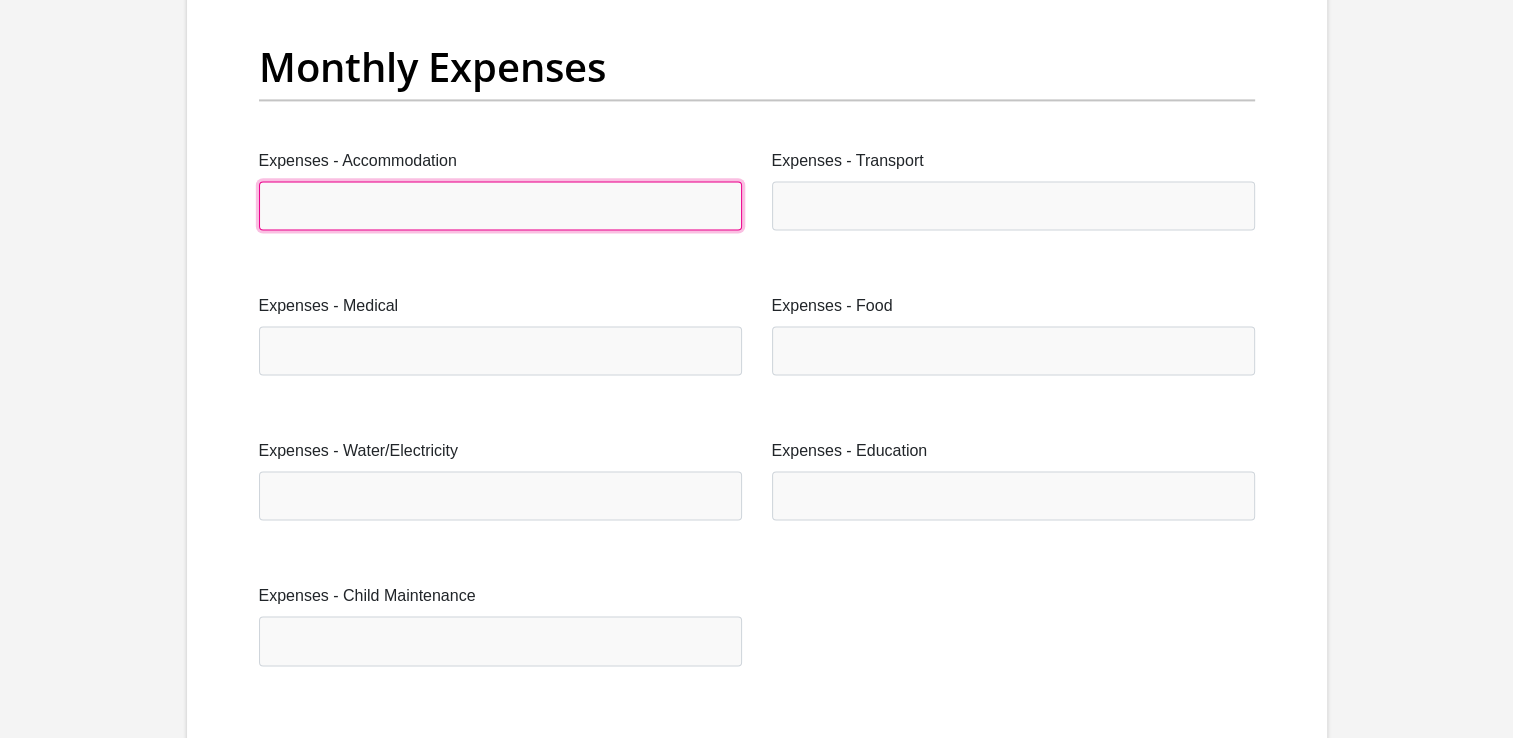 click on "Expenses - Accommodation" at bounding box center (500, 205) 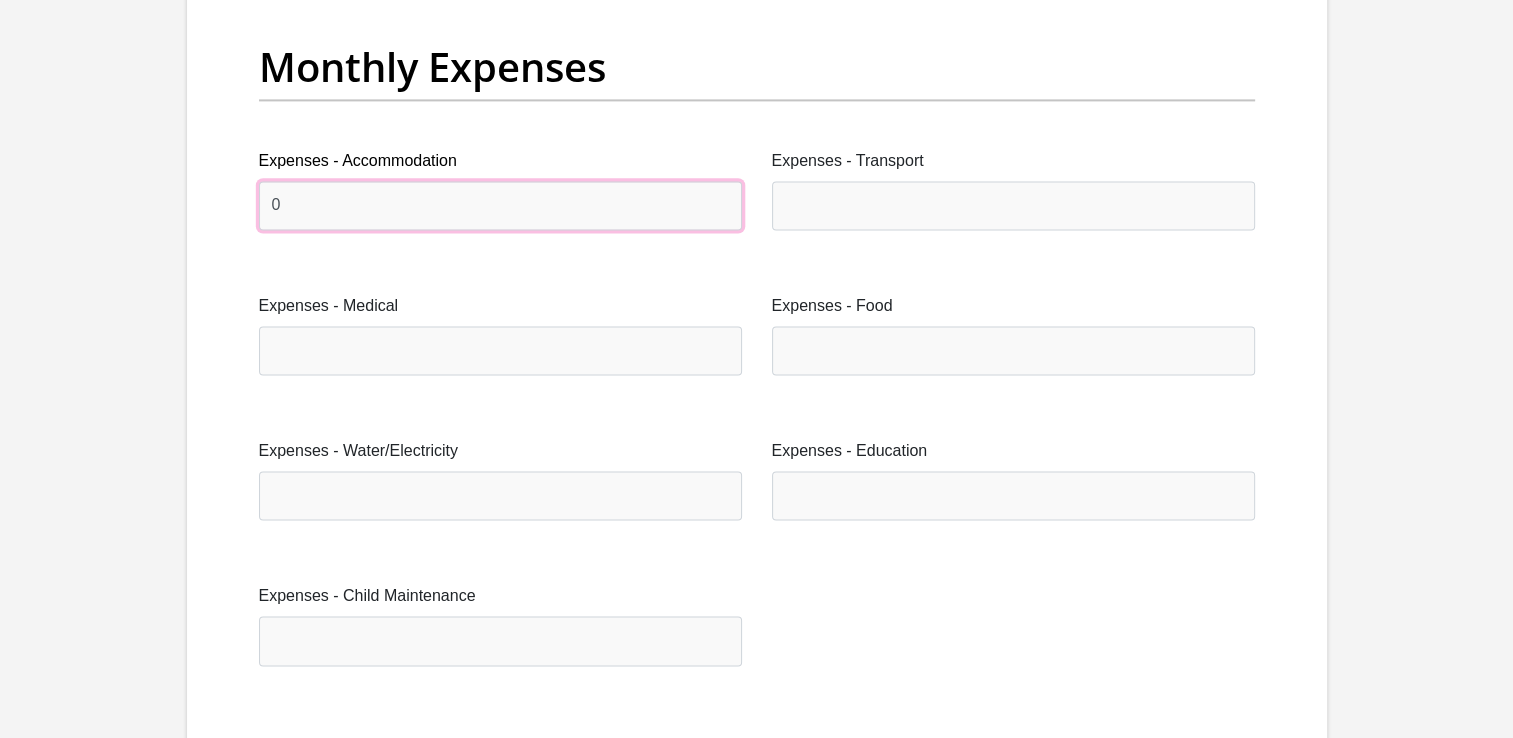 type on "0" 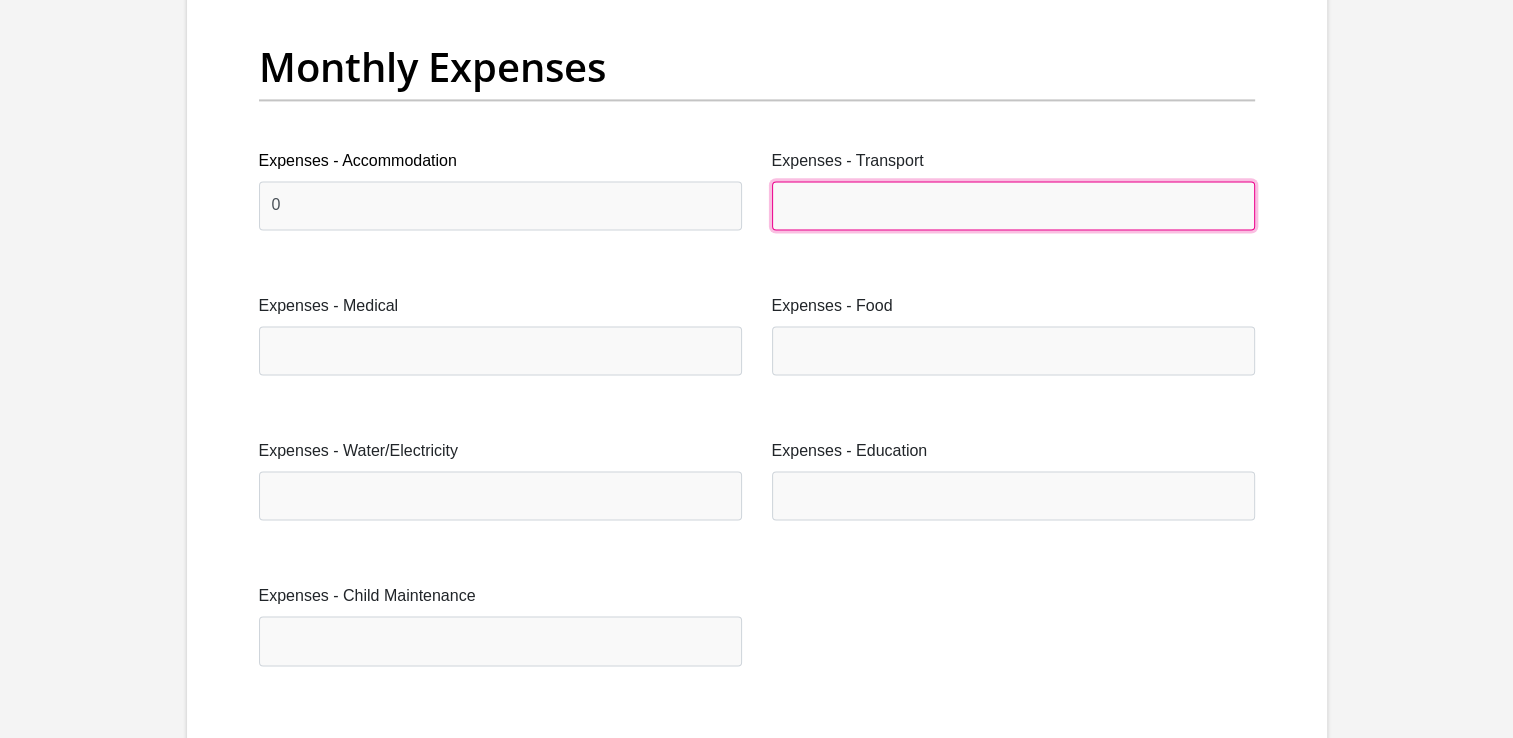 click on "Expenses - Transport" at bounding box center (1013, 205) 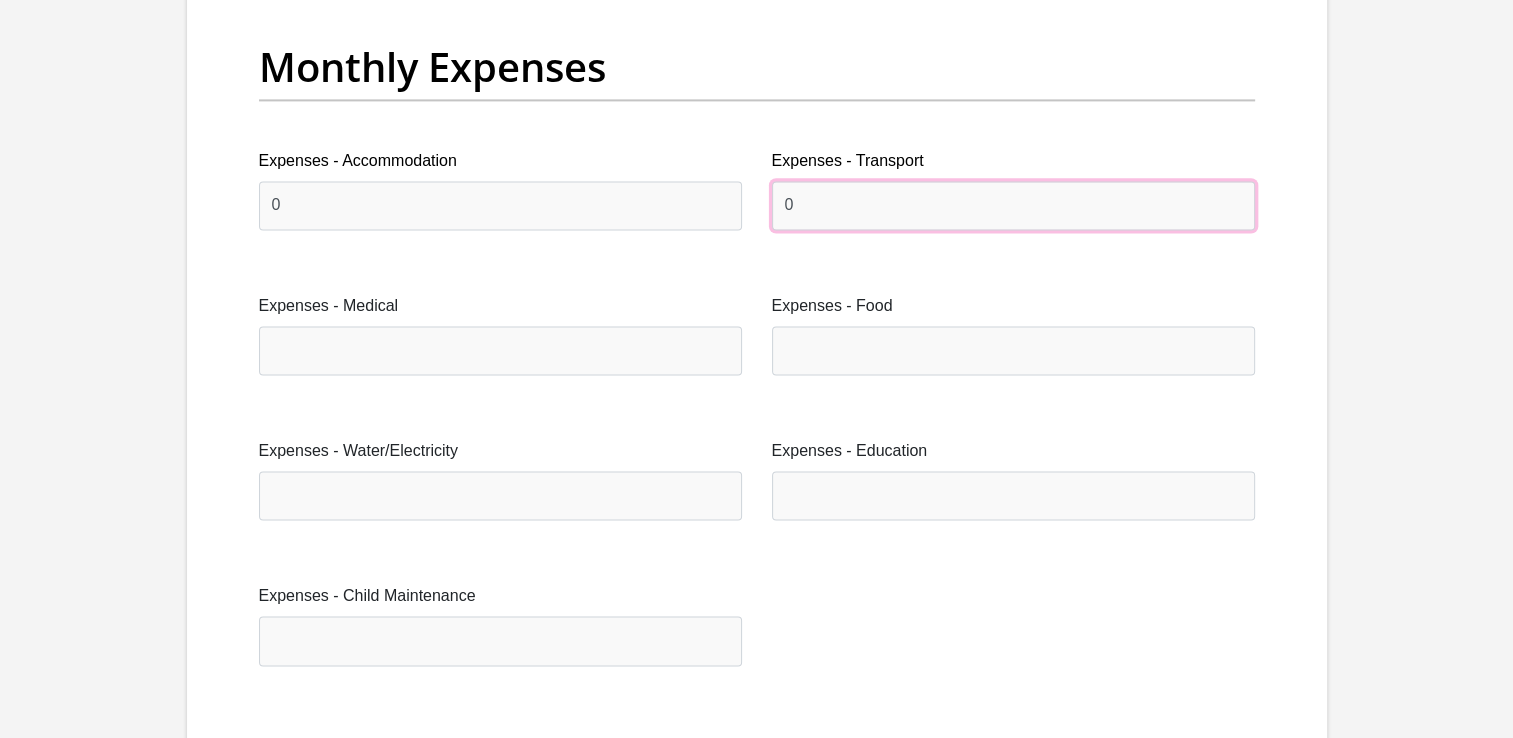 type on "0" 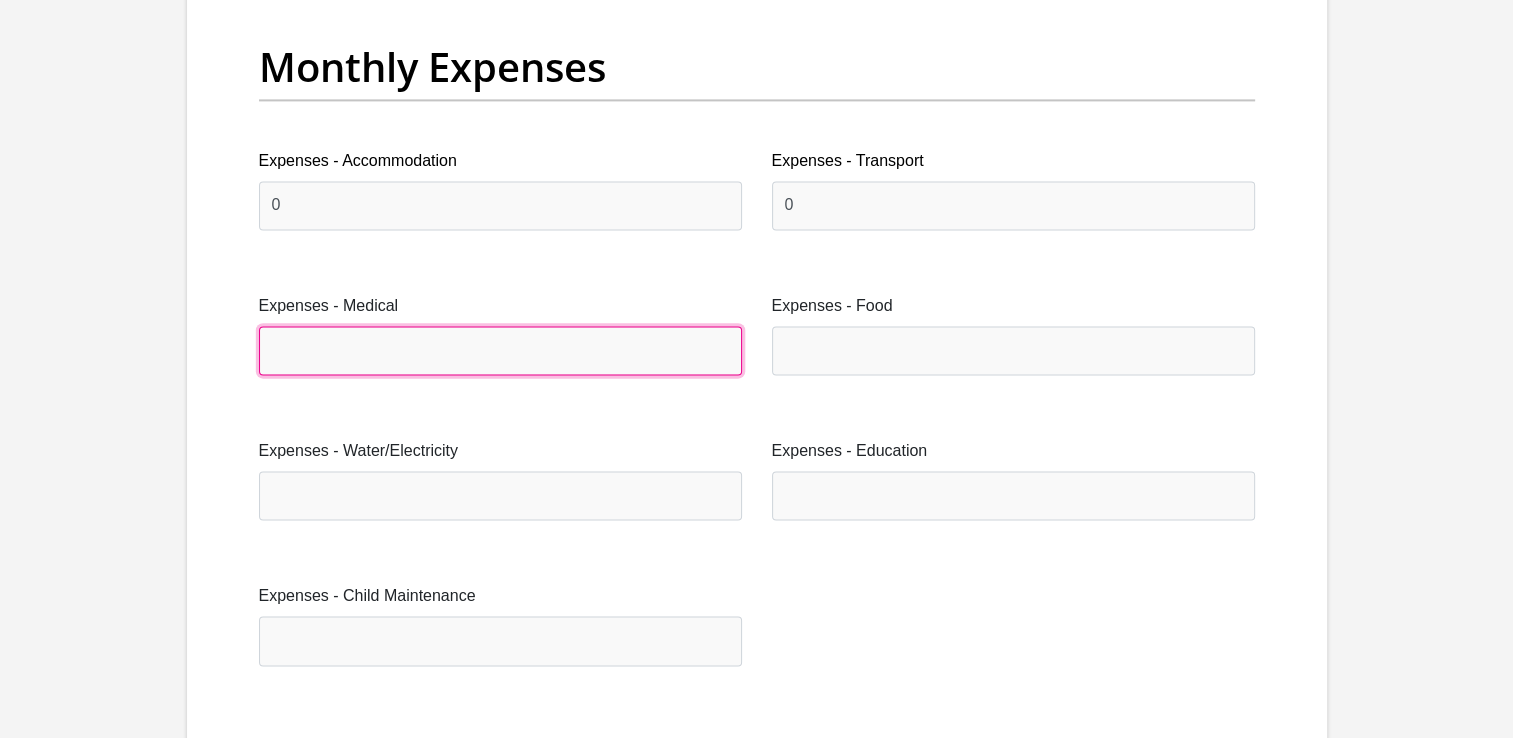 click on "Expenses - Medical" at bounding box center (500, 350) 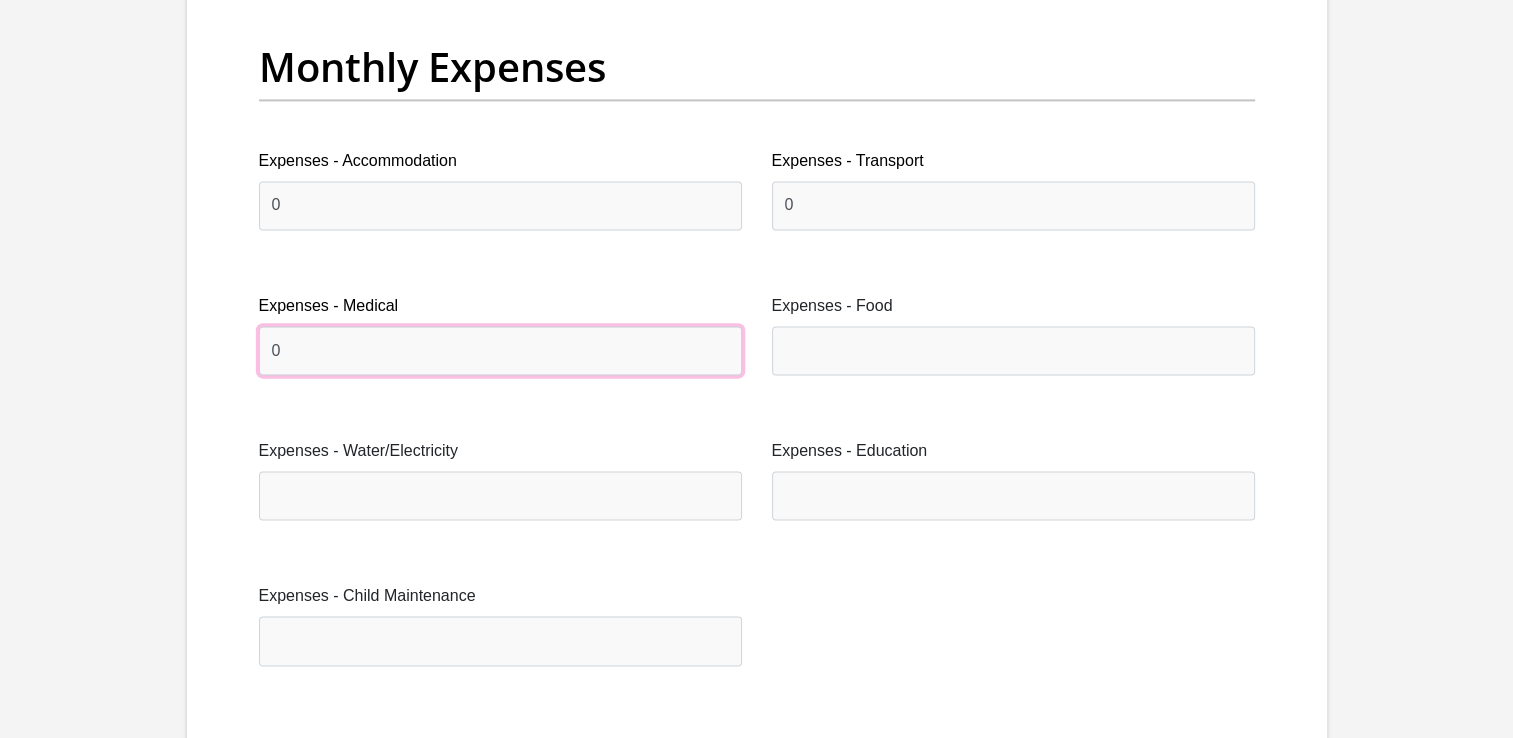 type on "0" 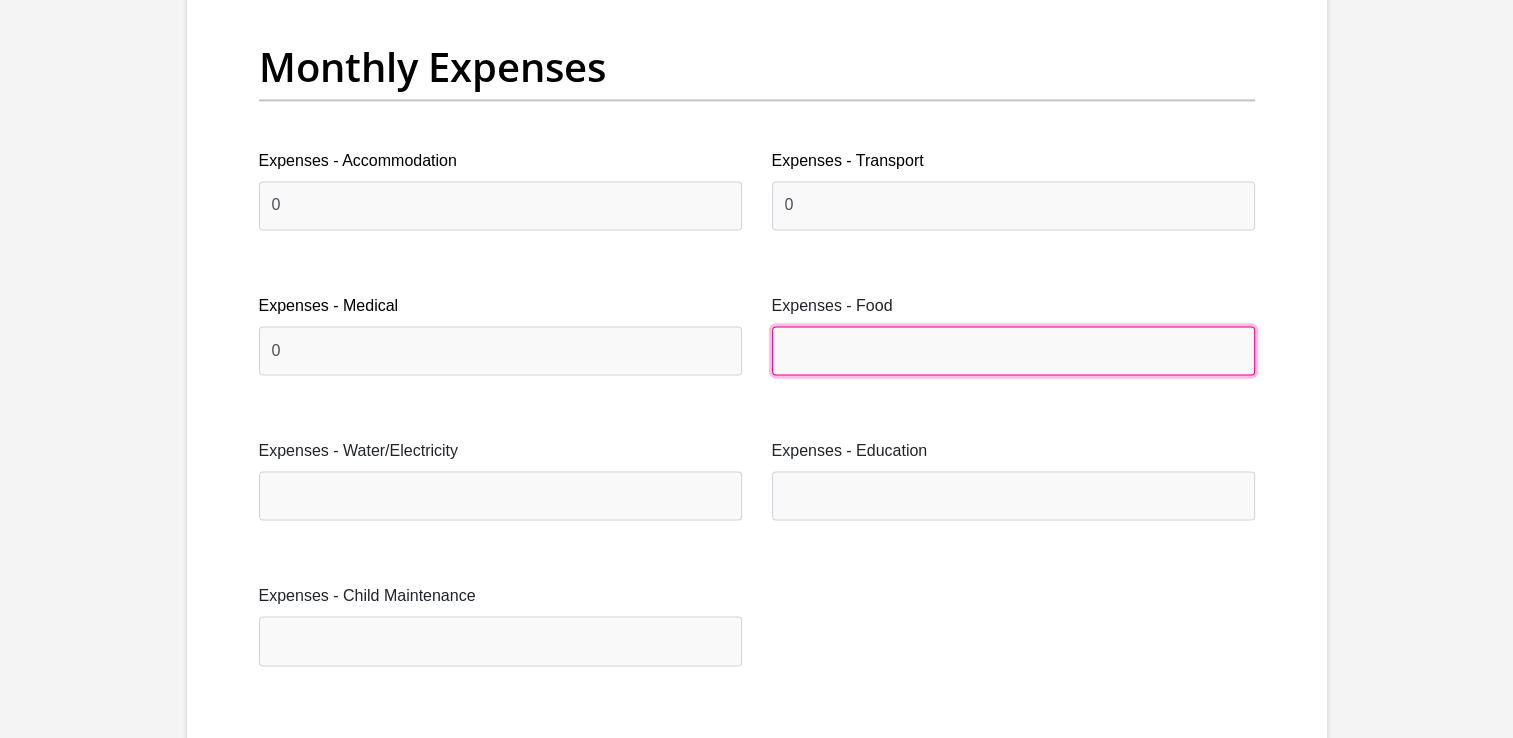 click on "Expenses - Food" at bounding box center (1013, 350) 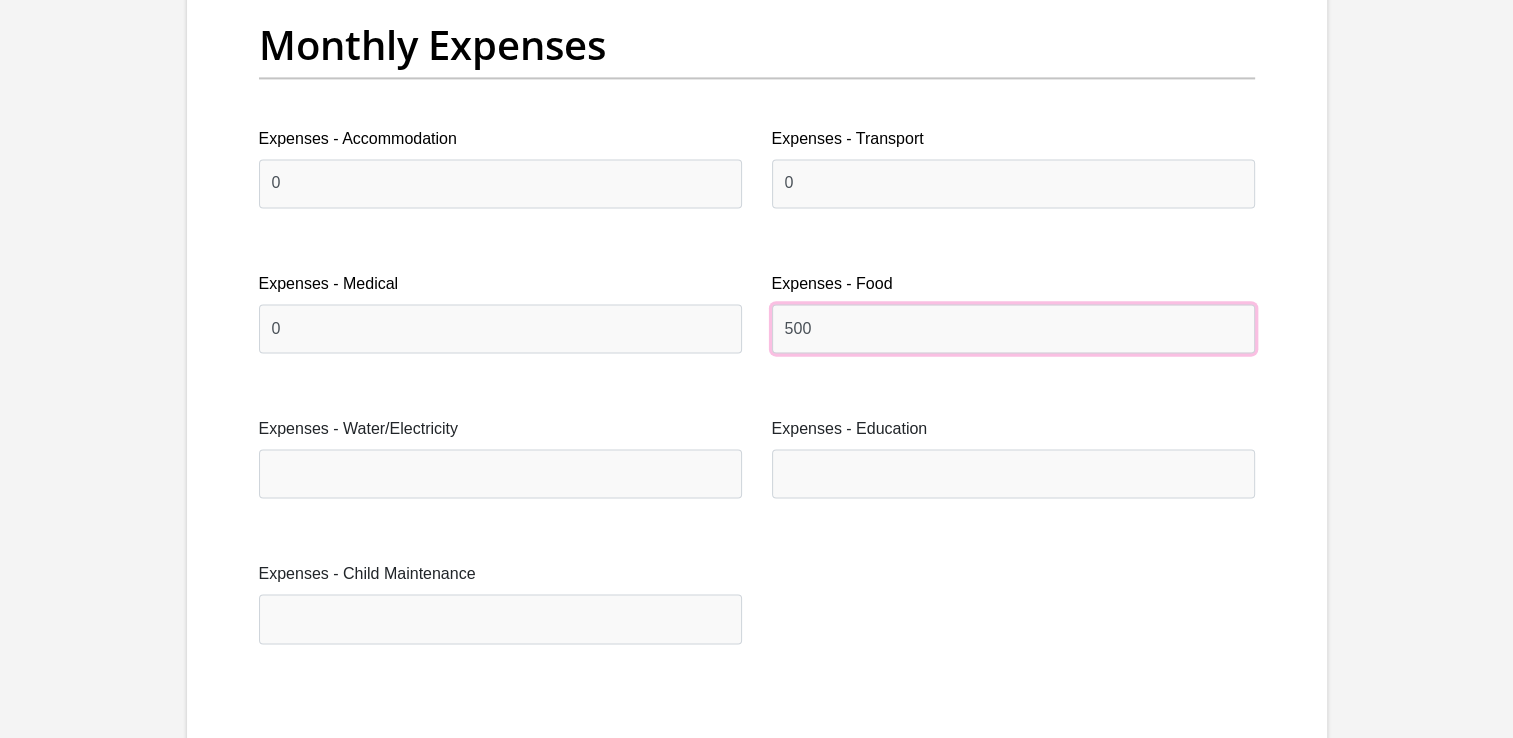 scroll, scrollTop: 2962, scrollLeft: 0, axis: vertical 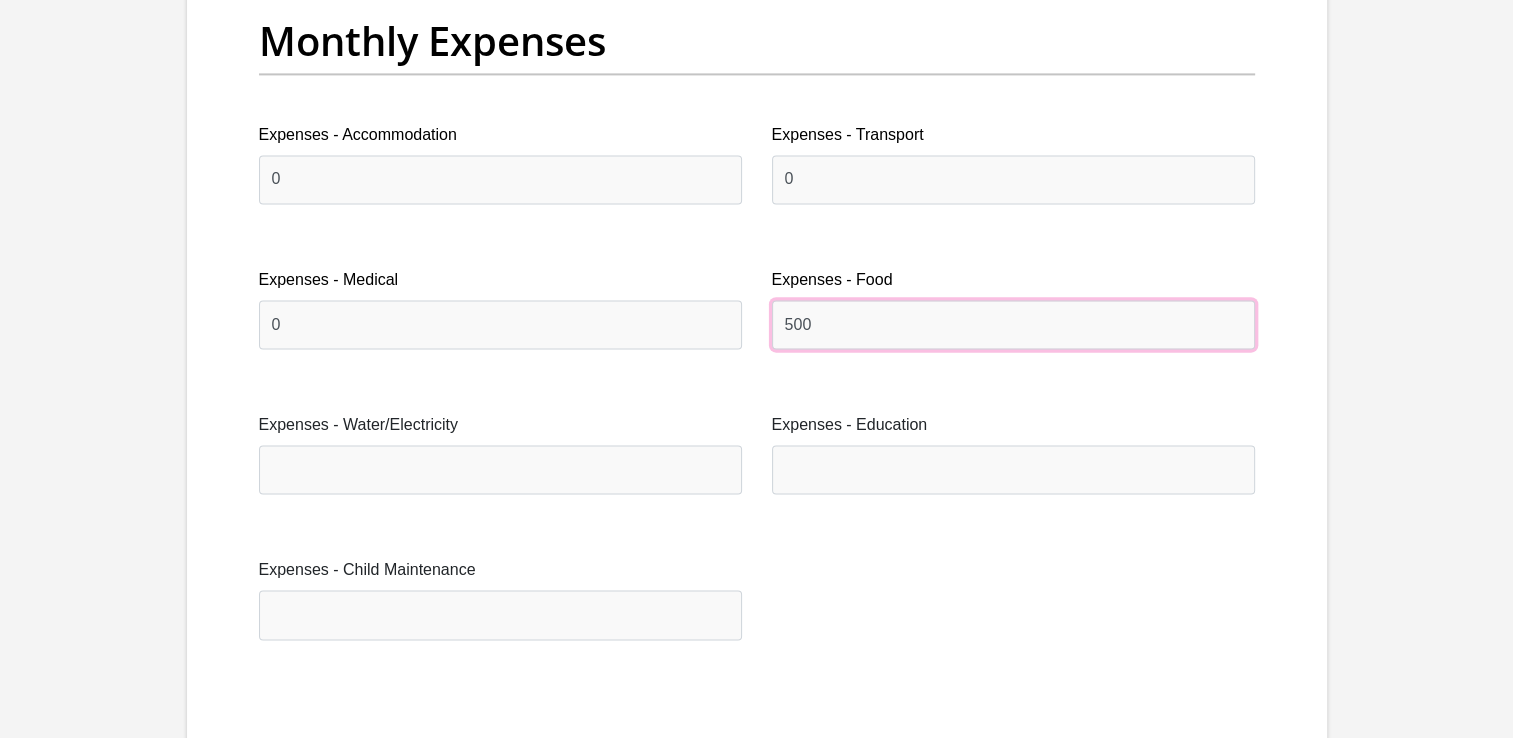 type on "500" 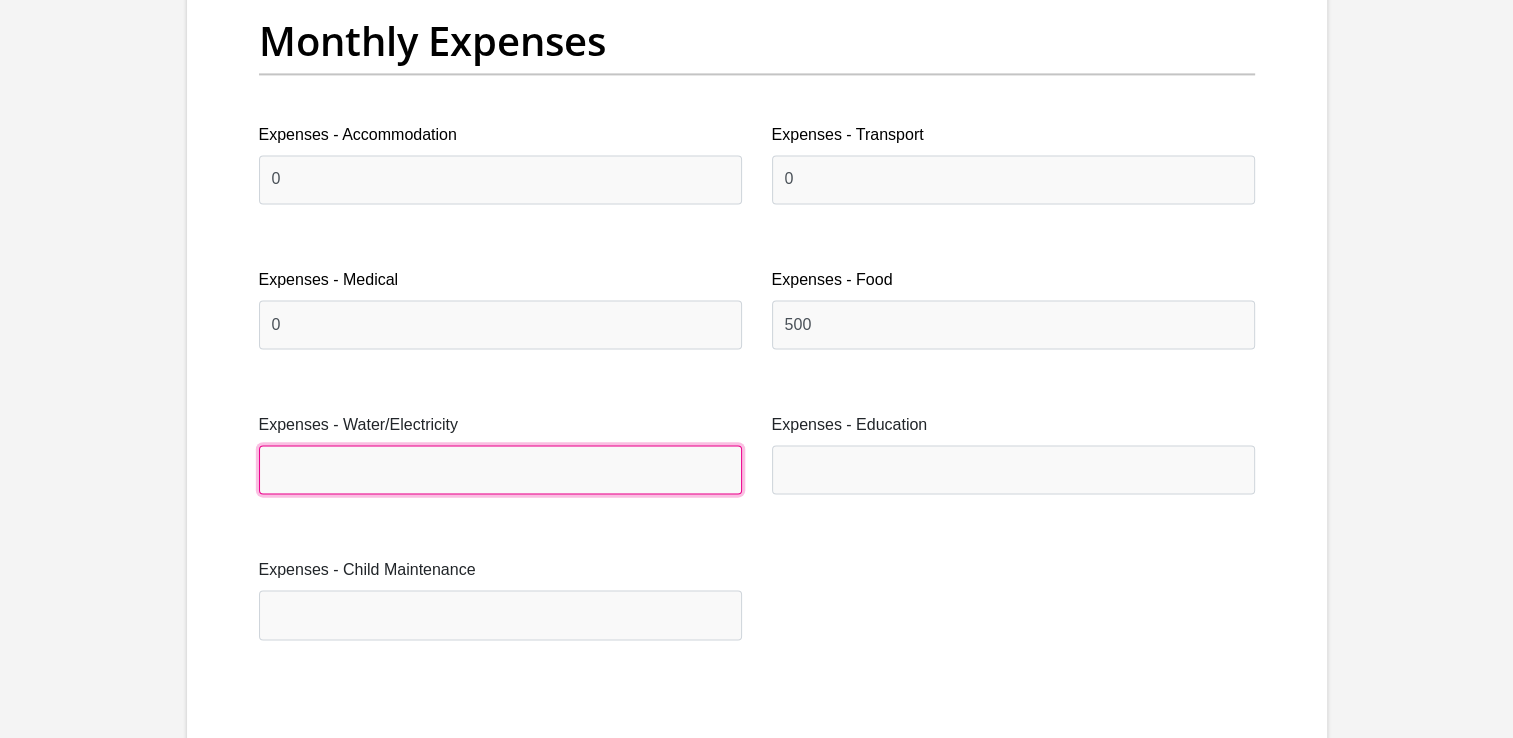 click on "Expenses - Water/Electricity" at bounding box center [500, 469] 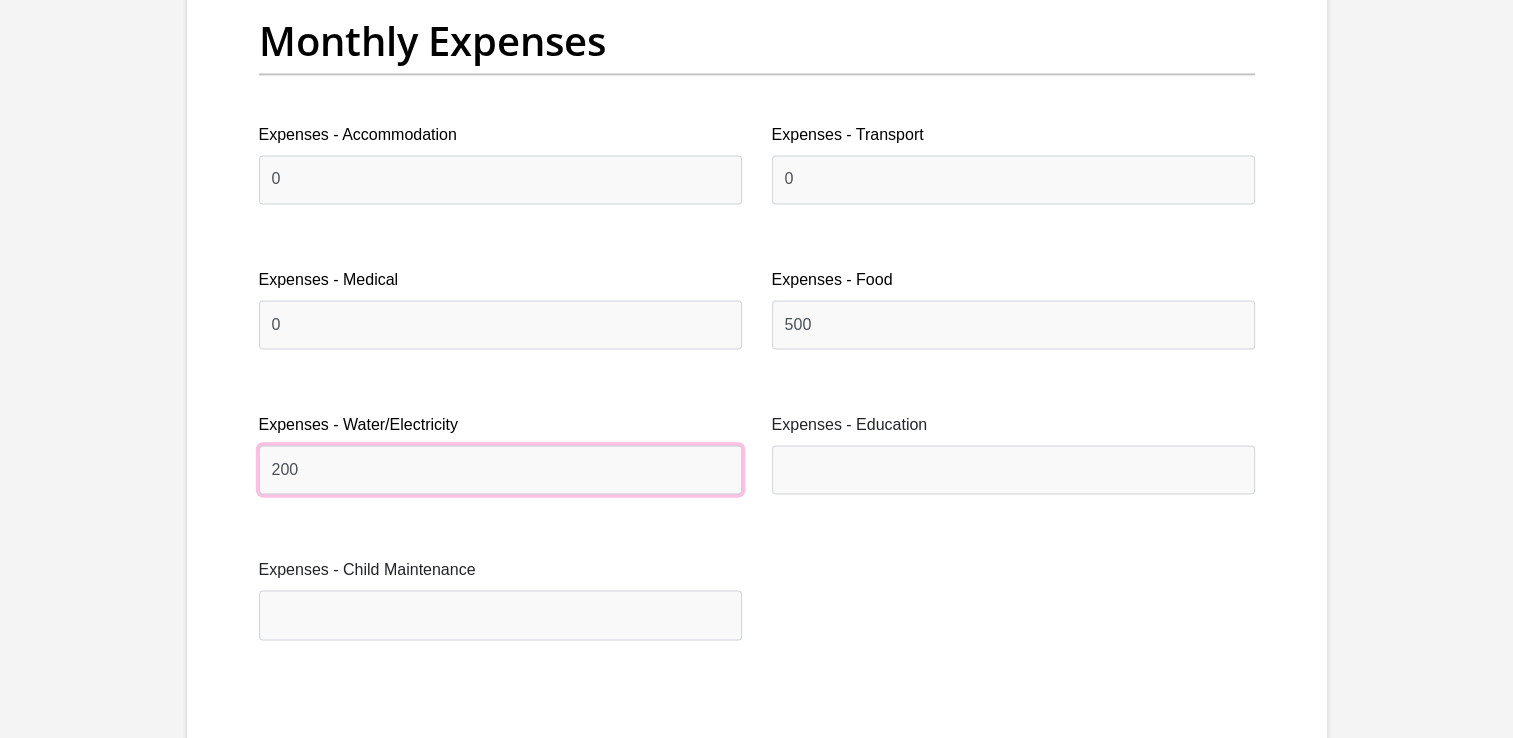 type on "200" 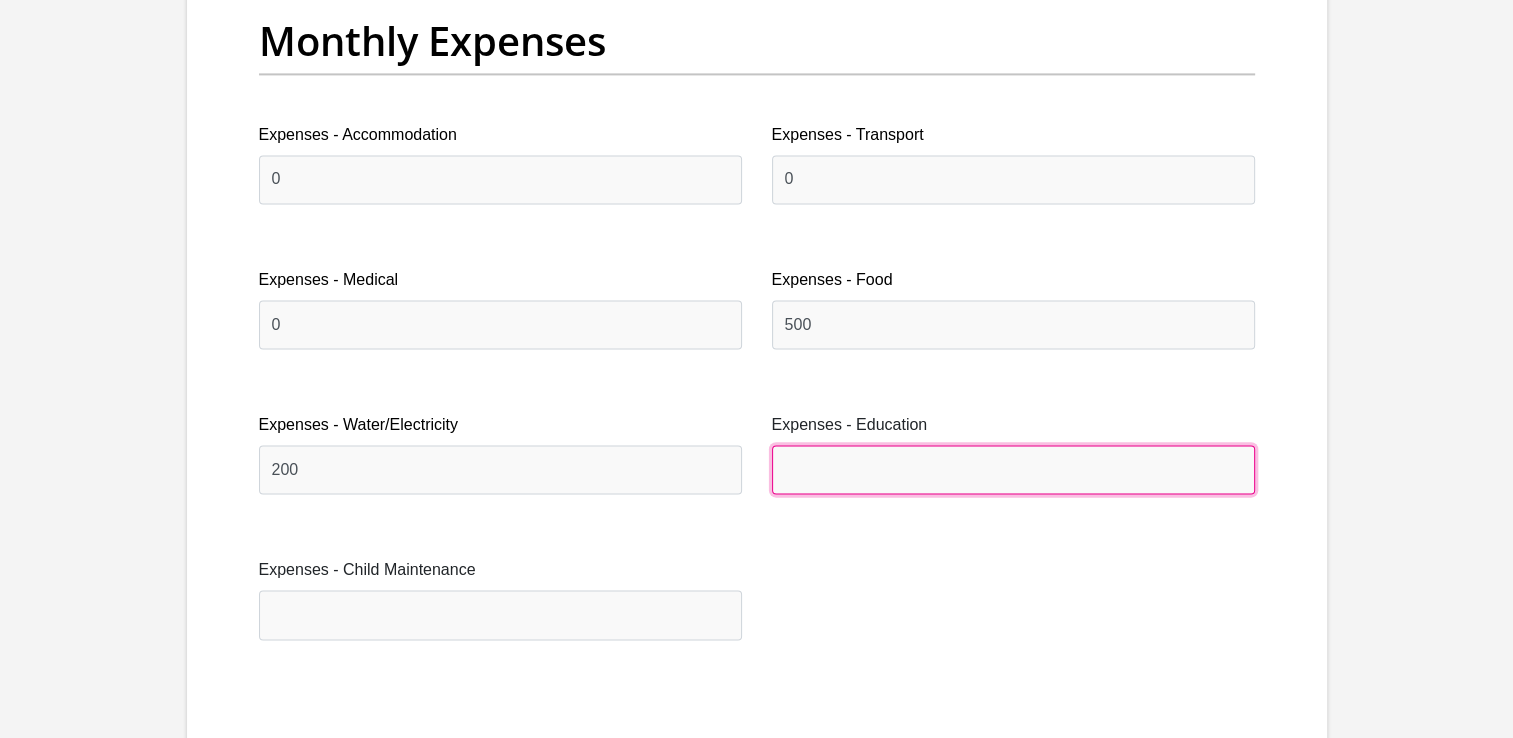 click on "Expenses - Education" at bounding box center [1013, 469] 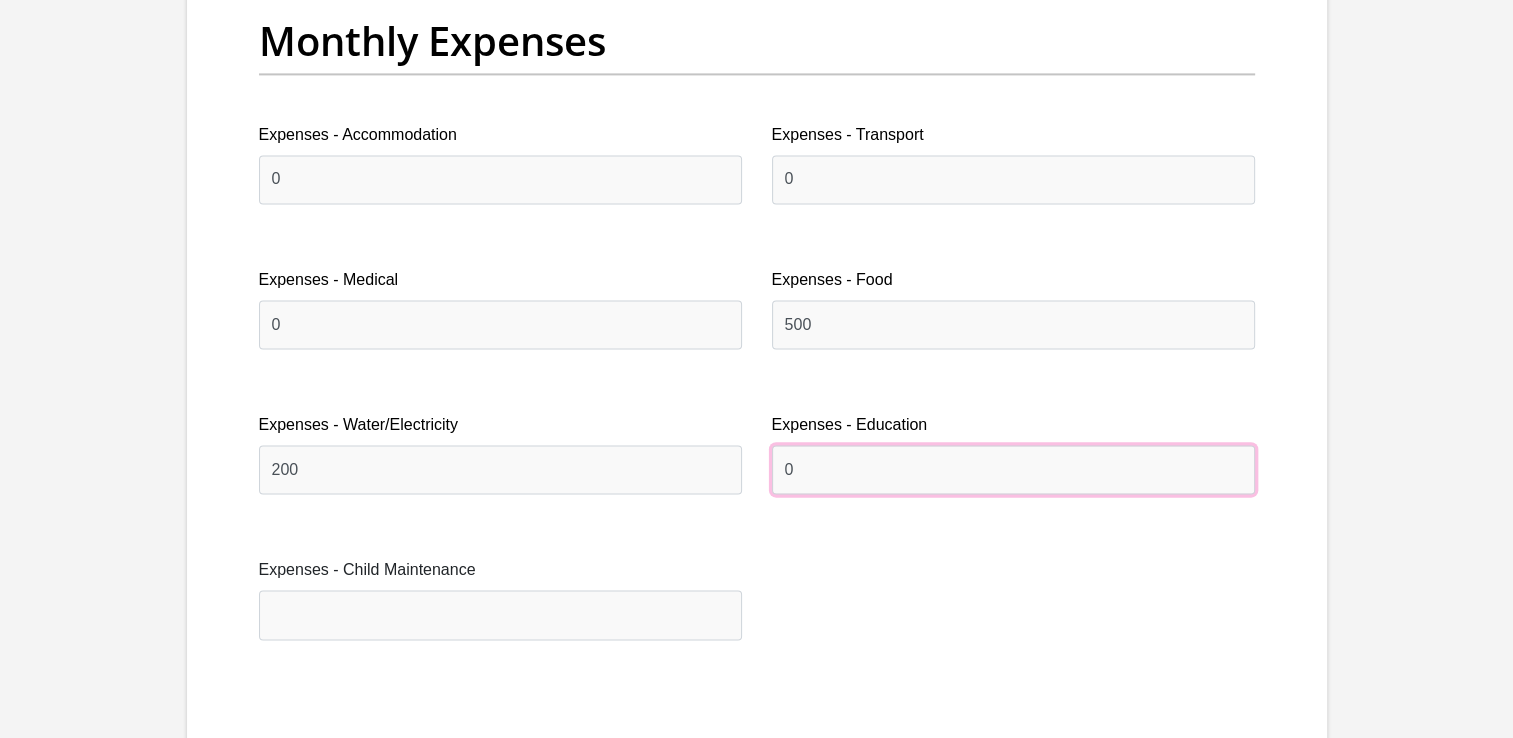 type on "0" 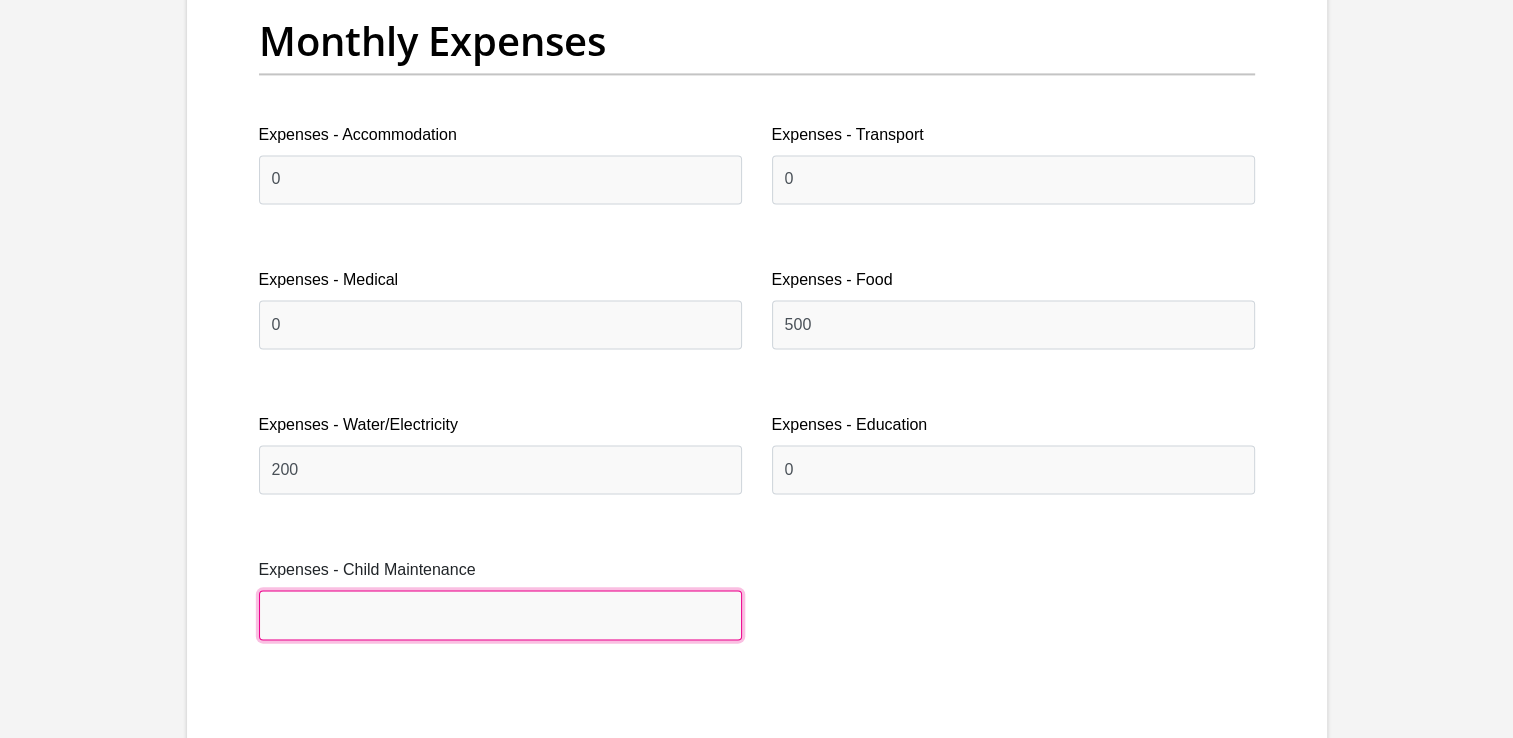click on "Expenses - Child Maintenance" at bounding box center (500, 614) 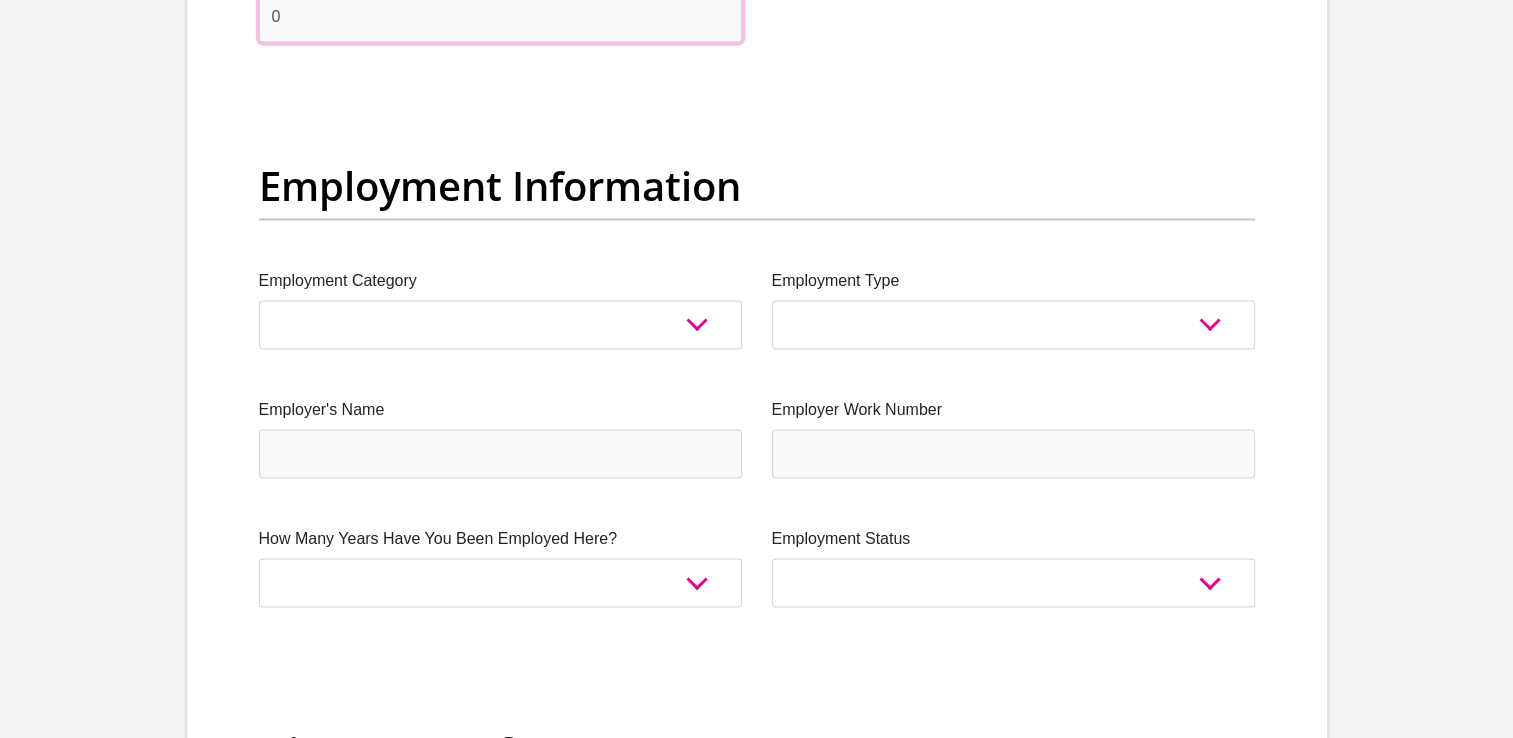 scroll, scrollTop: 3572, scrollLeft: 0, axis: vertical 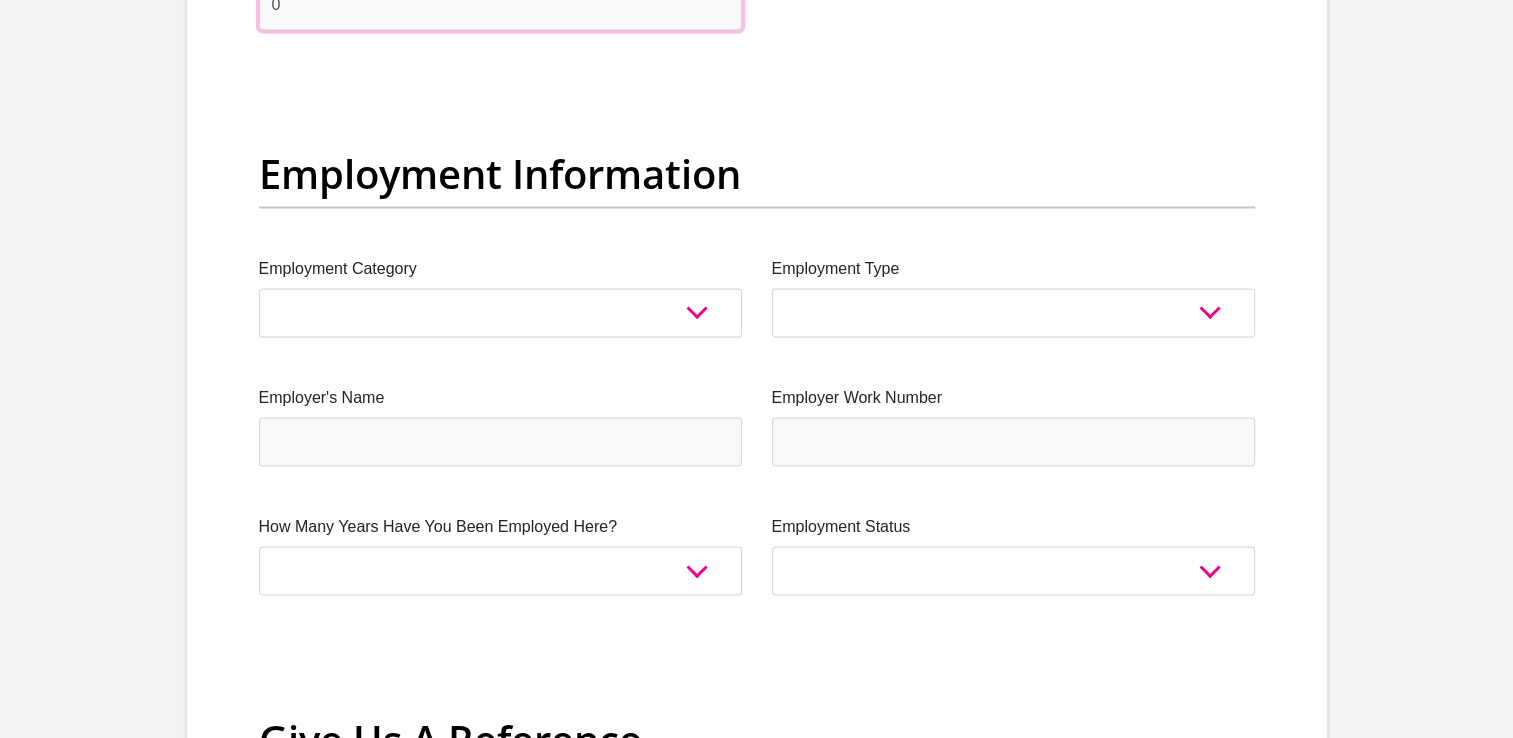 type on "0" 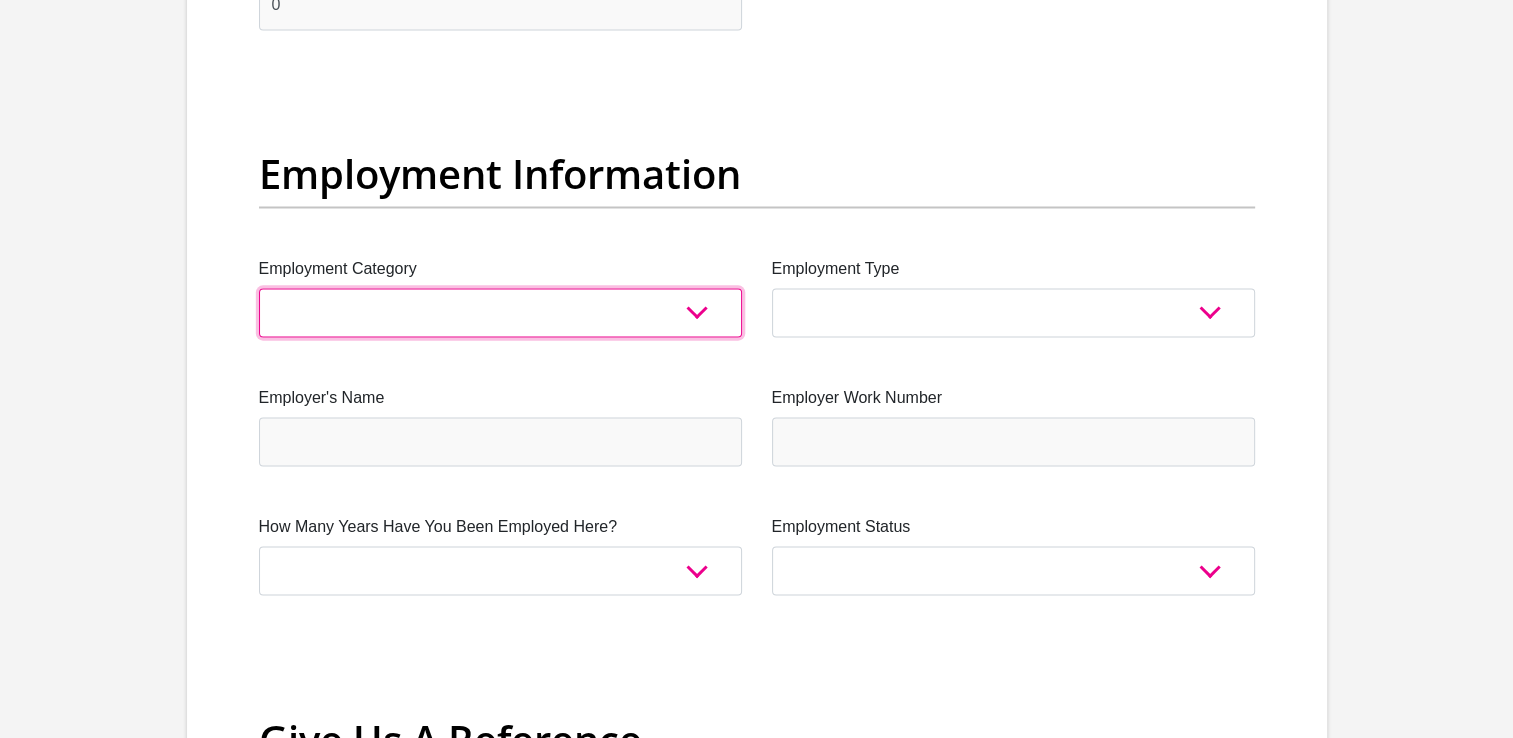 click on "AGRICULTURE
ALCOHOL & TOBACCO
CONSTRUCTION MATERIALS
METALLURGY
EQUIPMENT FOR RENEWABLE ENERGY
SPECIALIZED CONTRACTORS
CAR
GAMING (INCL. INTERNET
OTHER WHOLESALE
UNLICENSED PHARMACEUTICALS
CURRENCY EXCHANGE HOUSES
OTHER FINANCIAL INSTITUTIONS & INSURANCE
REAL ESTATE AGENTS
OIL & GAS
OTHER MATERIALS (E.G. IRON ORE)
PRECIOUS STONES & PRECIOUS METALS
POLITICAL ORGANIZATIONS
RELIGIOUS ORGANIZATIONS(NOT SECTS)
ACTI. HAVING BUSINESS DEAL WITH PUBLIC ADMINISTRATION
LAUNDROMATS" at bounding box center [500, 312] 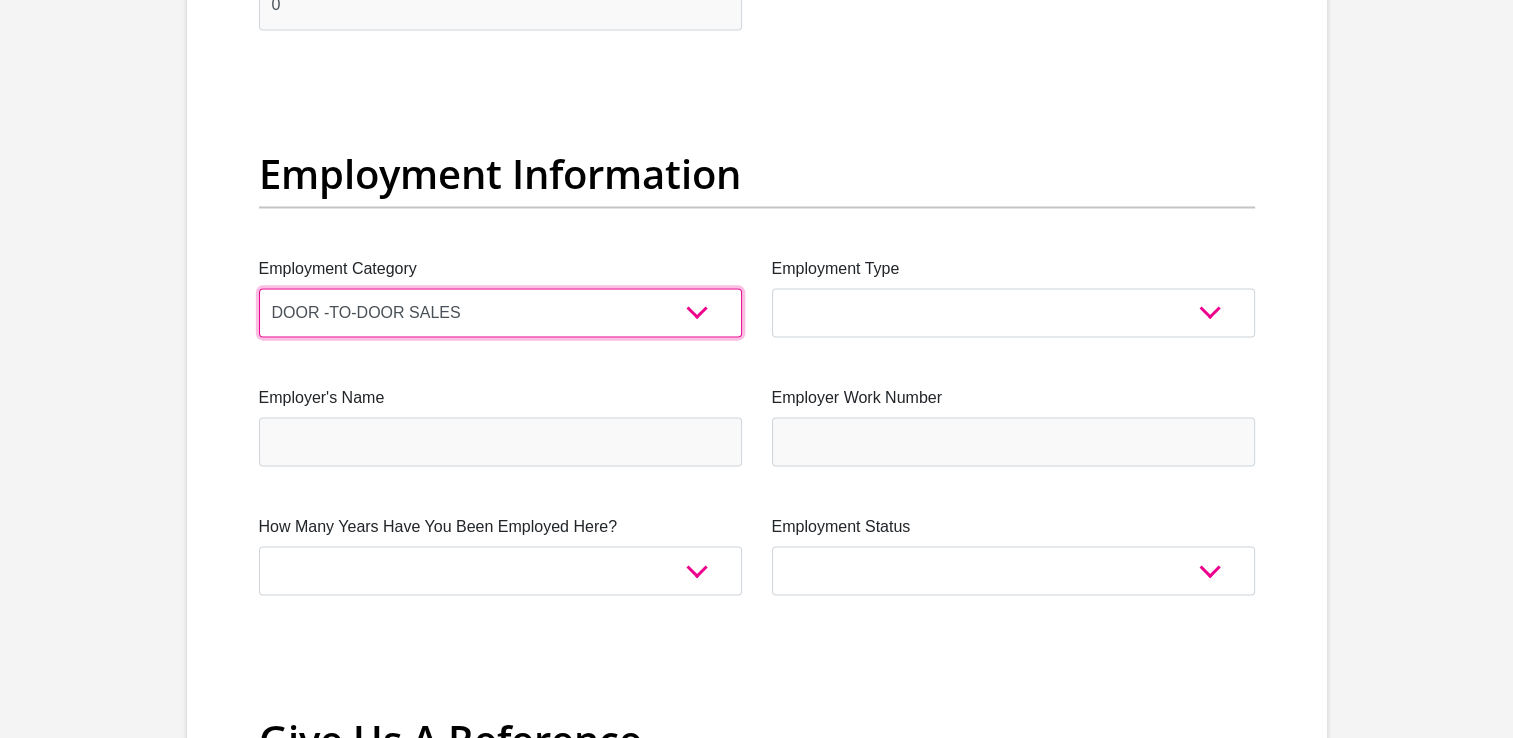 click on "AGRICULTURE
ALCOHOL & TOBACCO
CONSTRUCTION MATERIALS
METALLURGY
EQUIPMENT FOR RENEWABLE ENERGY
SPECIALIZED CONTRACTORS
CAR
GAMING (INCL. INTERNET
OTHER WHOLESALE
UNLICENSED PHARMACEUTICALS
CURRENCY EXCHANGE HOUSES
OTHER FINANCIAL INSTITUTIONS & INSURANCE
REAL ESTATE AGENTS
OIL & GAS
OTHER MATERIALS (E.G. IRON ORE)
PRECIOUS STONES & PRECIOUS METALS
POLITICAL ORGANIZATIONS
RELIGIOUS ORGANIZATIONS(NOT SECTS)
ACTI. HAVING BUSINESS DEAL WITH PUBLIC ADMINISTRATION
LAUNDROMATS" at bounding box center (500, 312) 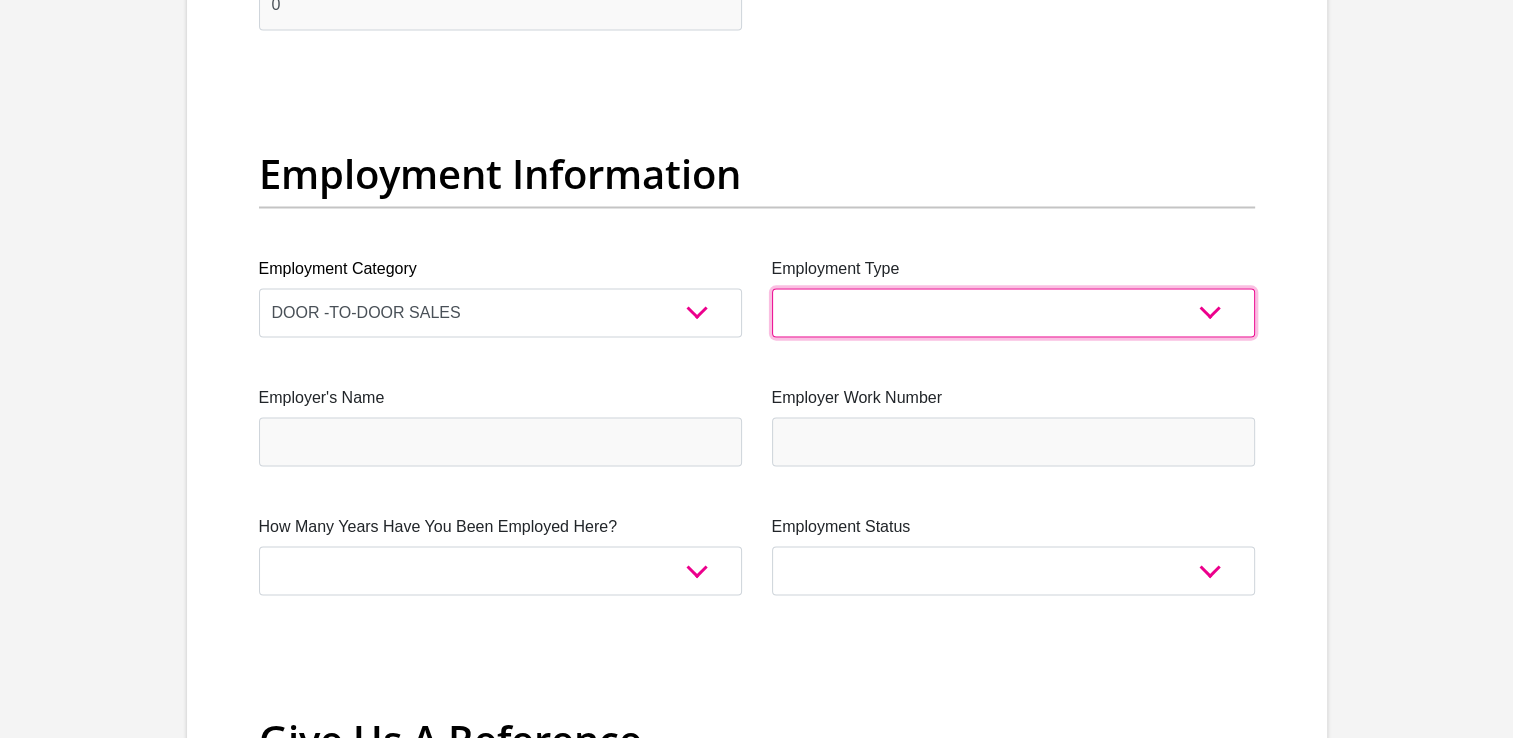 click on "College/Lecturer
Craft Seller
Creative
Driver
Executive
Farmer
Forces - Non Commissioned
Forces - Officer
Hawker
Housewife
Labourer
Licenced Professional
Manager
Miner
Non Licenced Professional
Office Staff/Clerk
Outside Worker
Pensioner
Permanent Teacher
Production/Manufacturing
Sales
Self-Employed
Semi-Professional Worker
Service Industry  Social Worker  Student" at bounding box center (1013, 312) 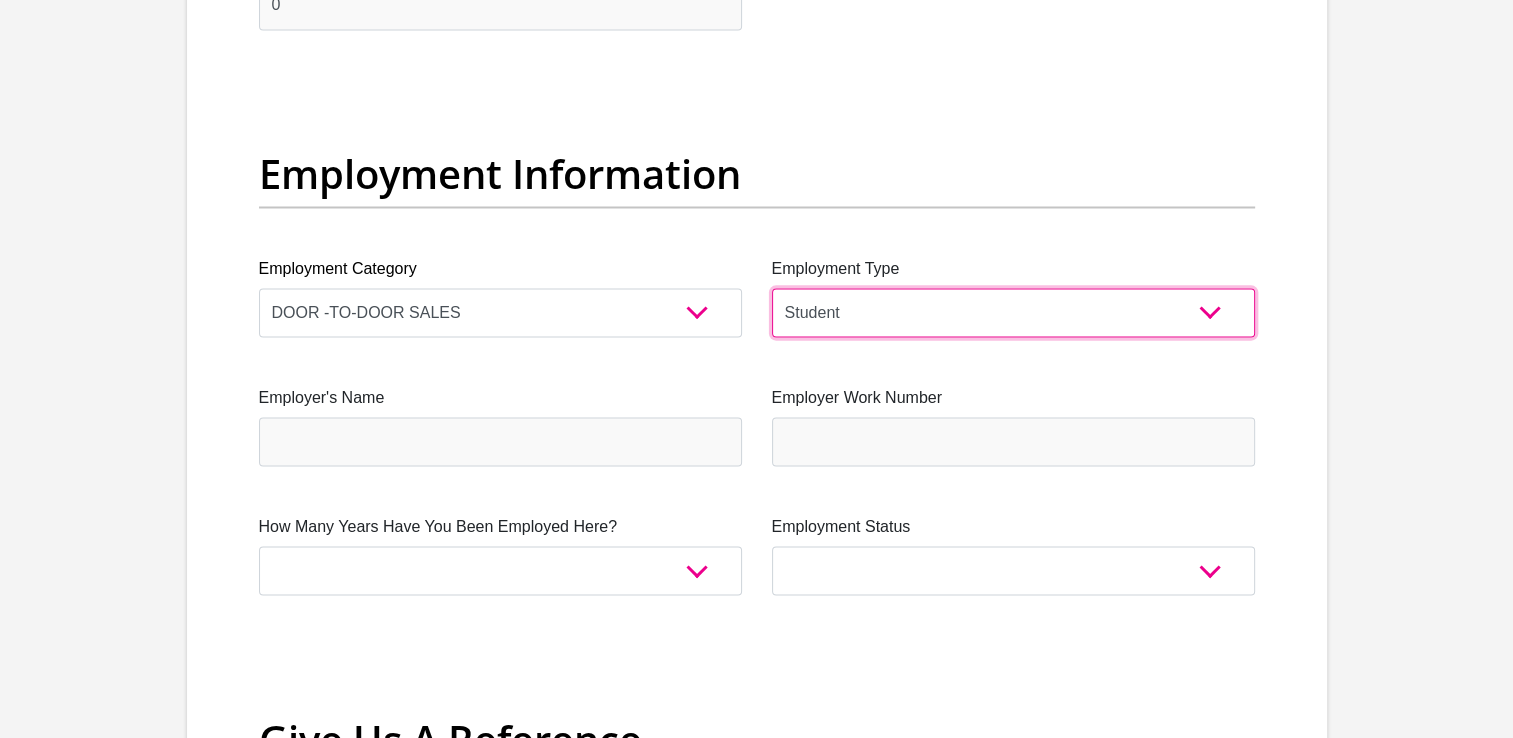 click on "College/Lecturer
Craft Seller
Creative
Driver
Executive
Farmer
Forces - Non Commissioned
Forces - Officer
Hawker
Housewife
Labourer
Licenced Professional
Manager
Miner
Non Licenced Professional
Office Staff/Clerk
Outside Worker
Pensioner
Permanent Teacher
Production/Manufacturing
Sales
Self-Employed
Semi-Professional Worker
Service Industry  Social Worker  Student" at bounding box center [1013, 312] 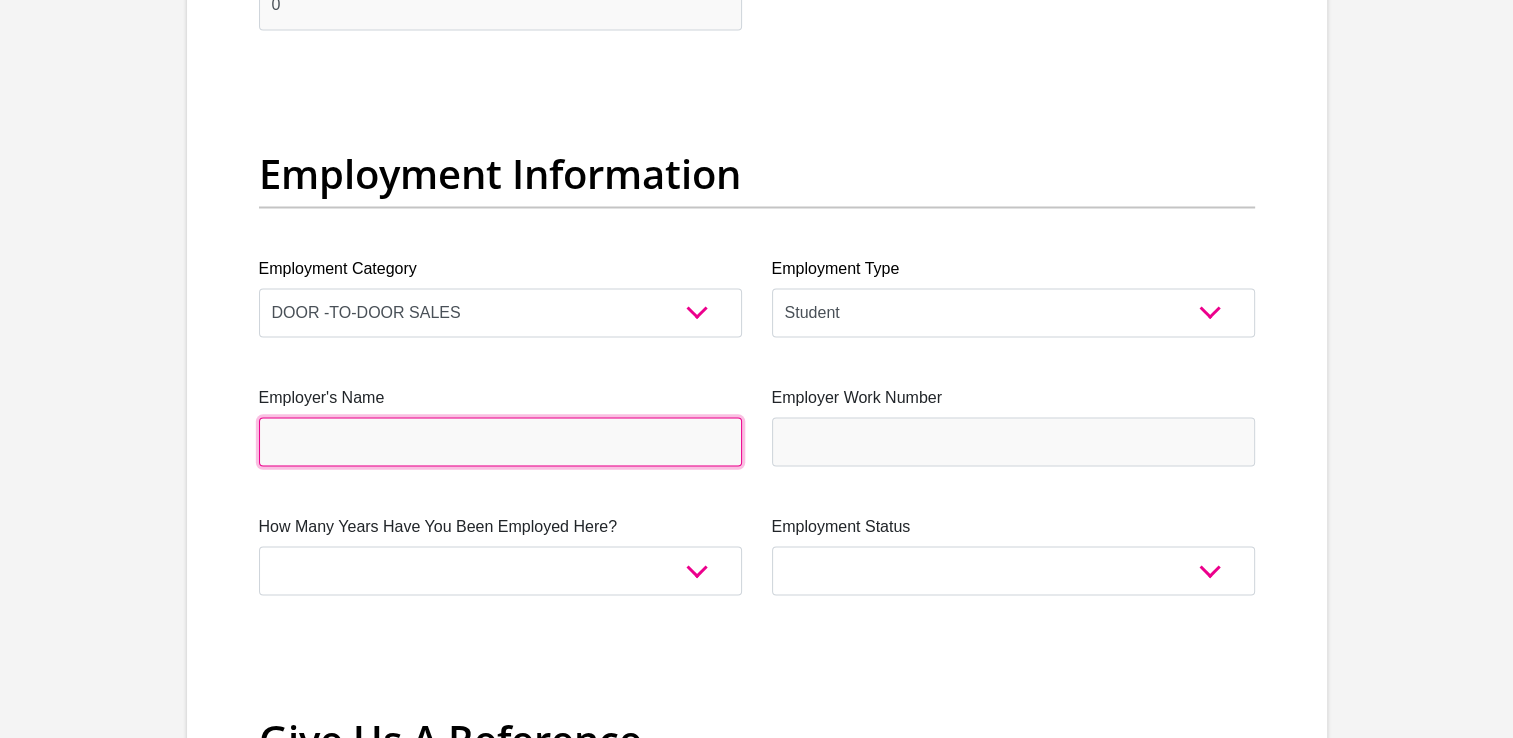 click on "Employer's Name" at bounding box center [500, 441] 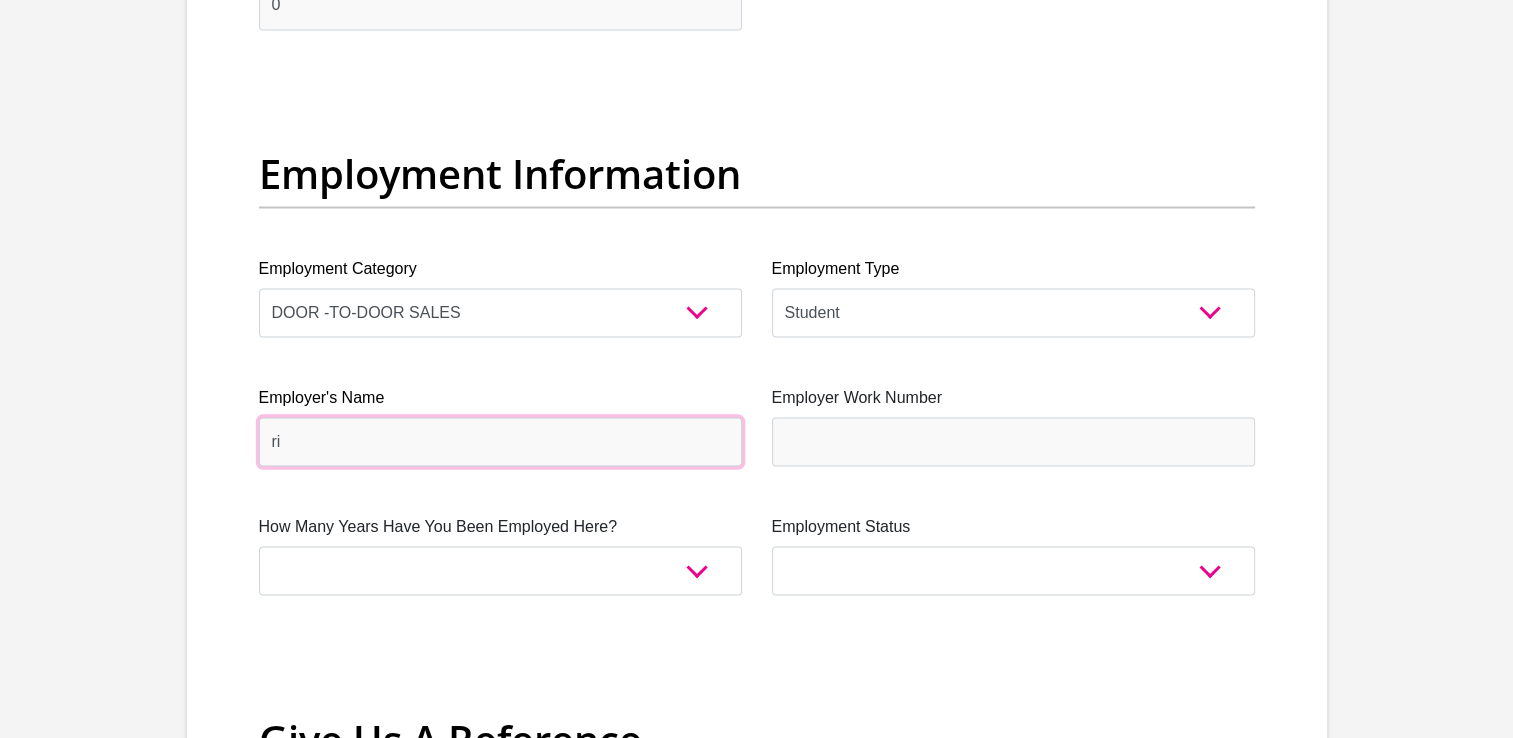 type on "r" 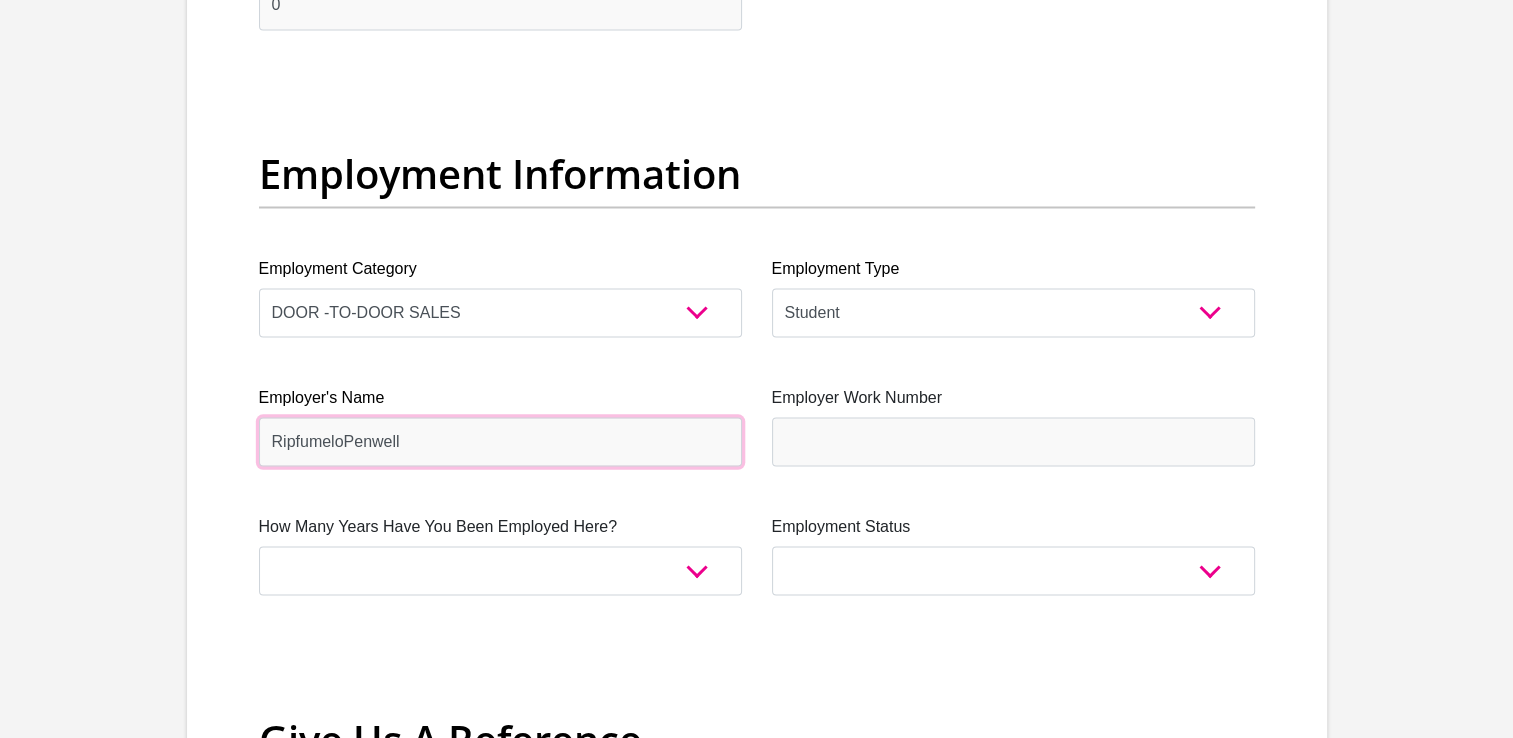 type on "RipfumeloPenwell" 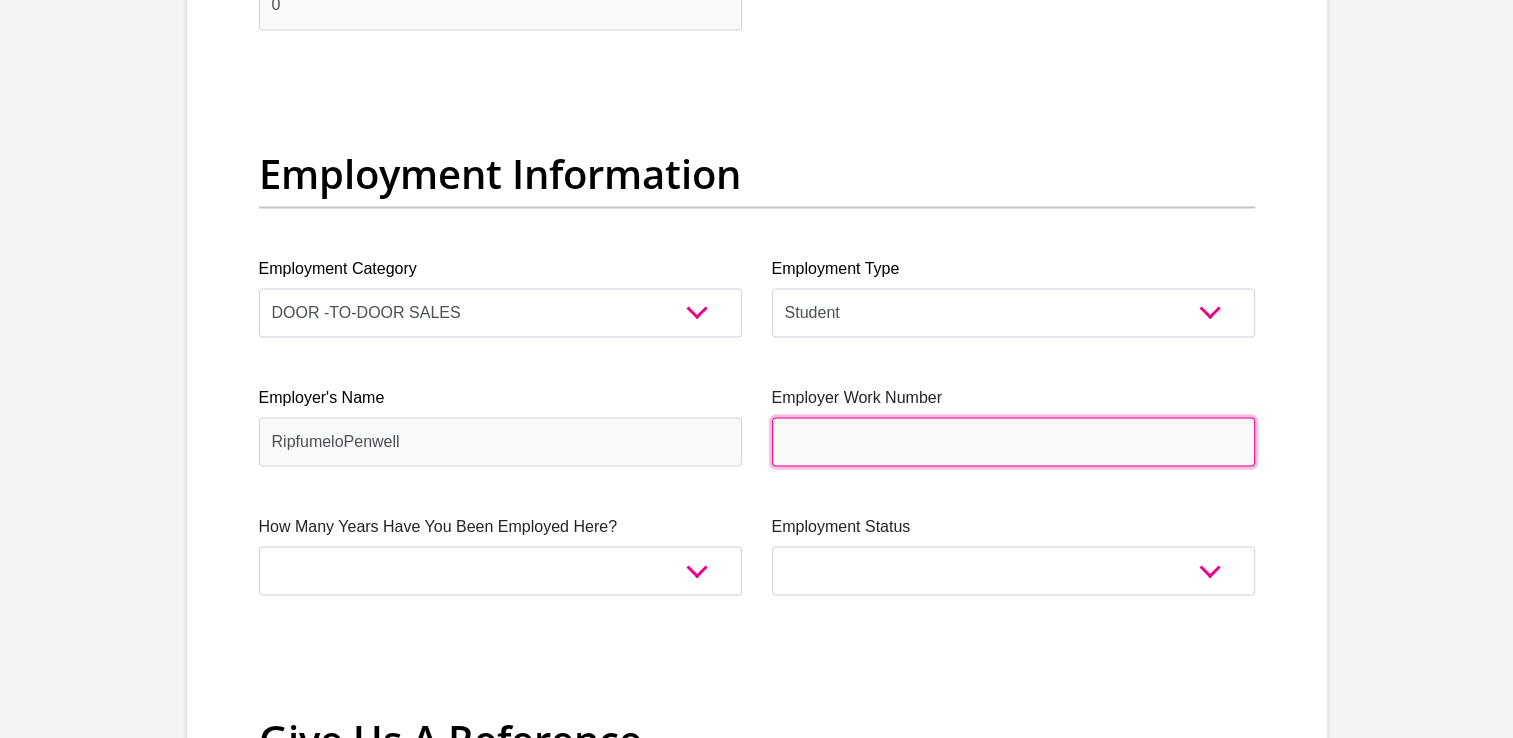 click on "Employer Work Number" at bounding box center (1013, 441) 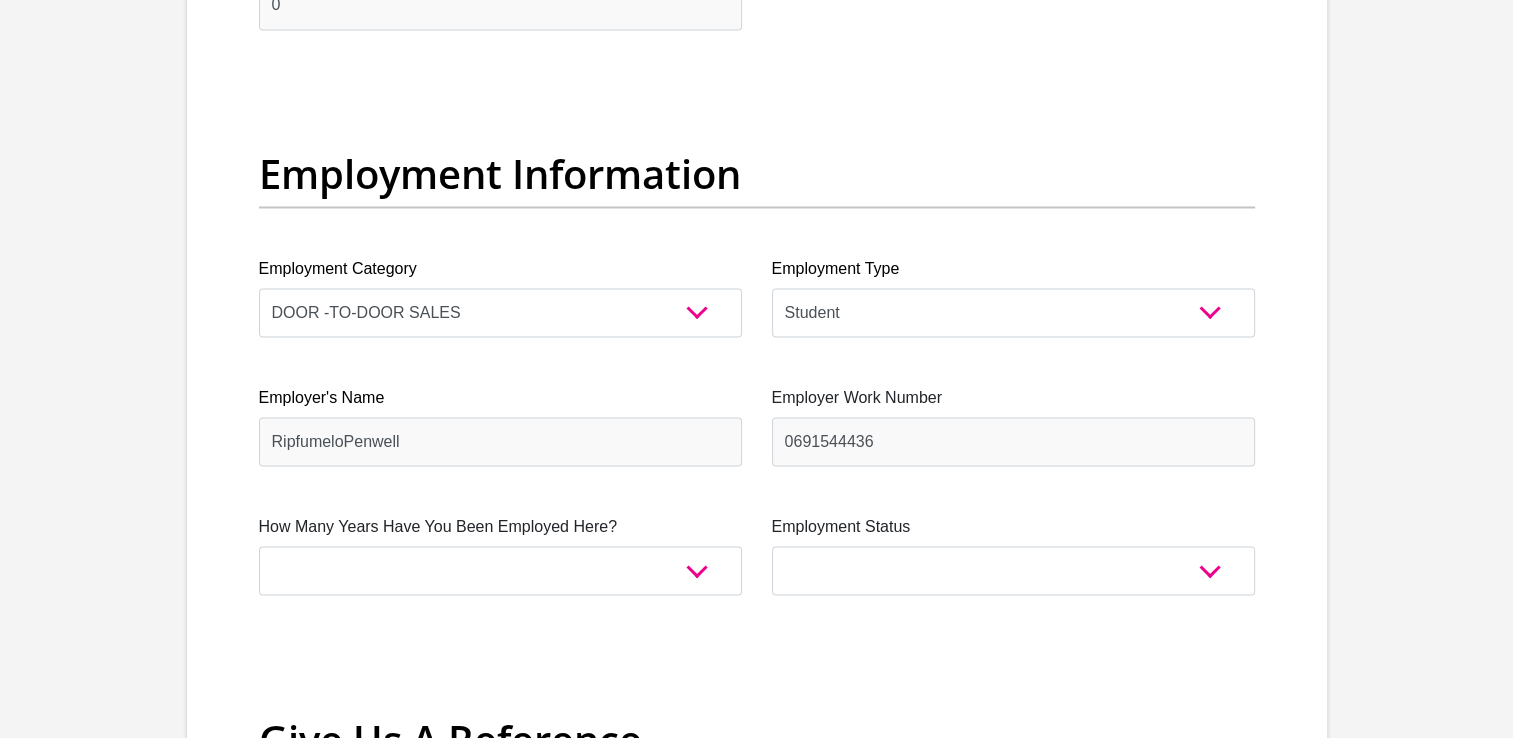 type on "ripfumelo" 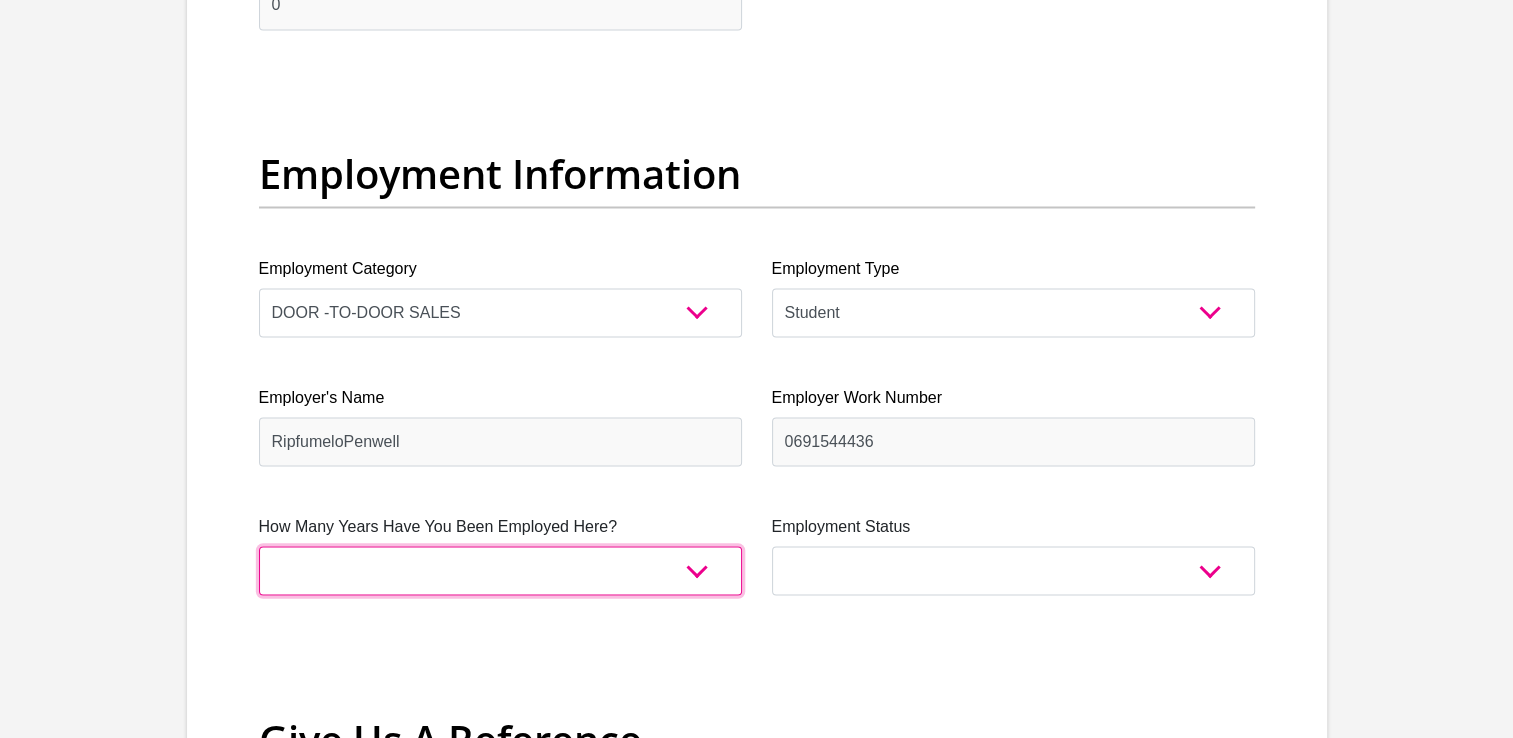 click on "less than 1 year
1-3 years
3-5 years
5+ years" at bounding box center [500, 570] 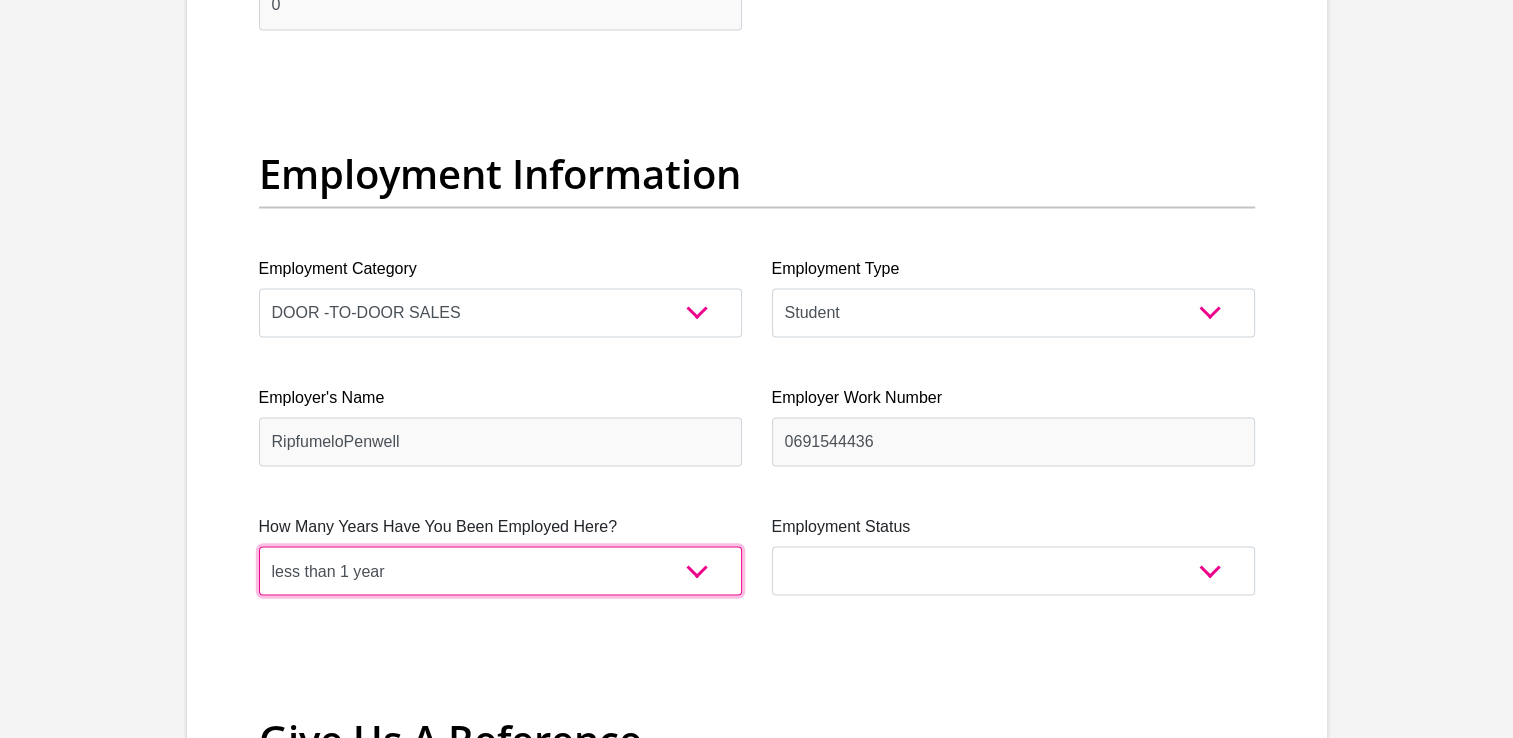 click on "less than 1 year
1-3 years
3-5 years
5+ years" at bounding box center [500, 570] 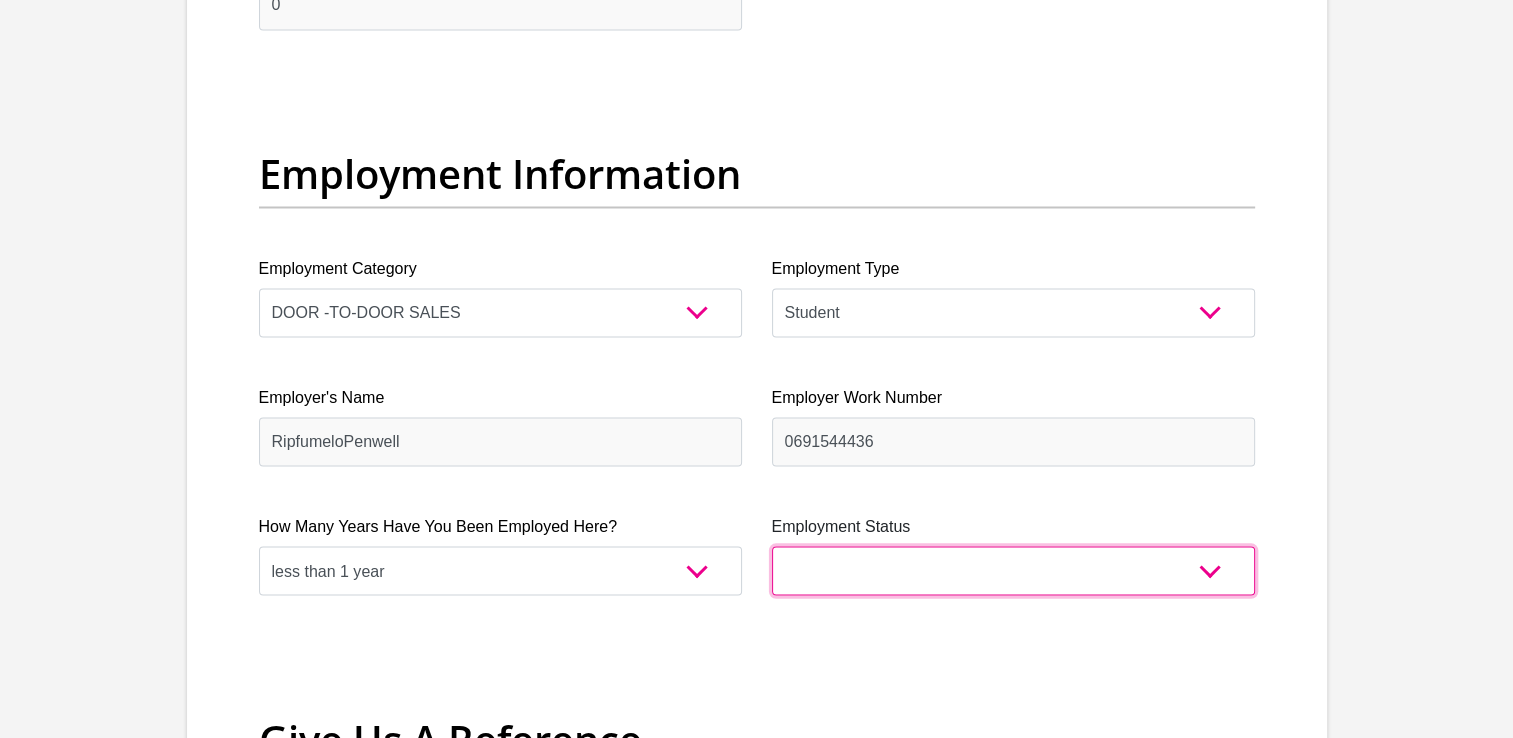click on "Permanent/Full-time
Part-time/Casual
[DEMOGRAPHIC_DATA] Worker
Self-Employed
Housewife
Retired
Student
Medically Boarded
Disability
Unemployed" at bounding box center (1013, 570) 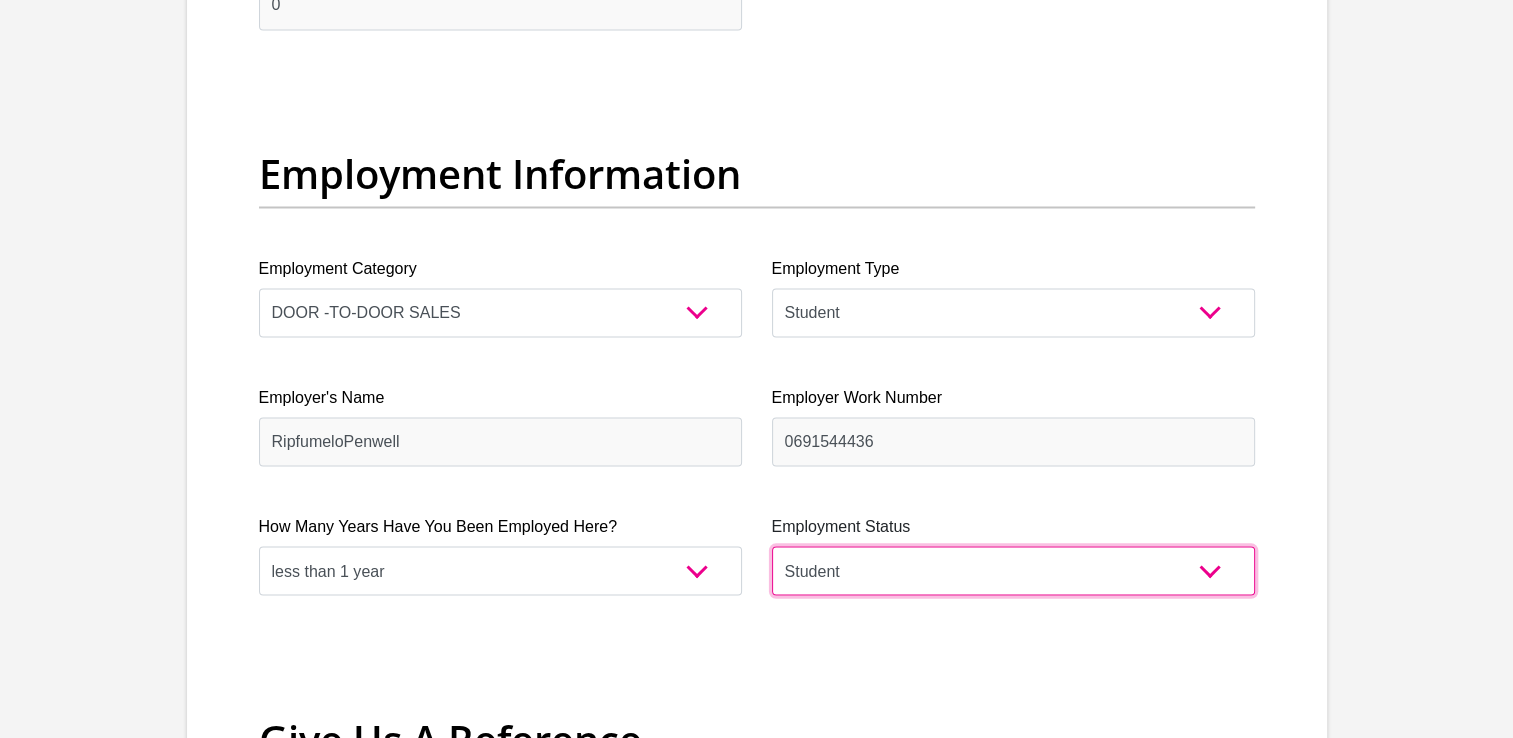 click on "Permanent/Full-time
Part-time/Casual
[DEMOGRAPHIC_DATA] Worker
Self-Employed
Housewife
Retired
Student
Medically Boarded
Disability
Unemployed" at bounding box center (1013, 570) 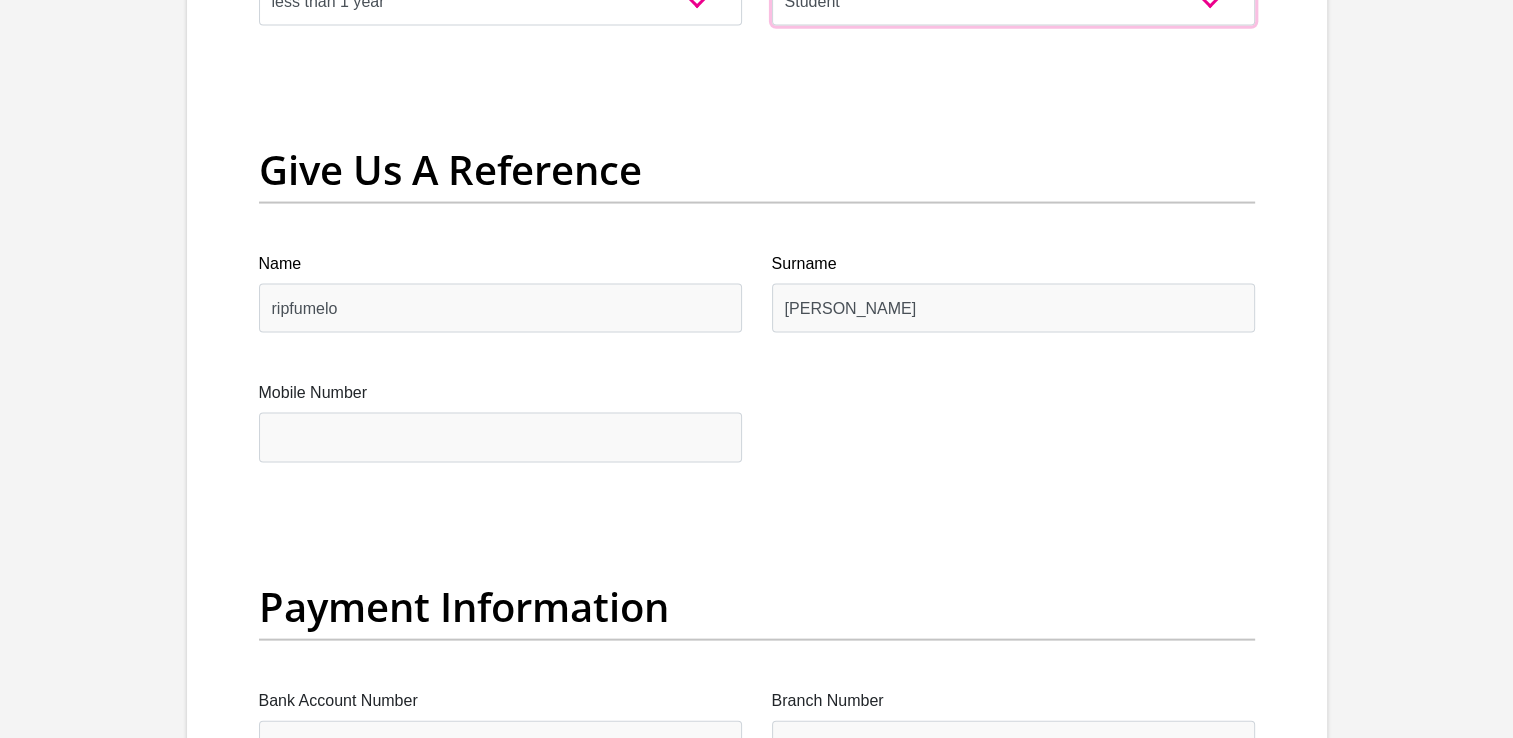 scroll, scrollTop: 4164, scrollLeft: 0, axis: vertical 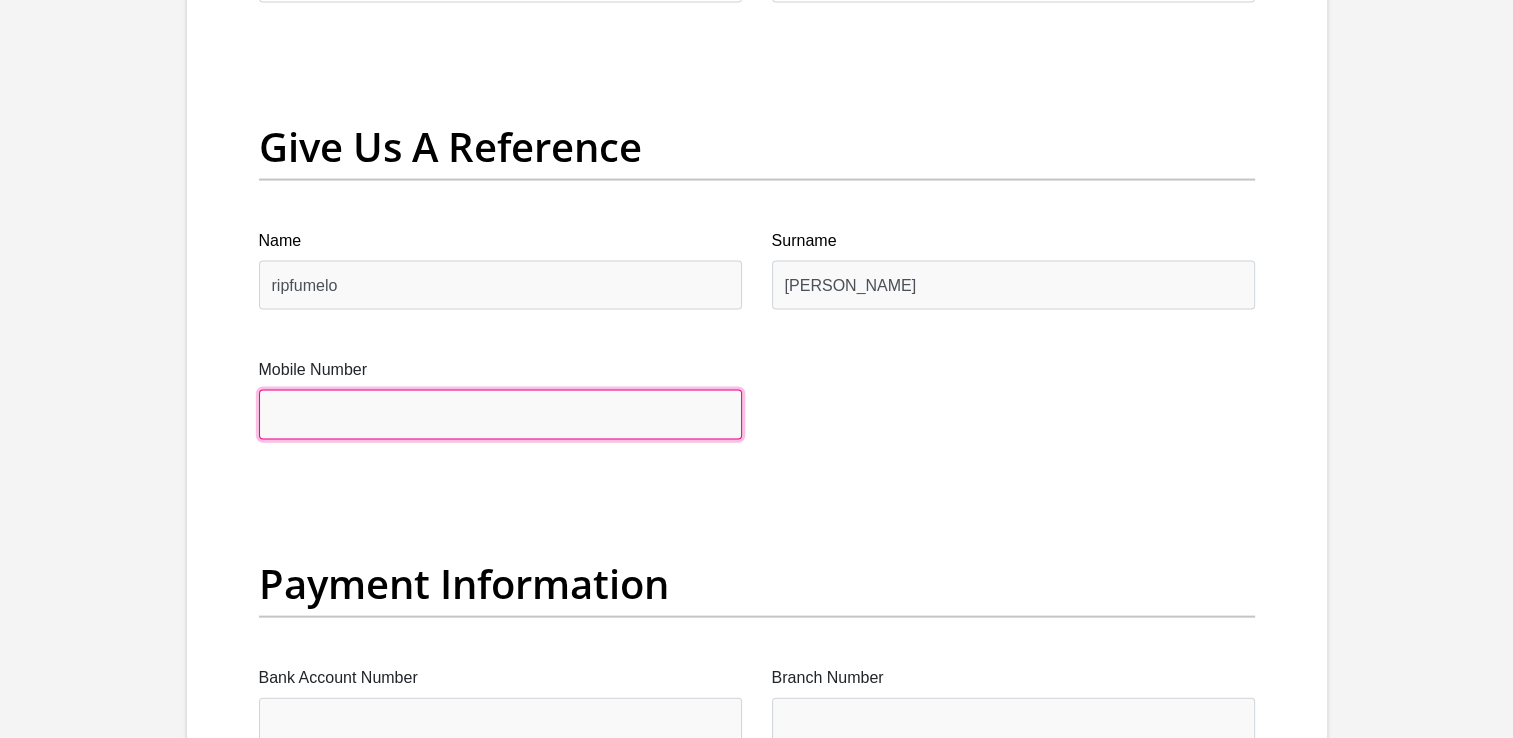 click on "Mobile Number" at bounding box center [500, 414] 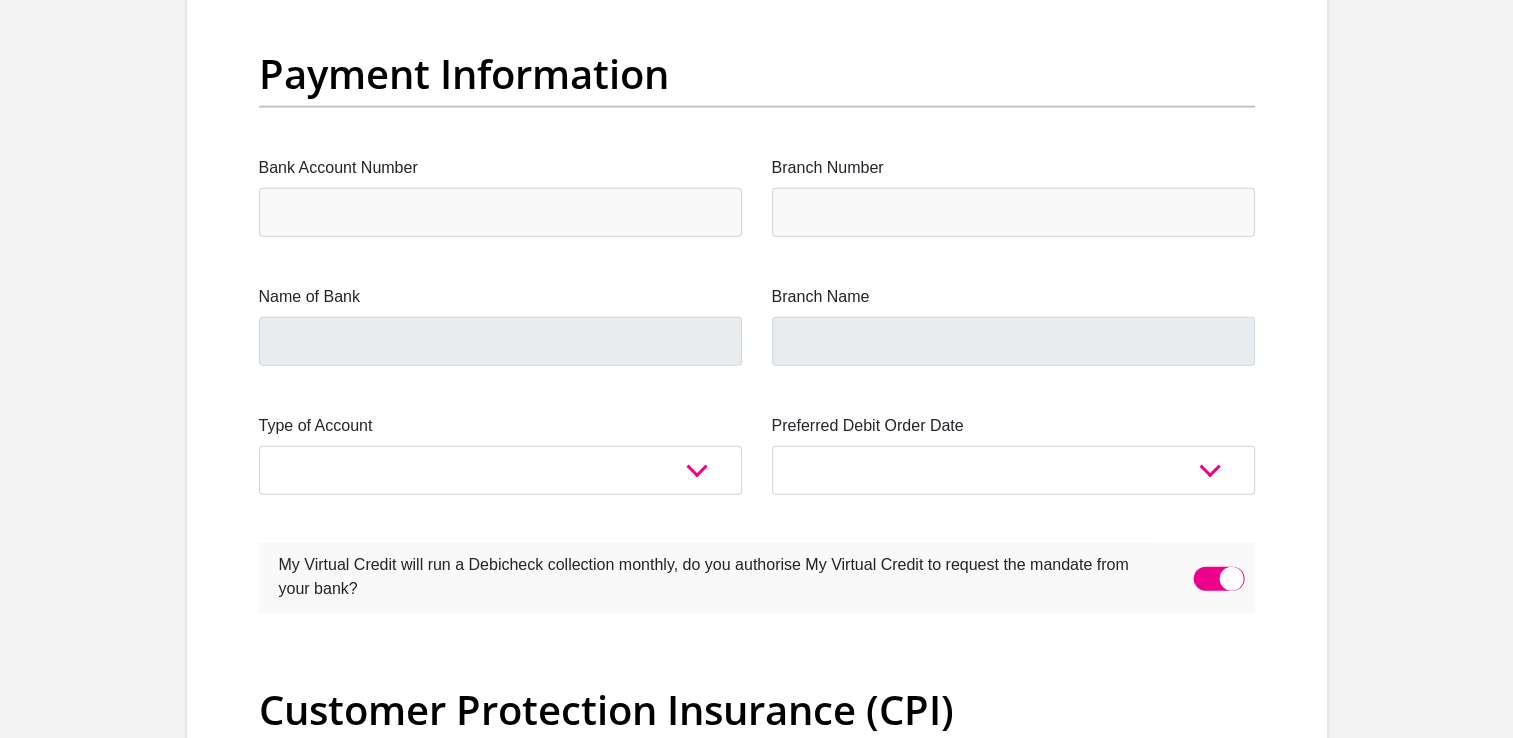 scroll, scrollTop: 4671, scrollLeft: 0, axis: vertical 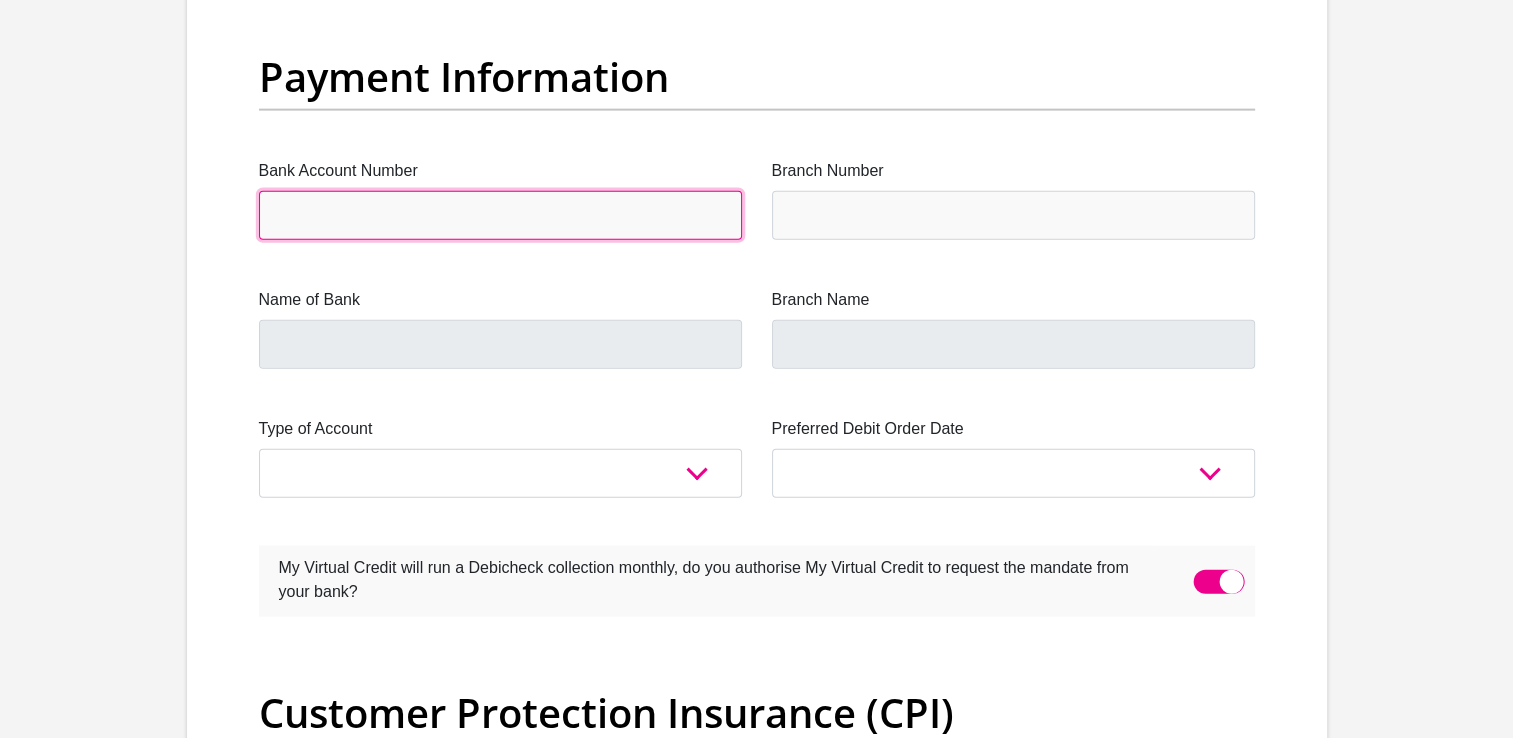 click on "Bank Account Number" at bounding box center [500, 215] 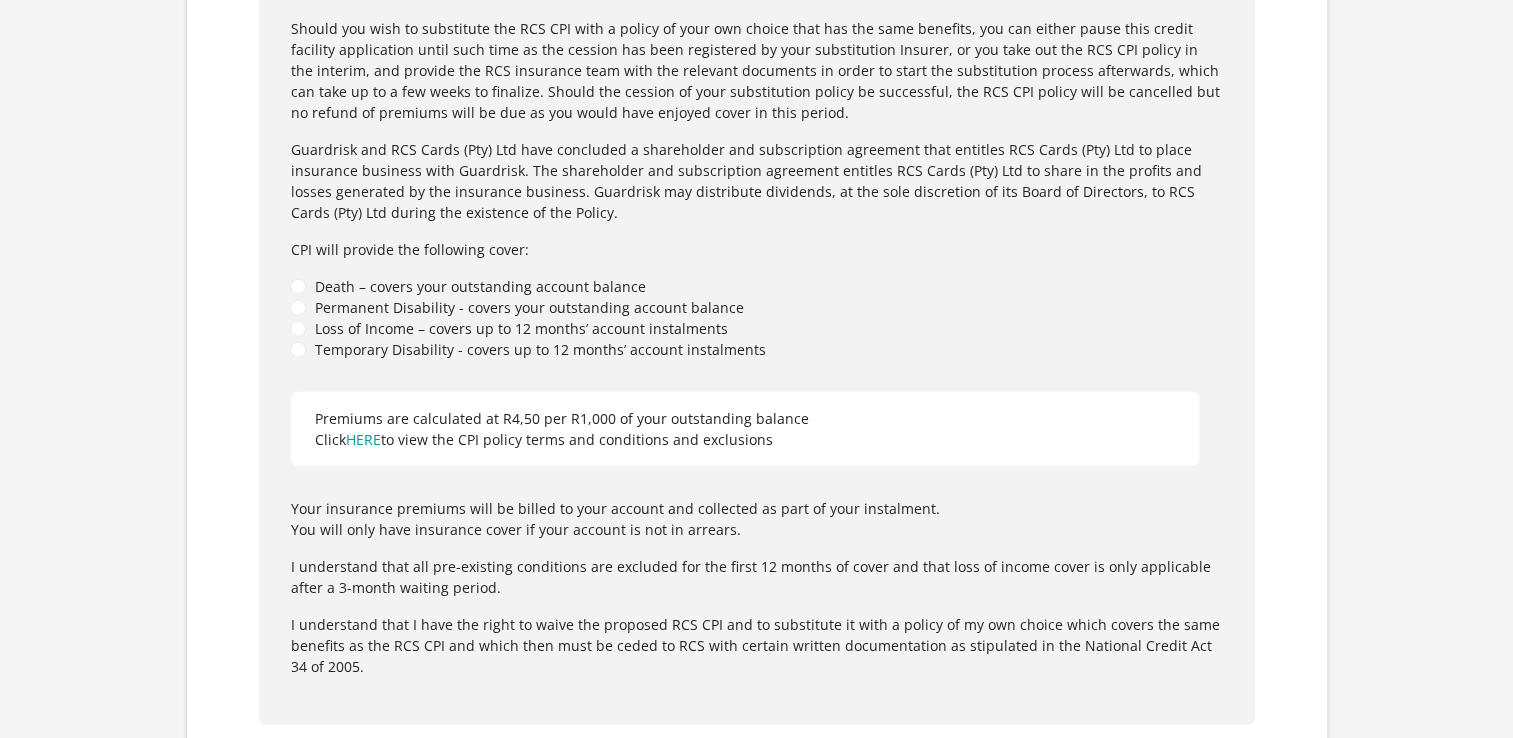 scroll, scrollTop: 5577, scrollLeft: 0, axis: vertical 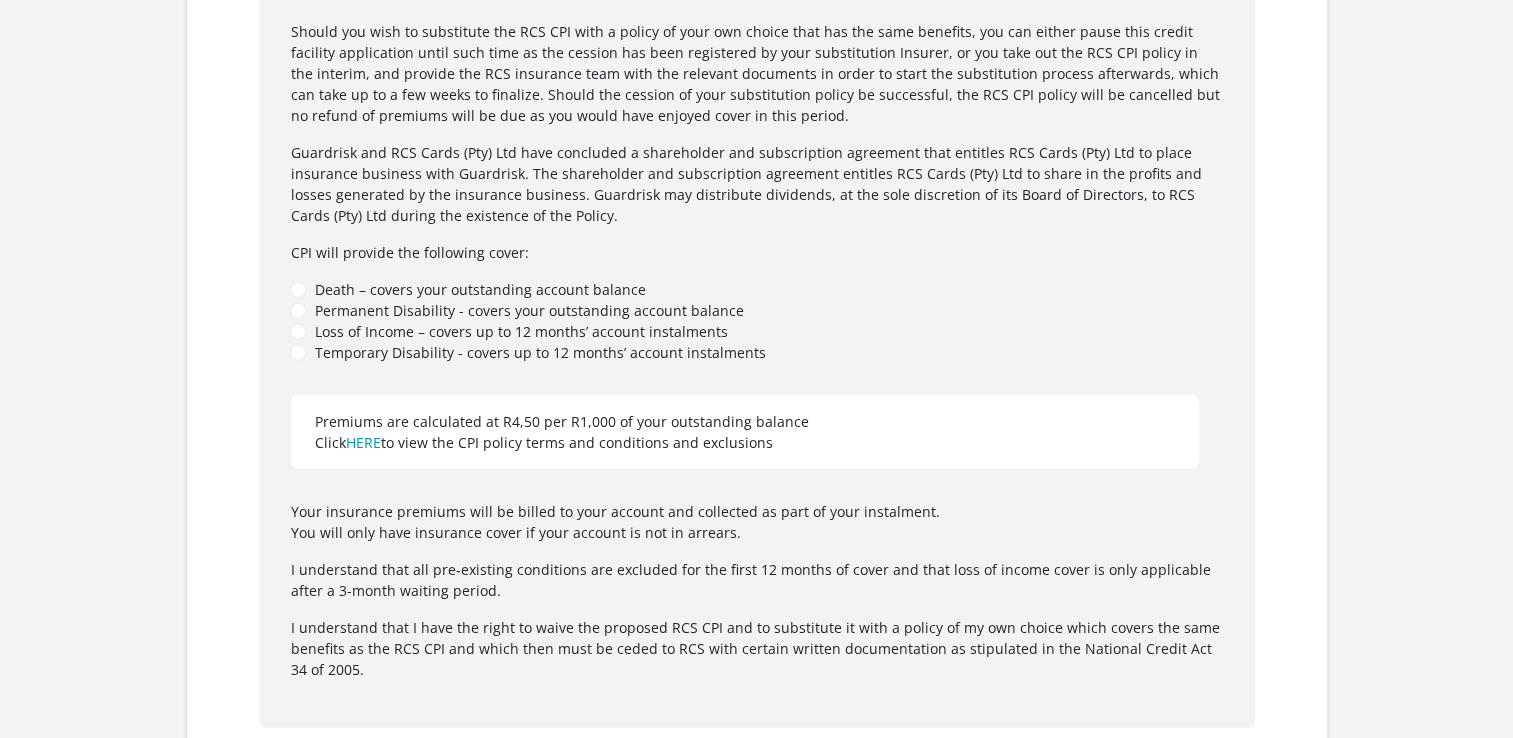 click on "Death – covers your outstanding account balance" at bounding box center (757, 289) 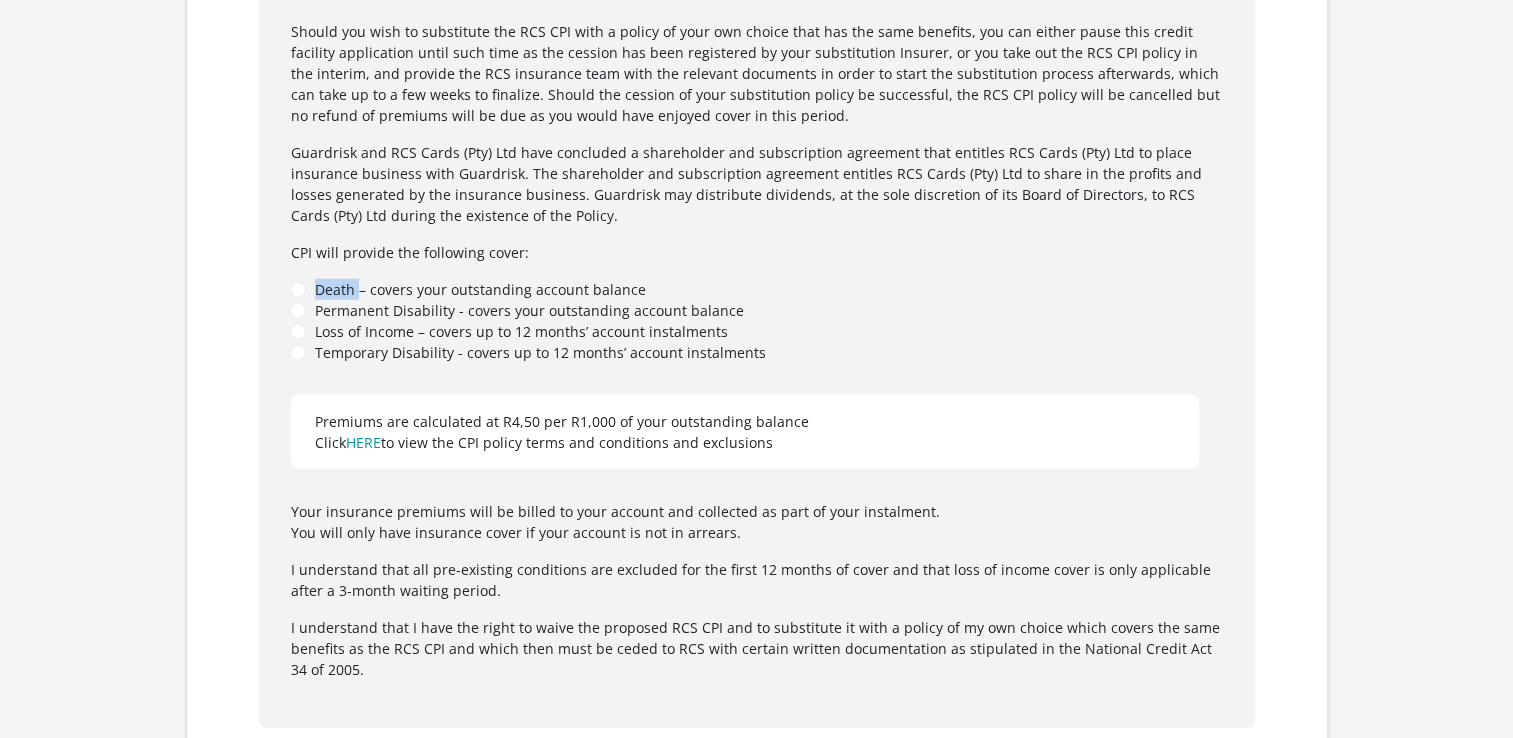 click on "Death – covers your outstanding account balance" at bounding box center [757, 289] 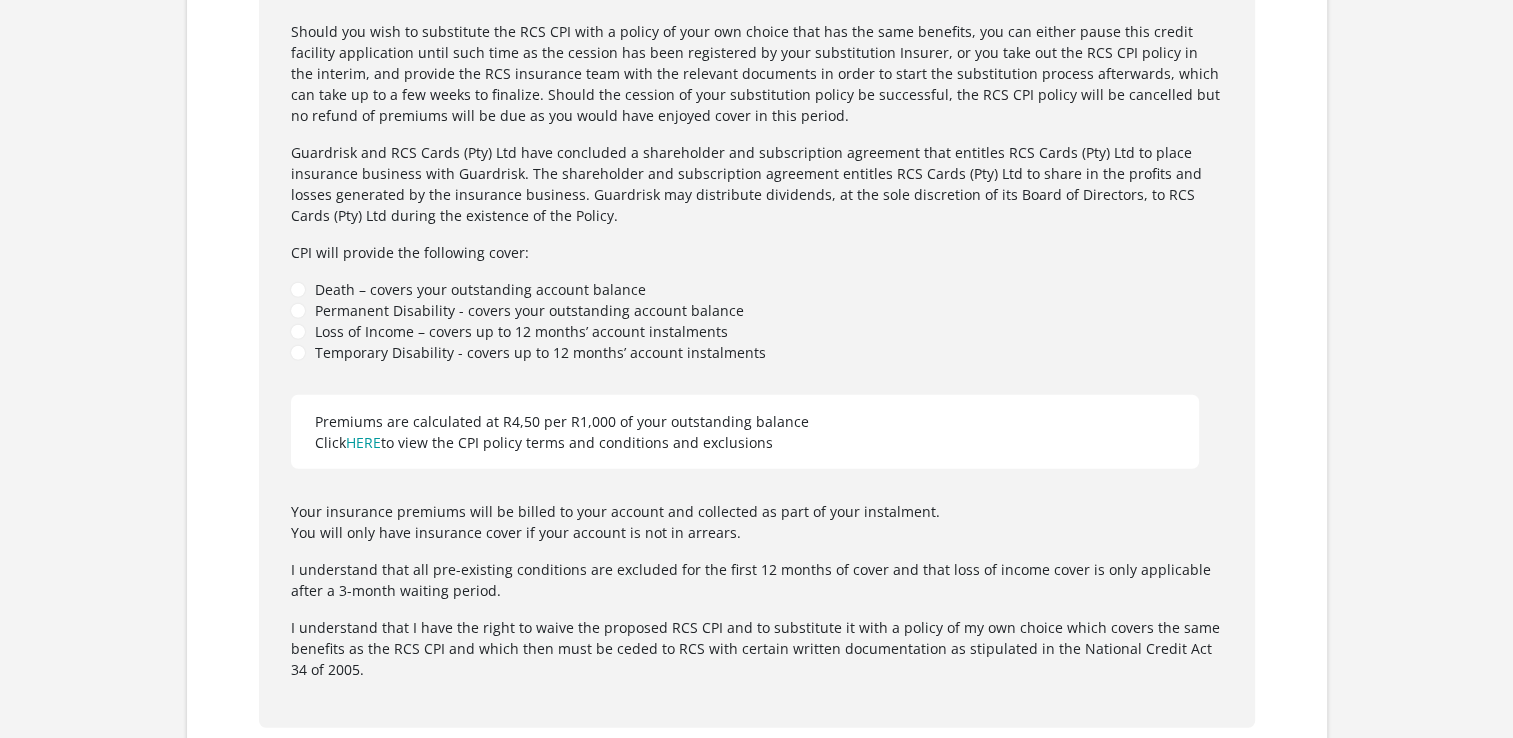click on "For your protection your credit facility includes Customer Protection Insurance (CPI) underwritten by Guardrisk Life Limited,
a licensed life insurer and authorized financial services provider (FSP76). CPI is administered by RCS Cards (Pty) Limited,
an authorized financial services provider (FSP44481). You are not obligated to accept this CPI policy,
but you will then be required to cede an alternate policy to RCS, which must have at least the same benefits as the RCS CPI.
CPI will provide the following cover:
Death – covers your outstanding account balance
Permanent Disability - covers your outstanding account balance
Loss of Income – covers up to 12 months’ account instalments
Temporary Disability - covers up to 12 months’ account instalments
Premiums are calculated at R4,50 per R1,000 of your outstanding balance HERE" at bounding box center [757, 308] 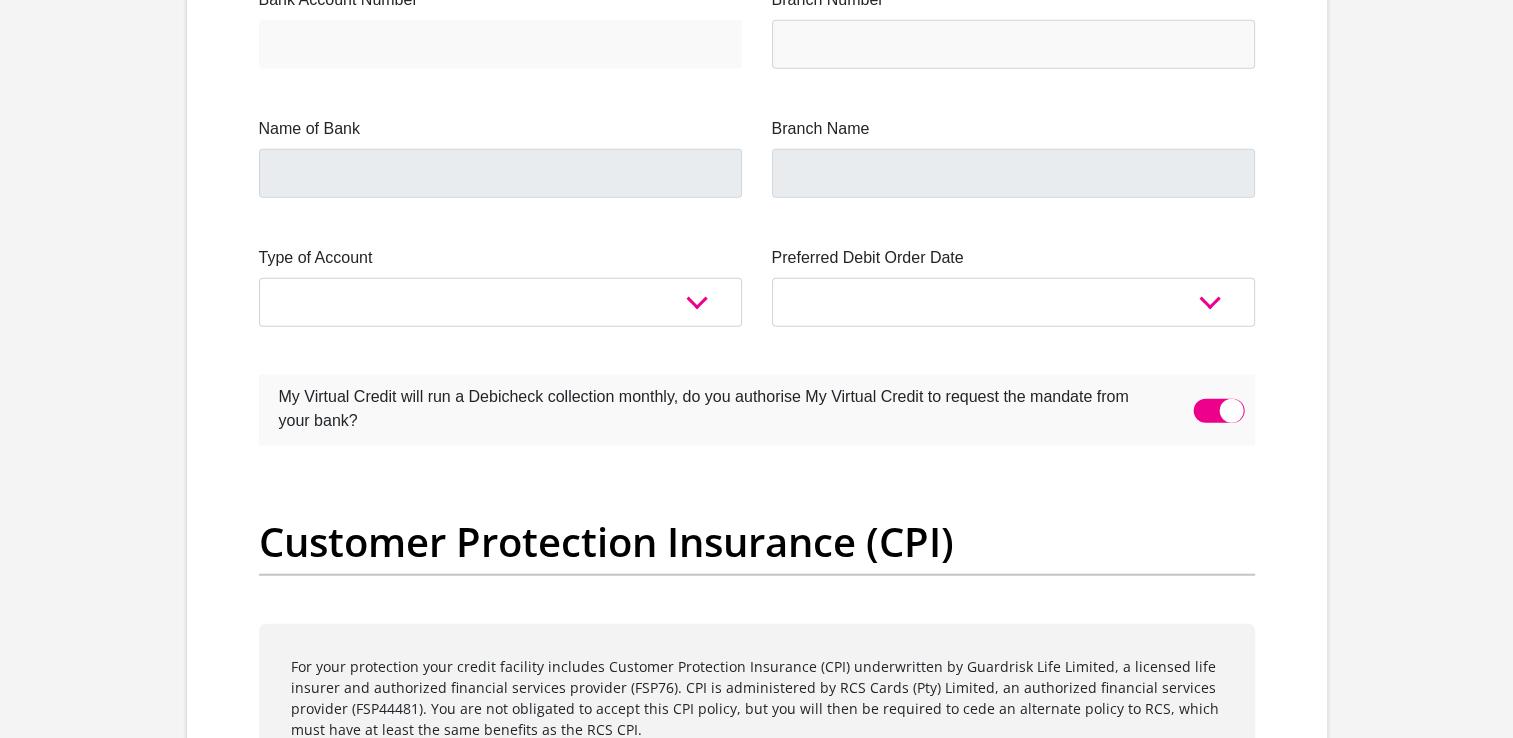 scroll, scrollTop: 4840, scrollLeft: 0, axis: vertical 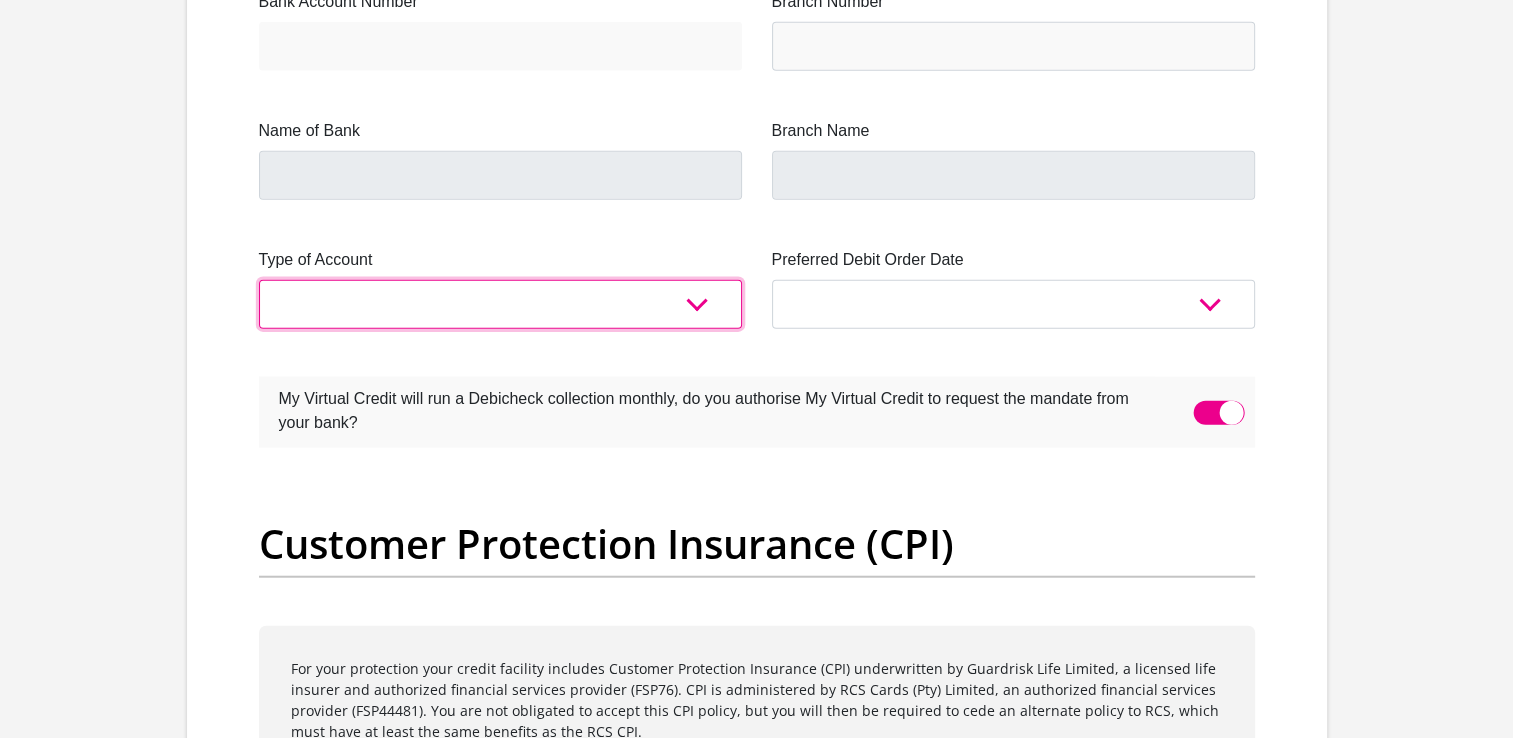 click on "Cheque
Savings" at bounding box center (500, 304) 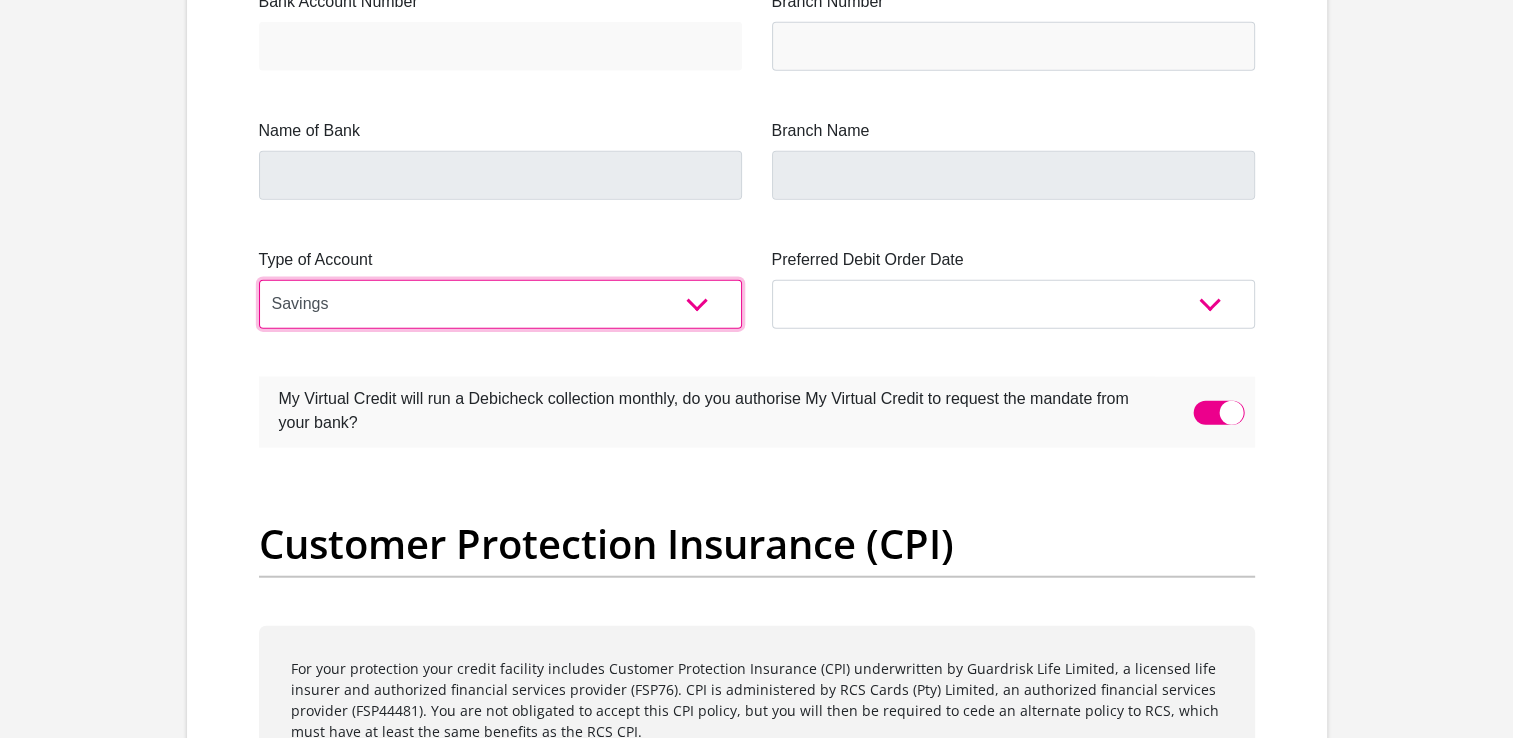 click on "Cheque
Savings" at bounding box center (500, 304) 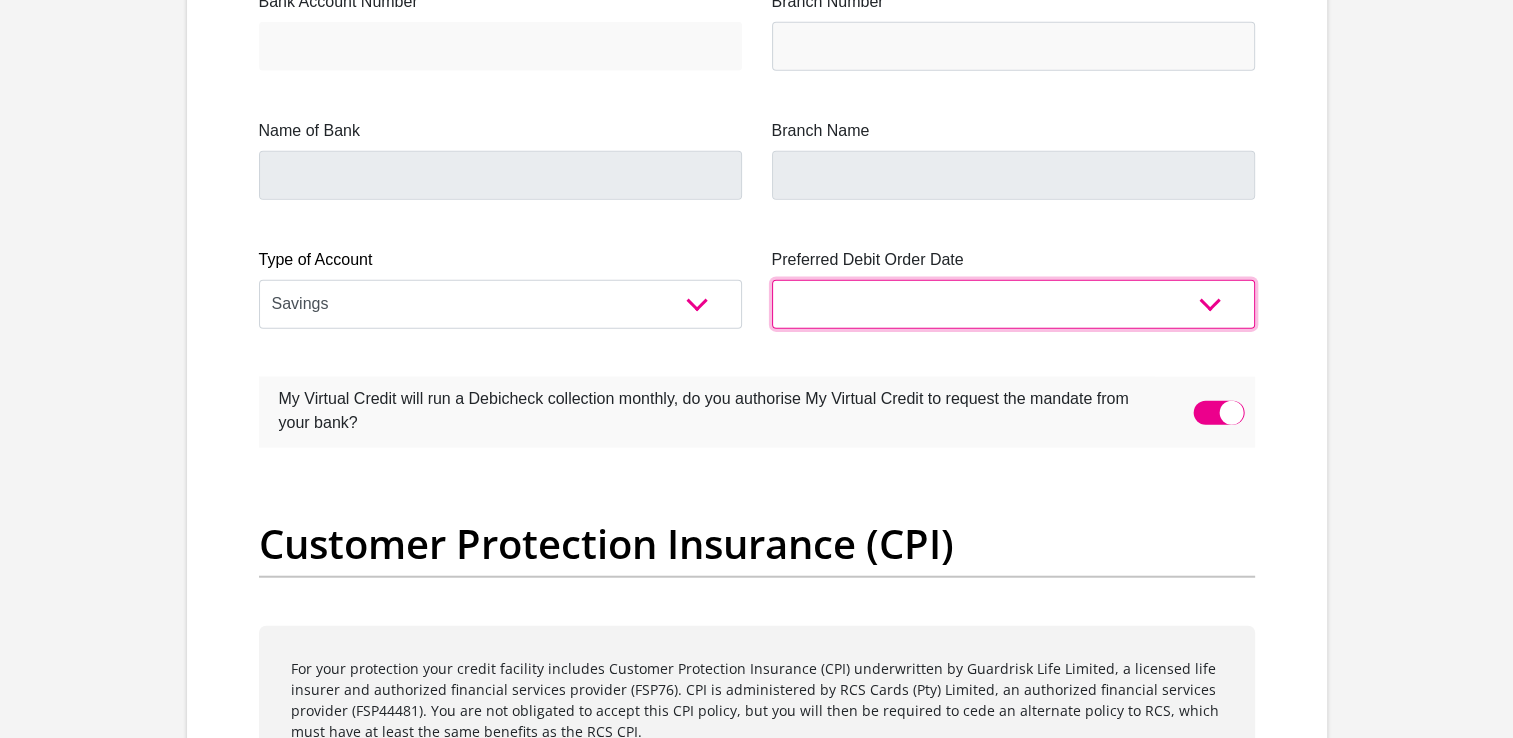 click on "1st
2nd
3rd
4th
5th
7th
18th
19th
20th
21st
22nd
23rd
24th
25th
26th
27th
28th
29th
30th" at bounding box center [1013, 304] 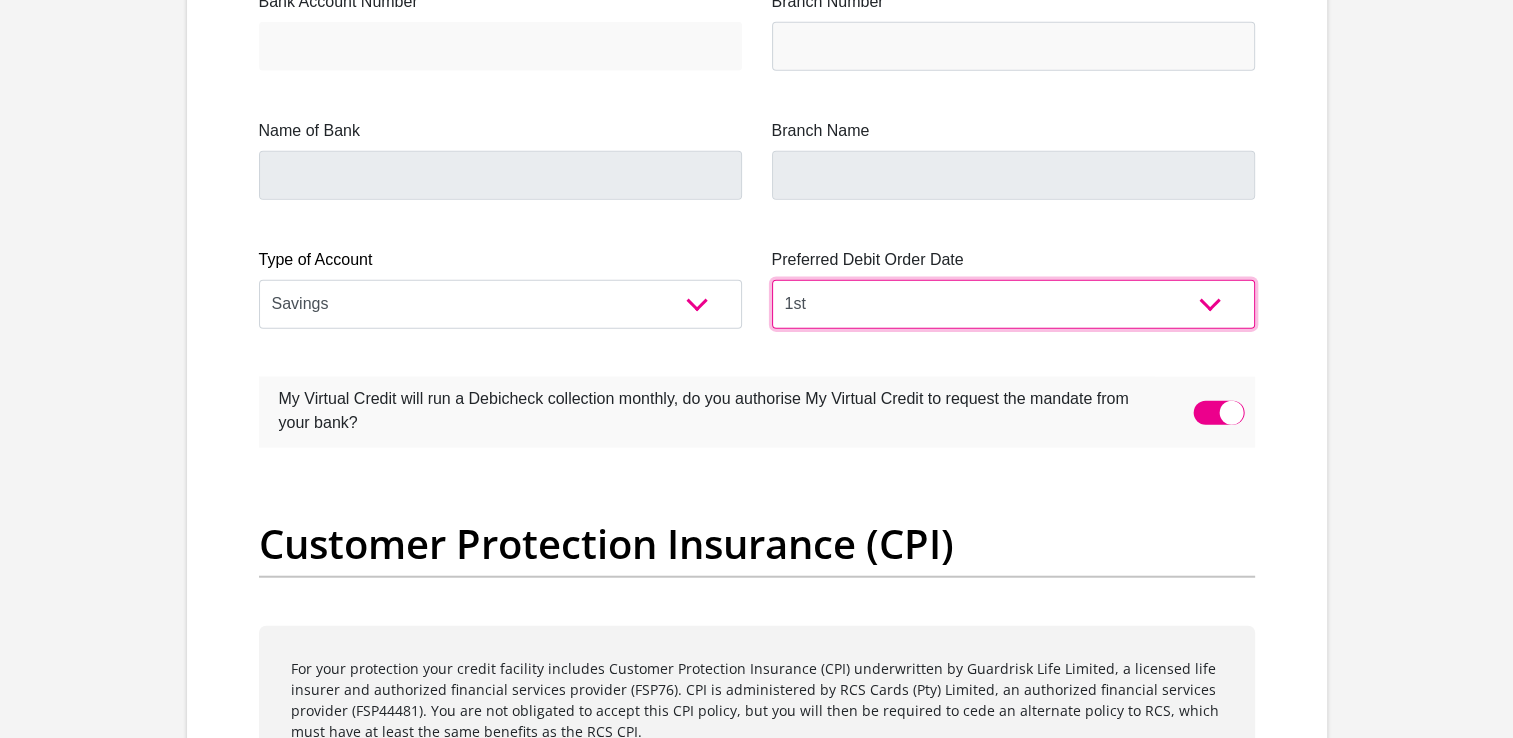 click on "1st
2nd
3rd
4th
5th
7th
18th
19th
20th
21st
22nd
23rd
24th
25th
26th
27th
28th
29th
30th" at bounding box center [1013, 304] 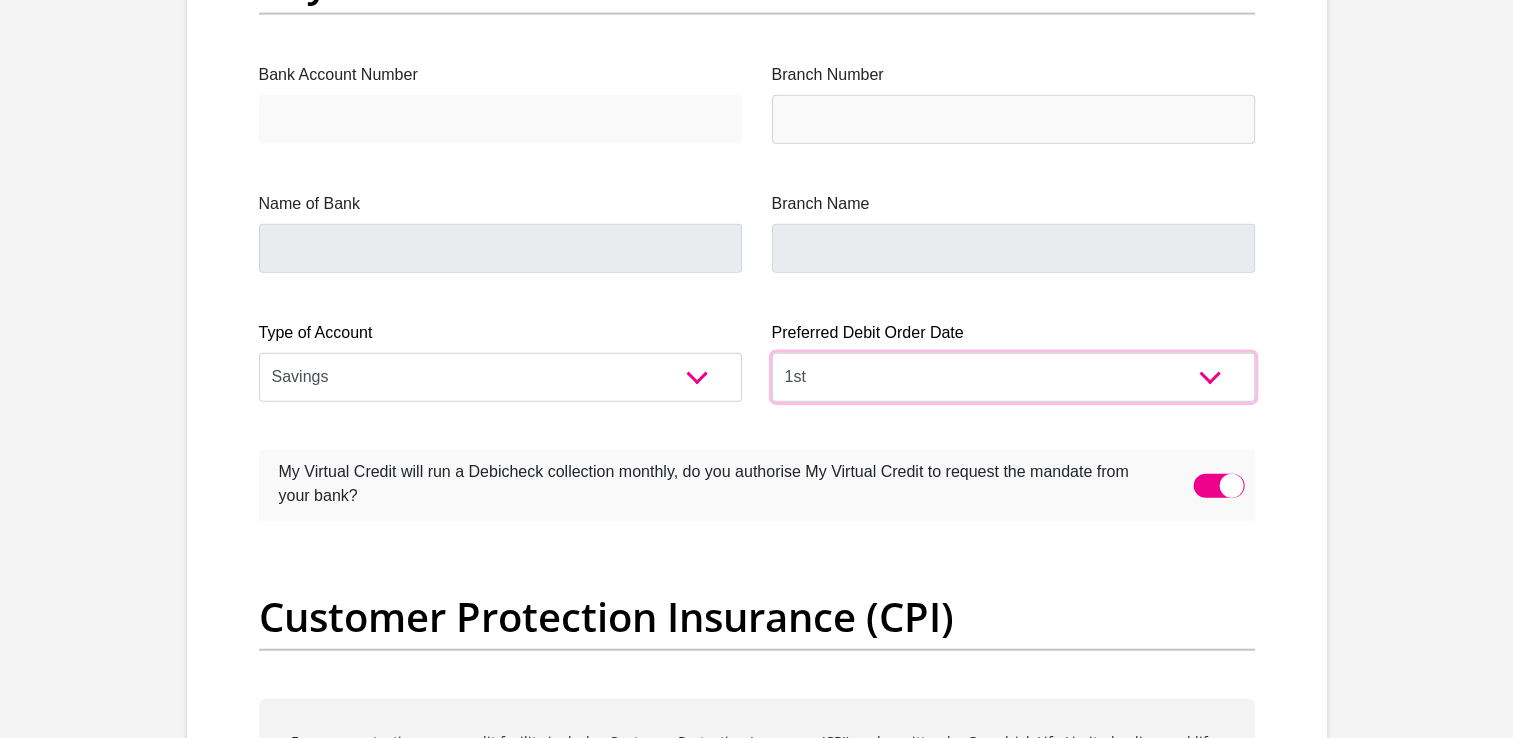 scroll, scrollTop: 4766, scrollLeft: 0, axis: vertical 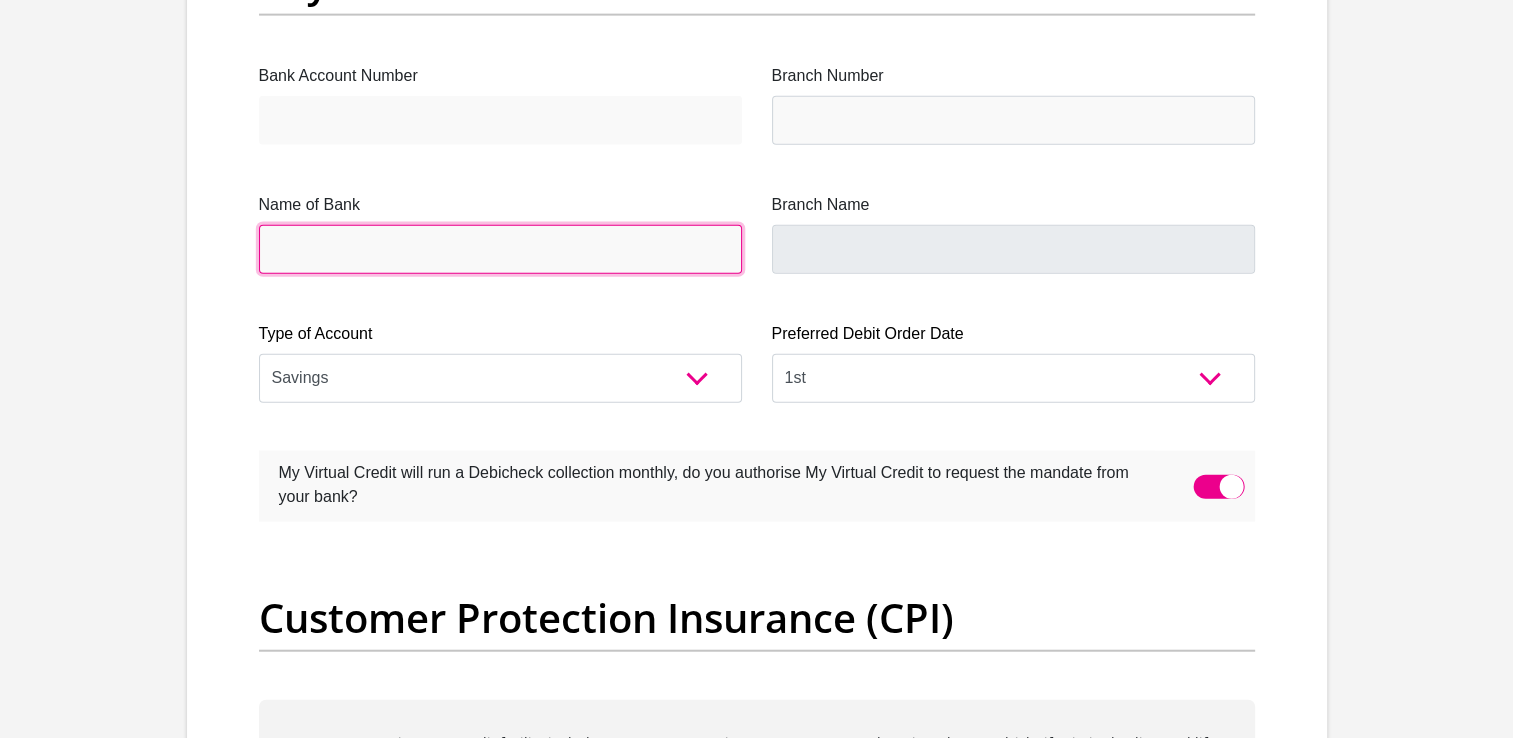 click on "Name of Bank" at bounding box center [500, 249] 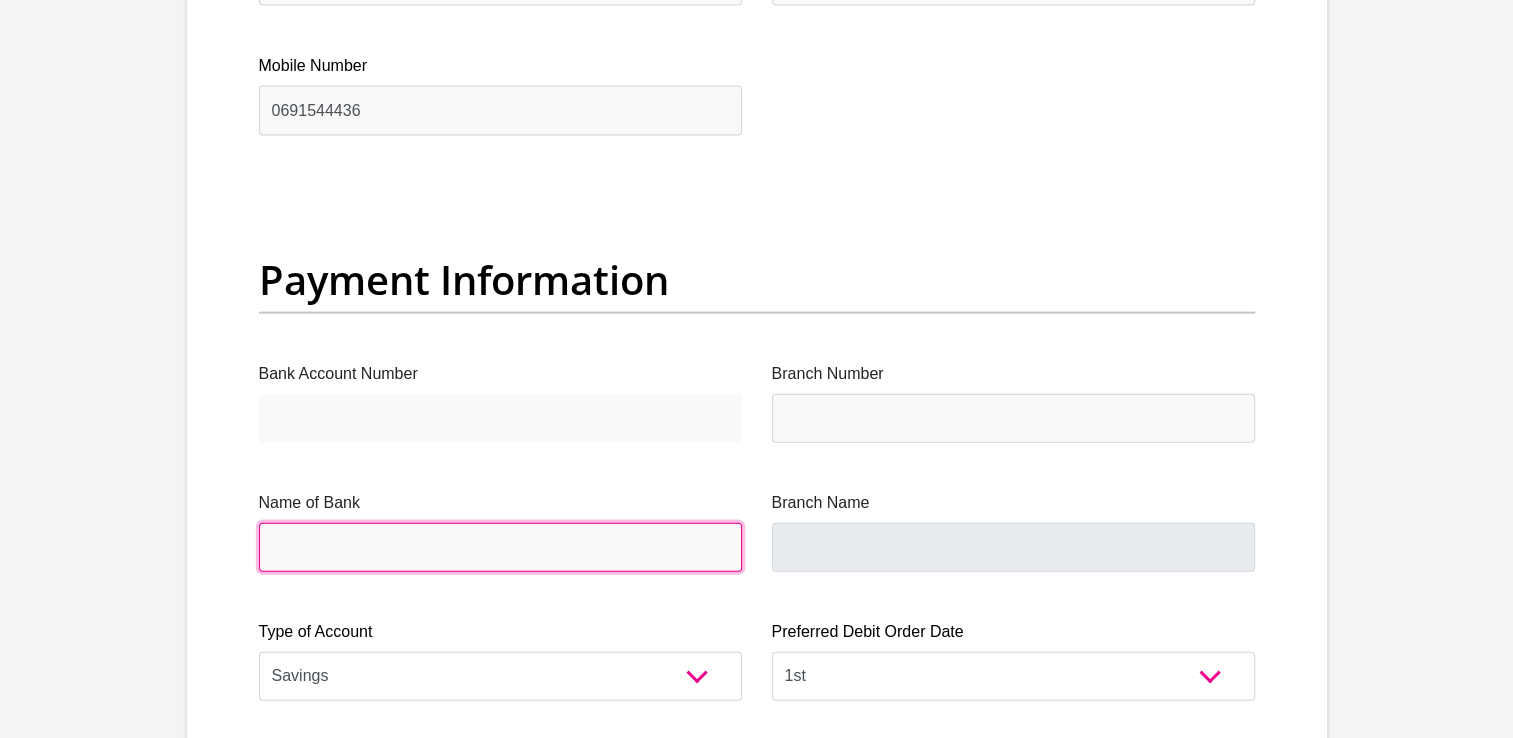 scroll, scrollTop: 4480, scrollLeft: 0, axis: vertical 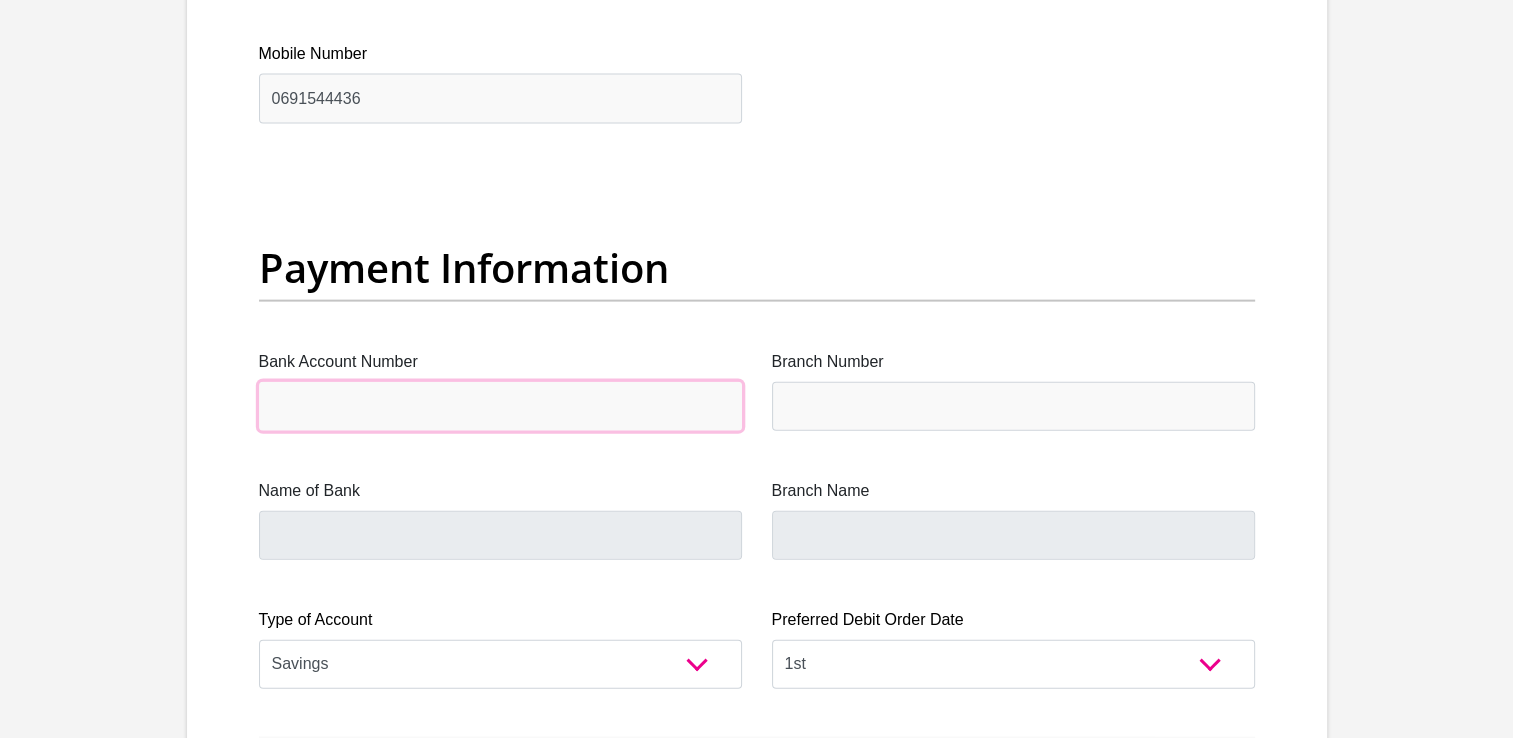 click on "Bank Account Number" at bounding box center (500, 406) 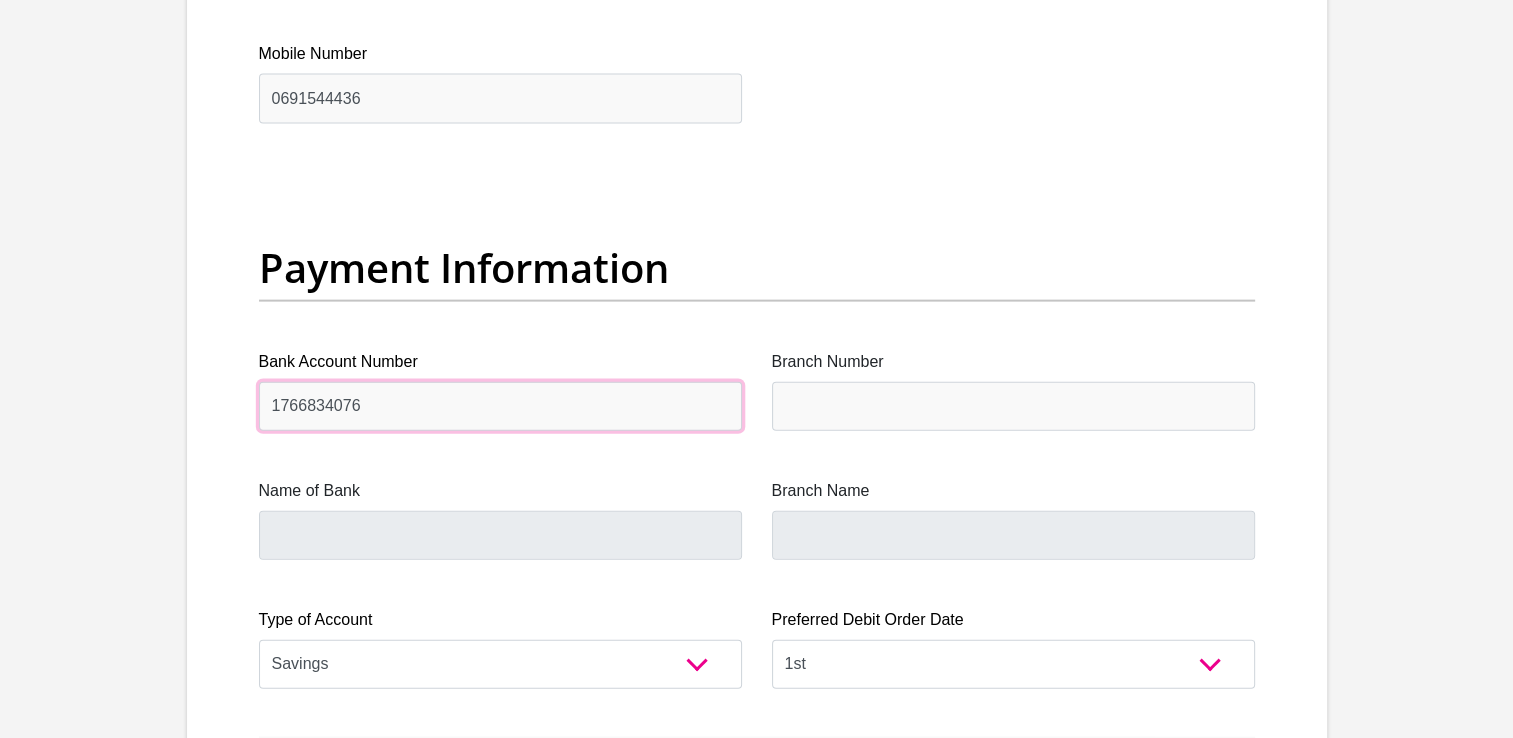 type on "1766834076" 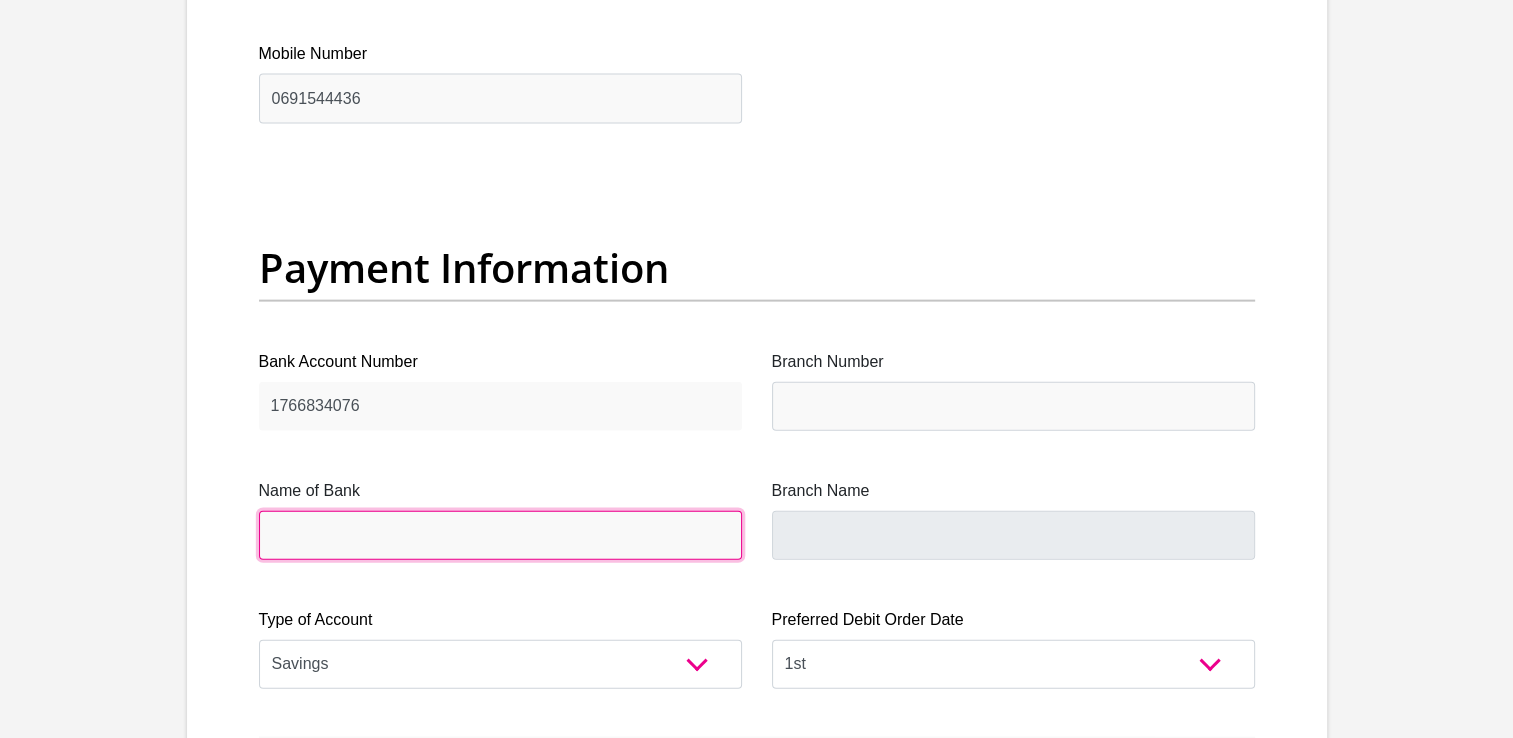 click on "Name of Bank" at bounding box center [500, 535] 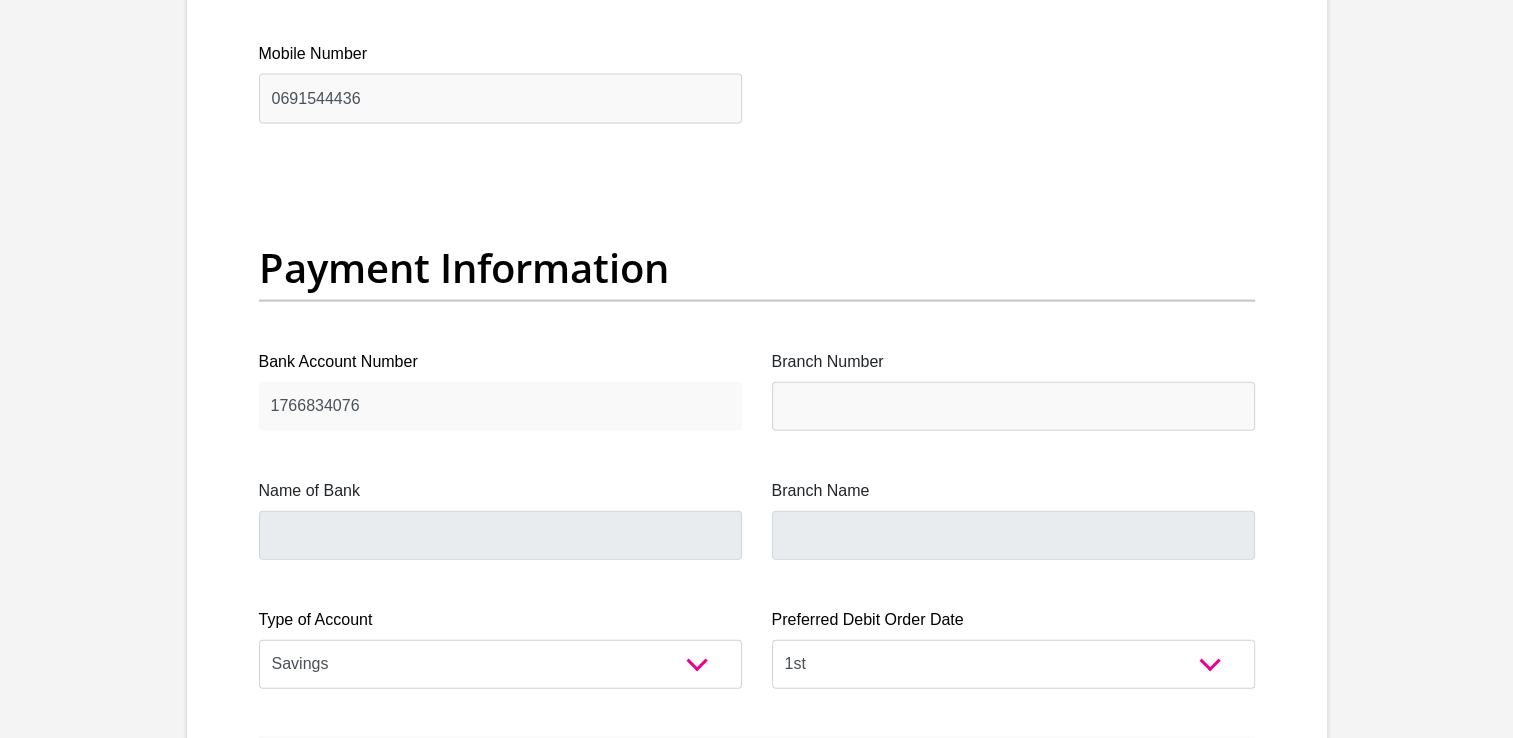 click on "Name of Bank" at bounding box center (500, 519) 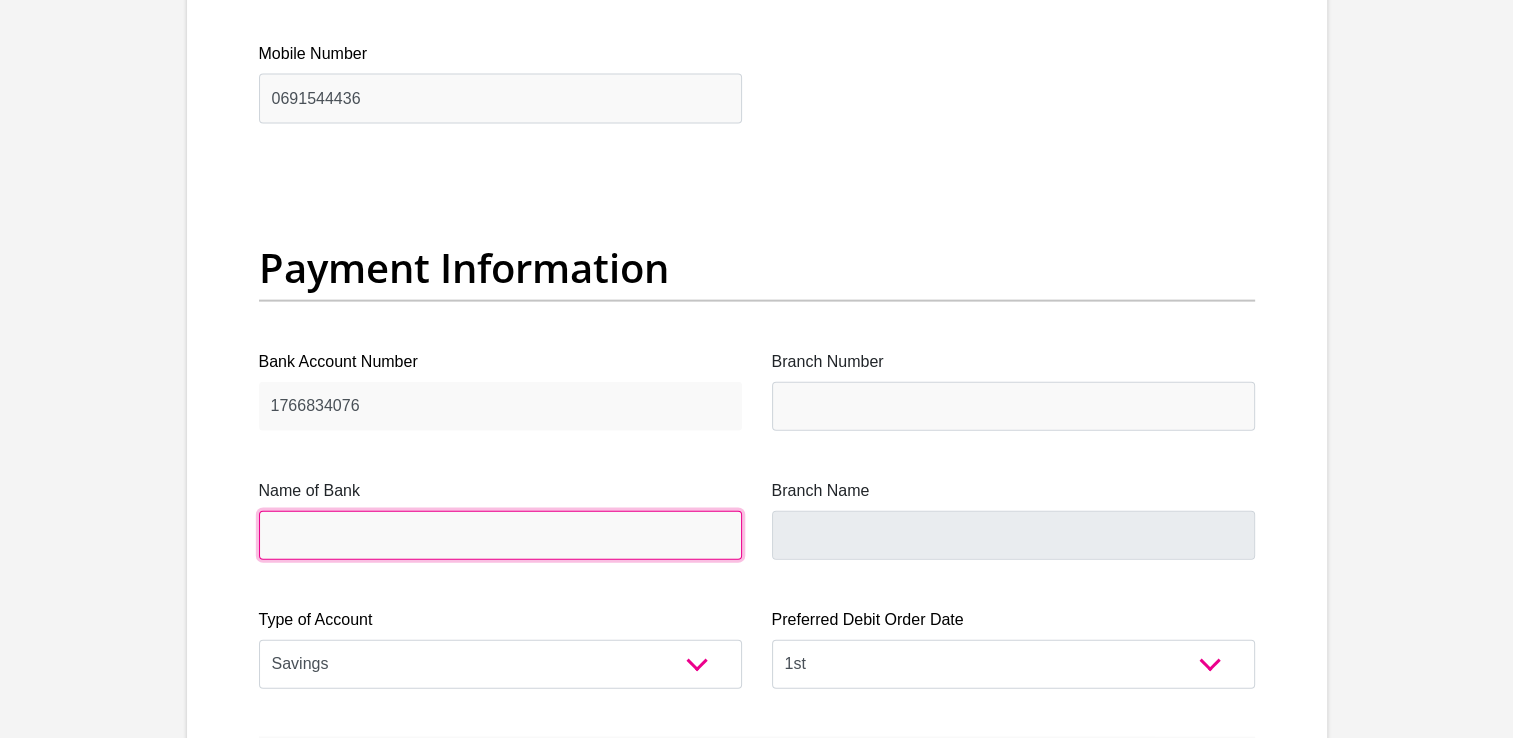 click on "Name of Bank" at bounding box center (500, 535) 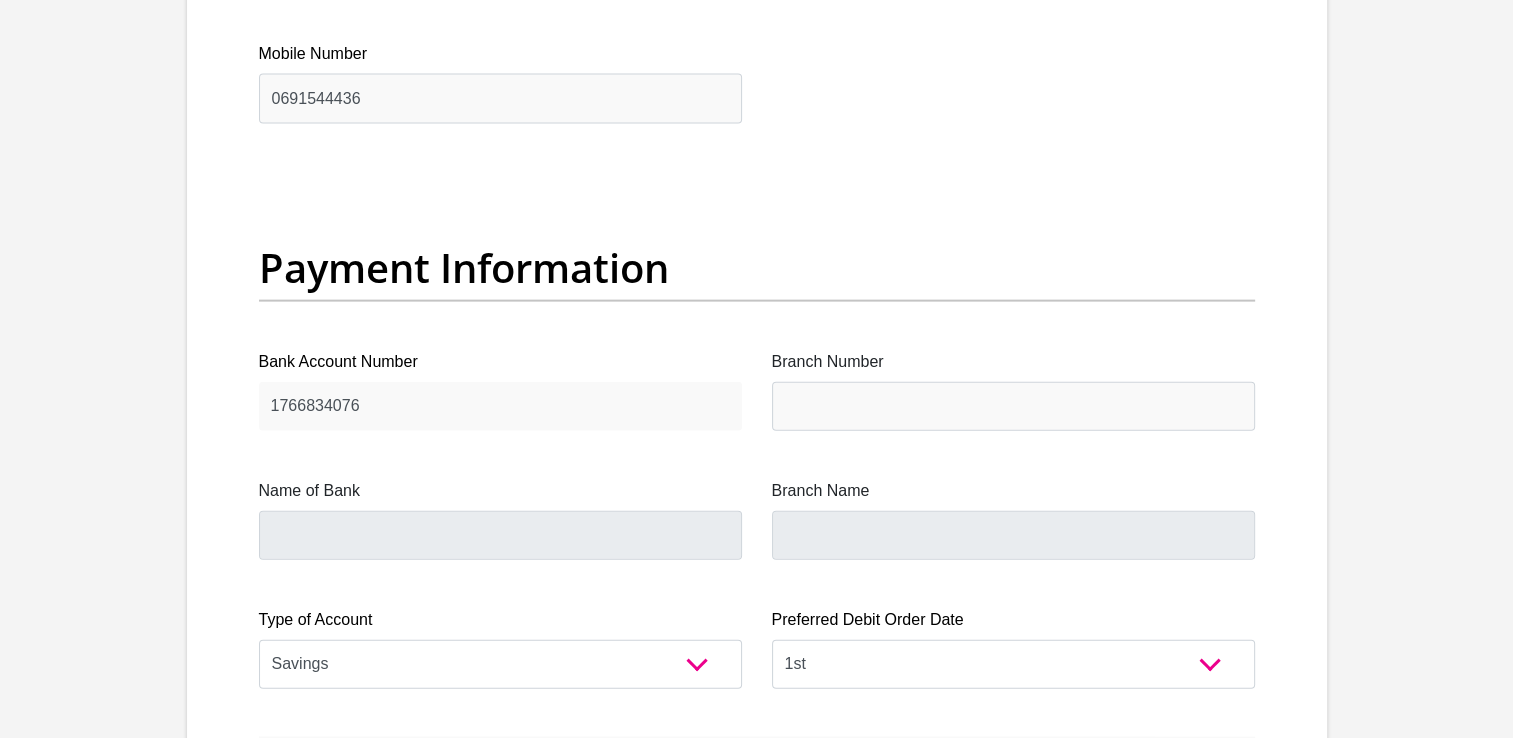 drag, startPoint x: 540, startPoint y: 503, endPoint x: 532, endPoint y: 513, distance: 12.806249 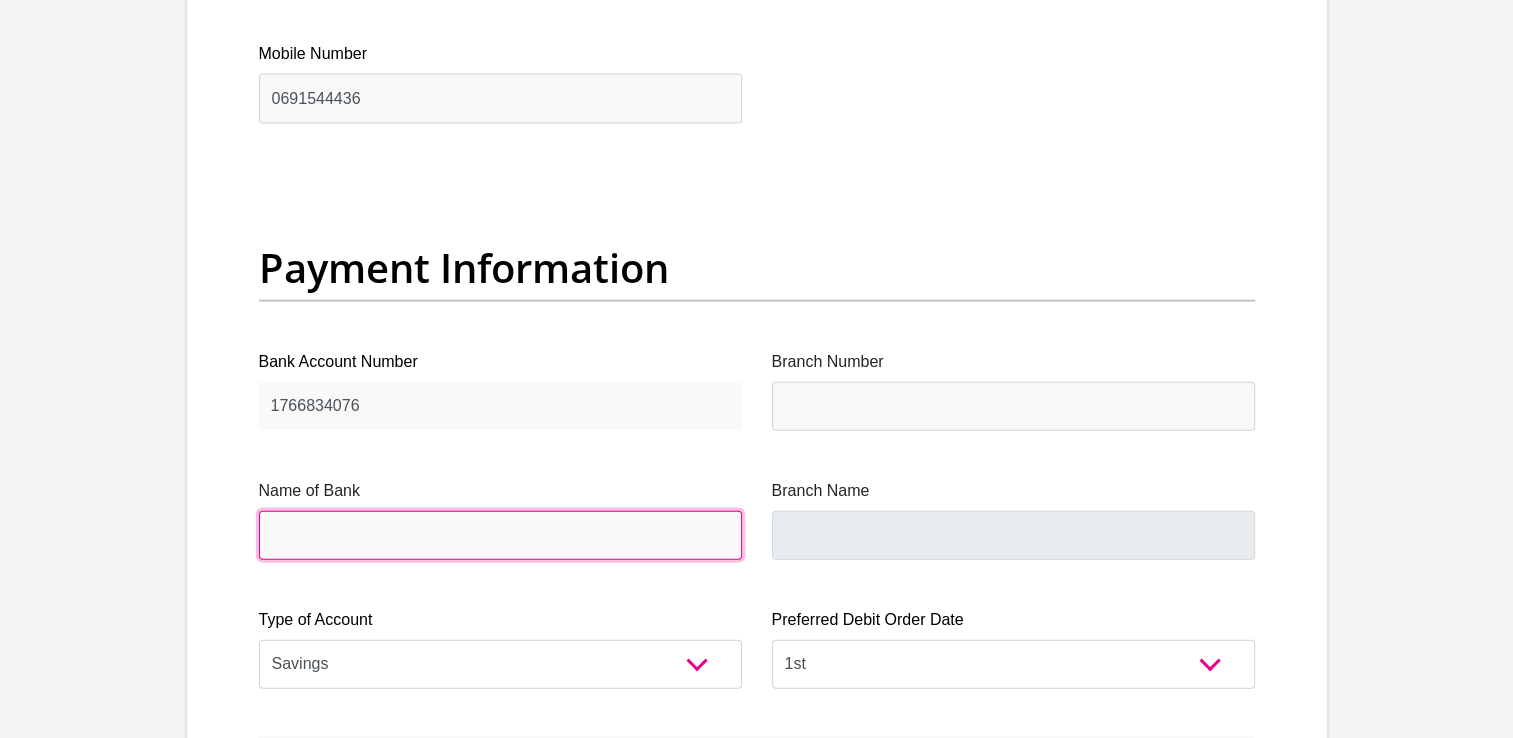 click on "Name of Bank" at bounding box center [500, 535] 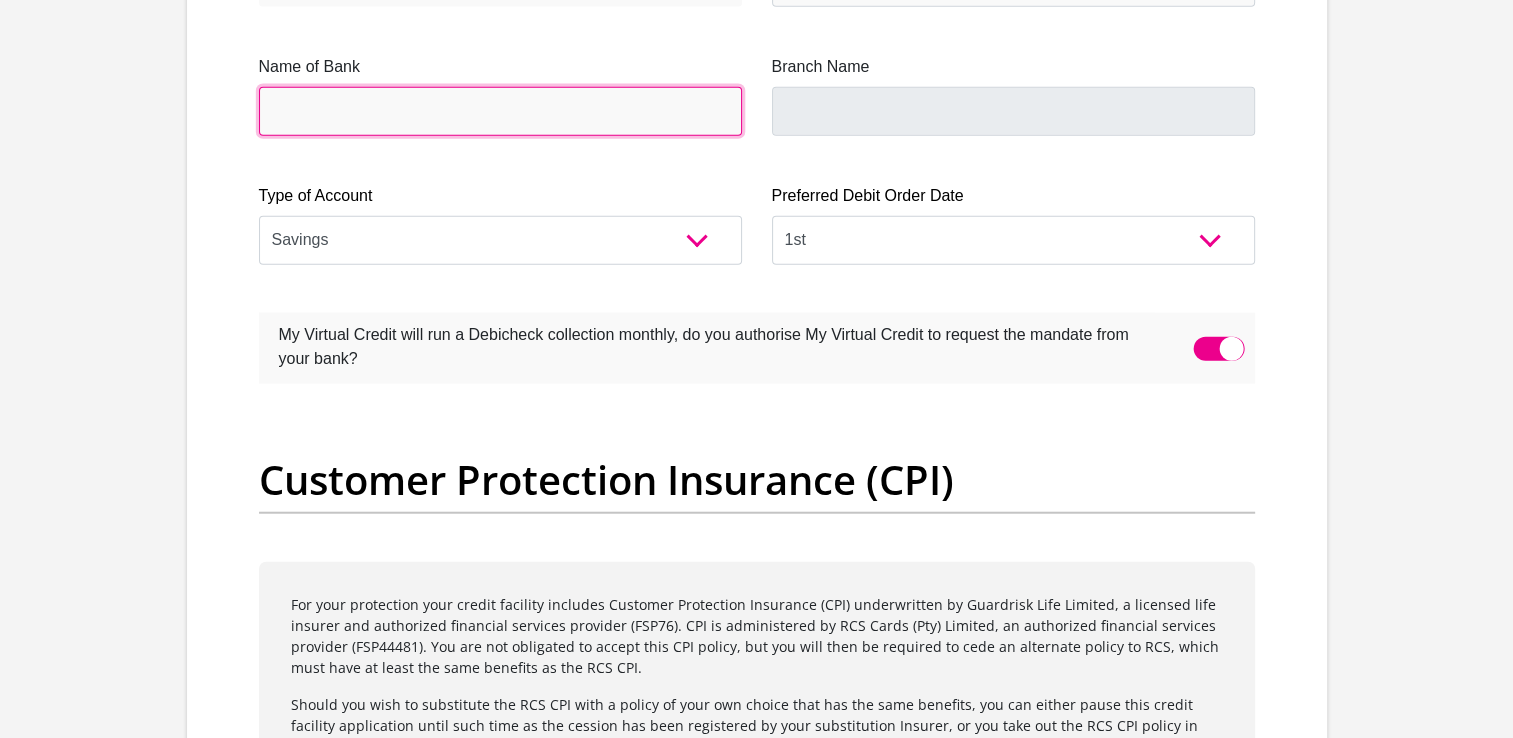 scroll, scrollTop: 4918, scrollLeft: 0, axis: vertical 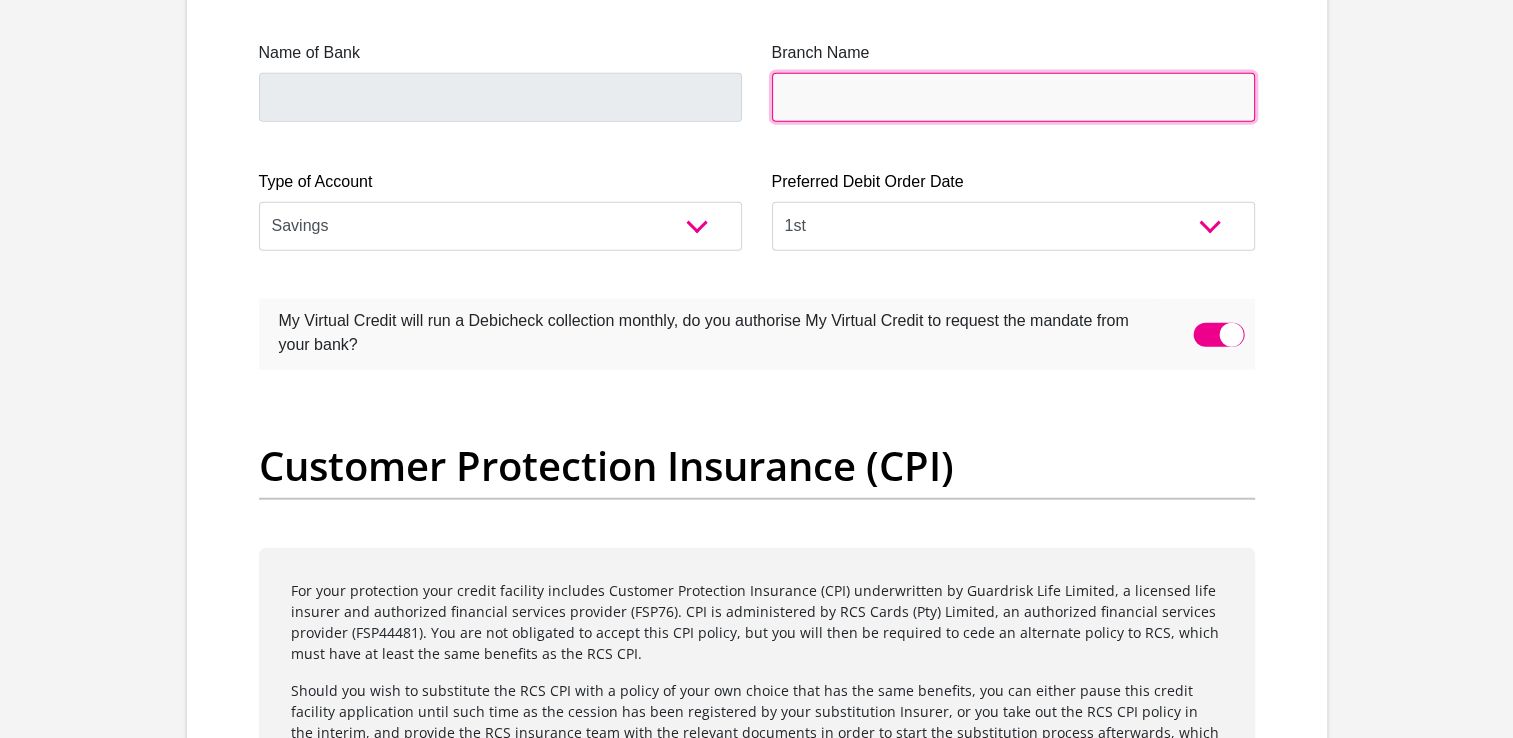 click on "Branch Name" at bounding box center [1013, 97] 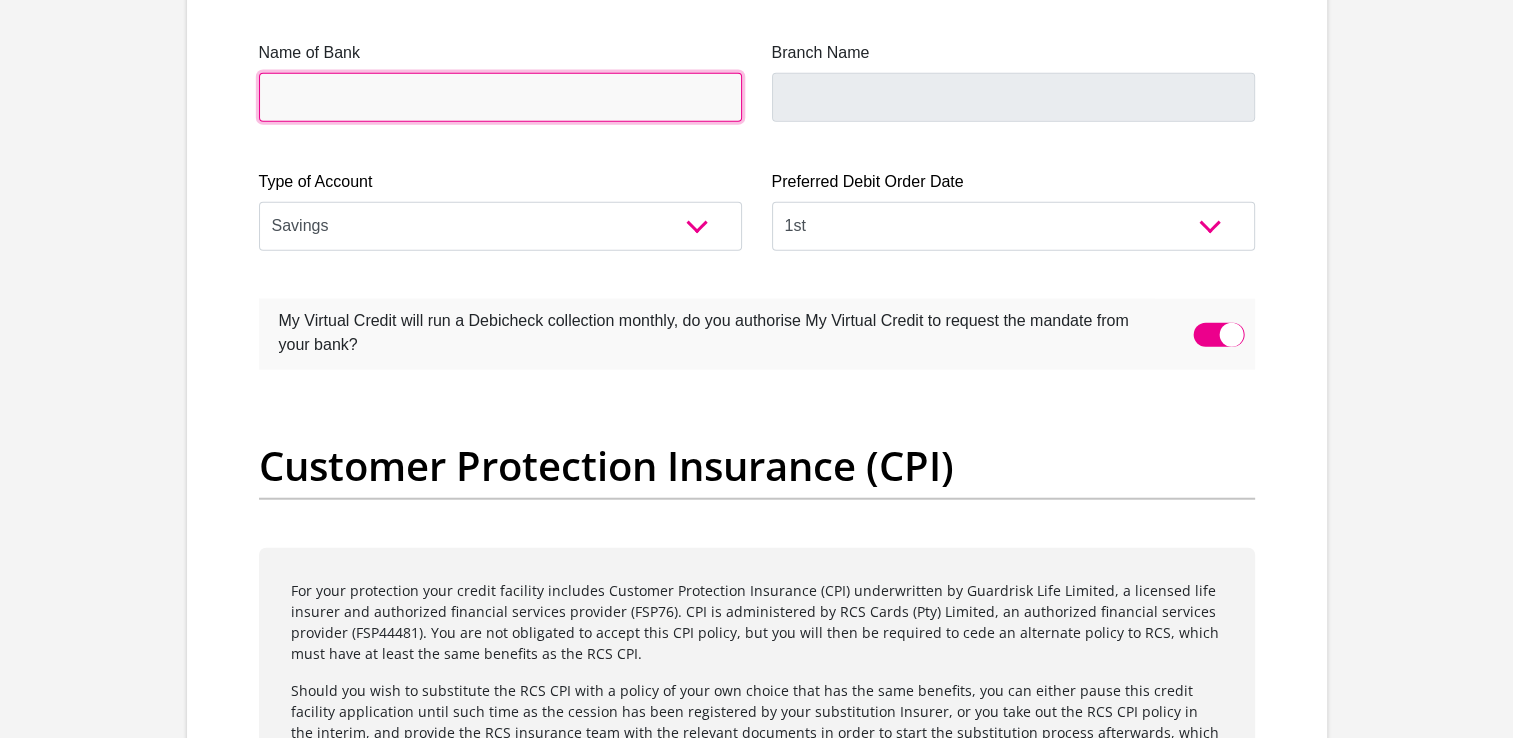click on "Name of Bank" at bounding box center (500, 97) 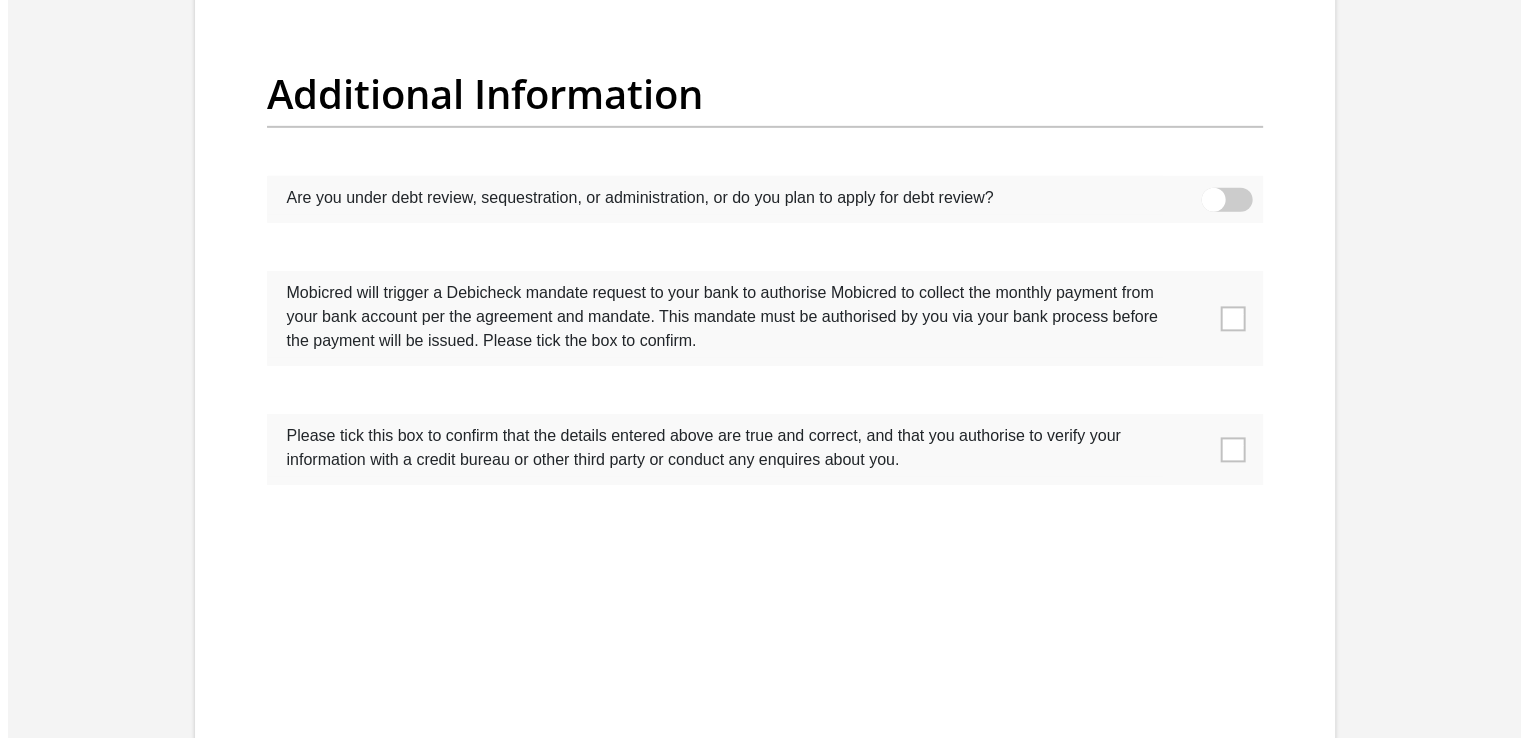 scroll, scrollTop: 6306, scrollLeft: 0, axis: vertical 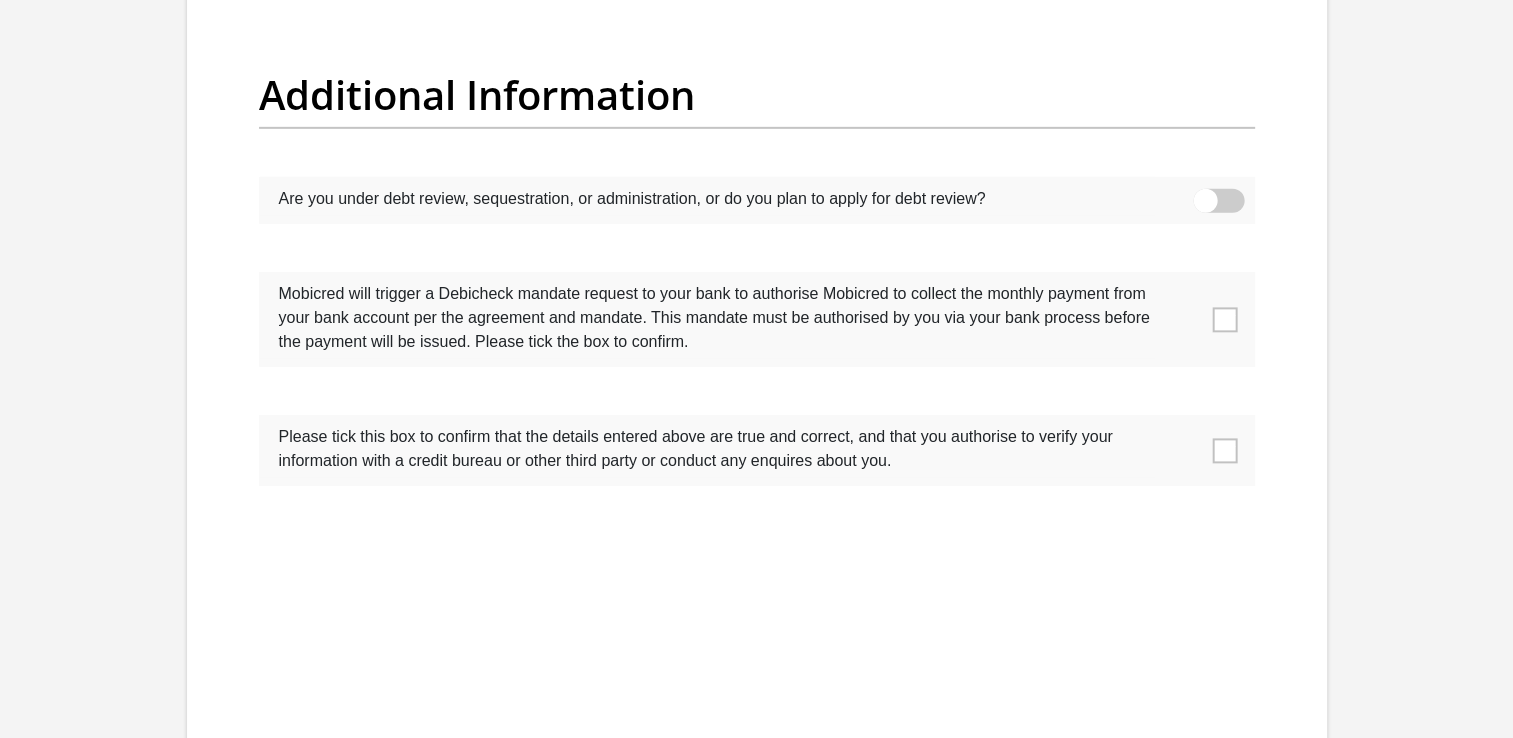 click at bounding box center (1218, 201) 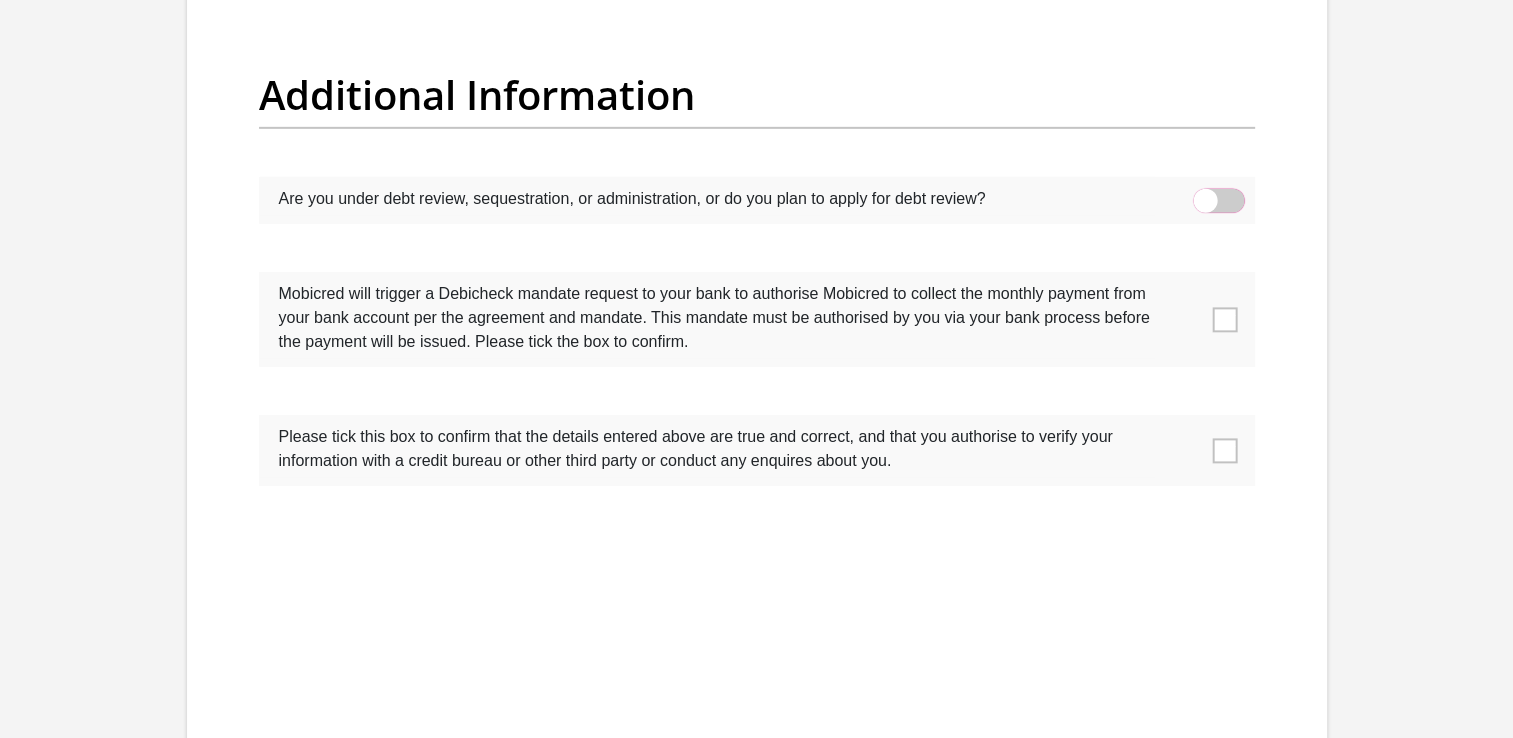 click at bounding box center (1205, 194) 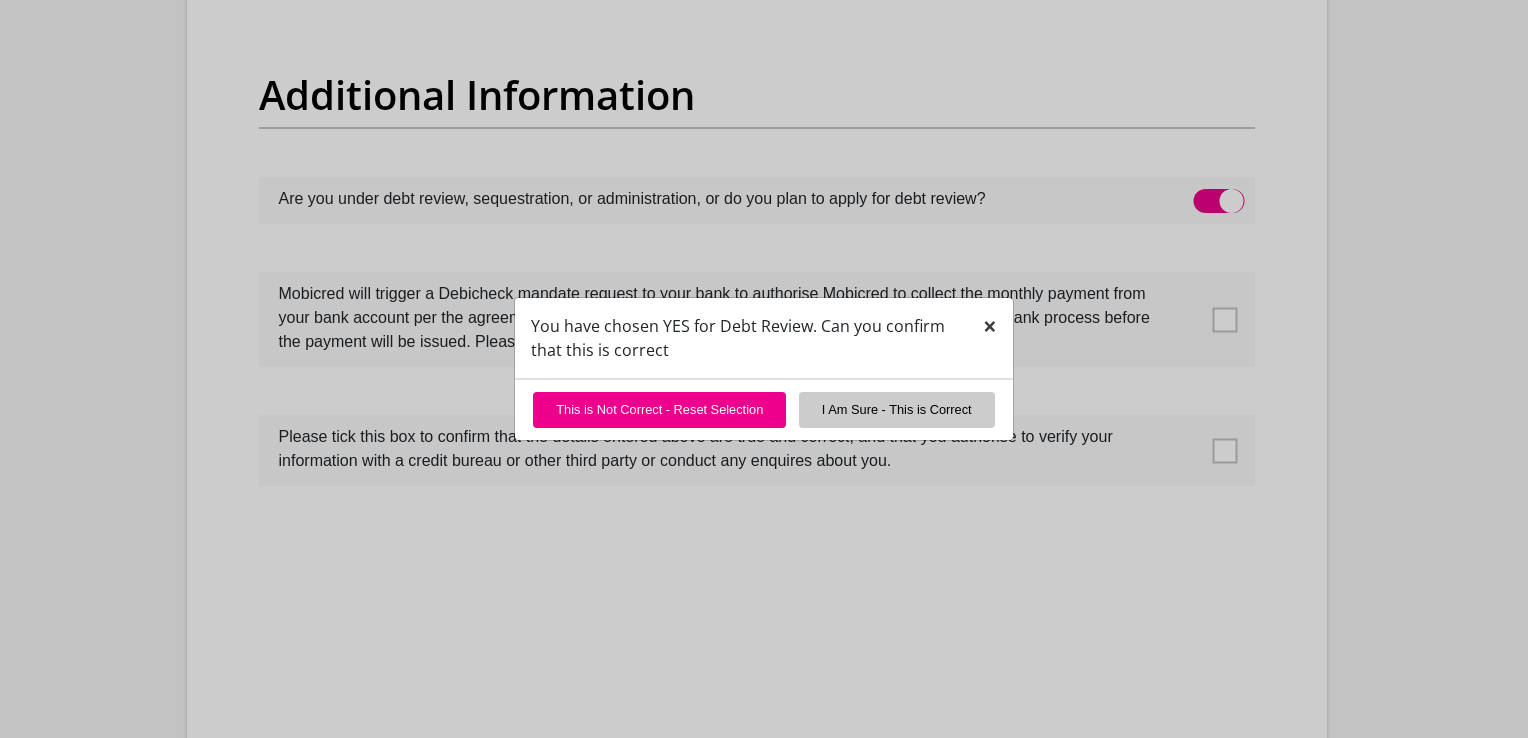 click on "×" at bounding box center (990, 325) 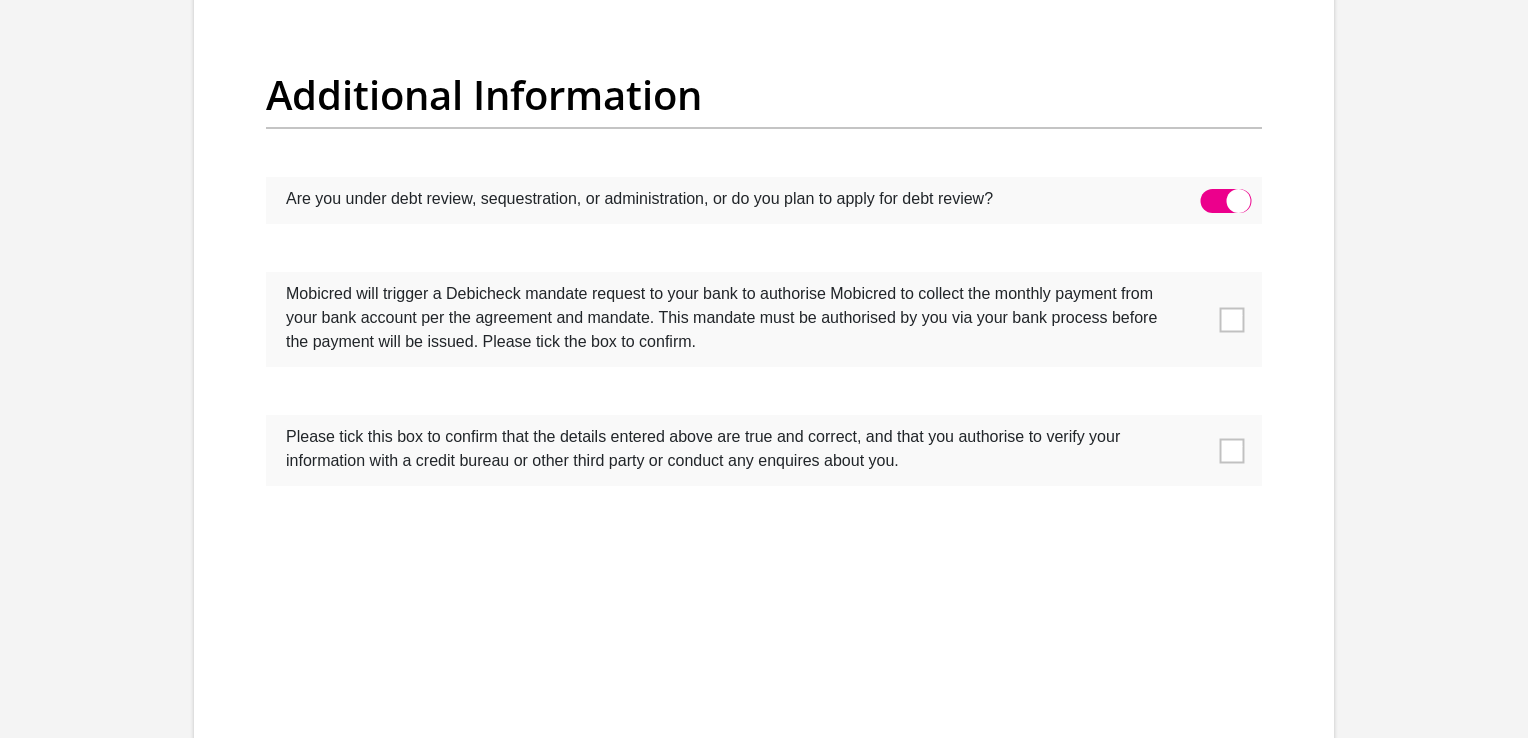 click at bounding box center [764, 319] 